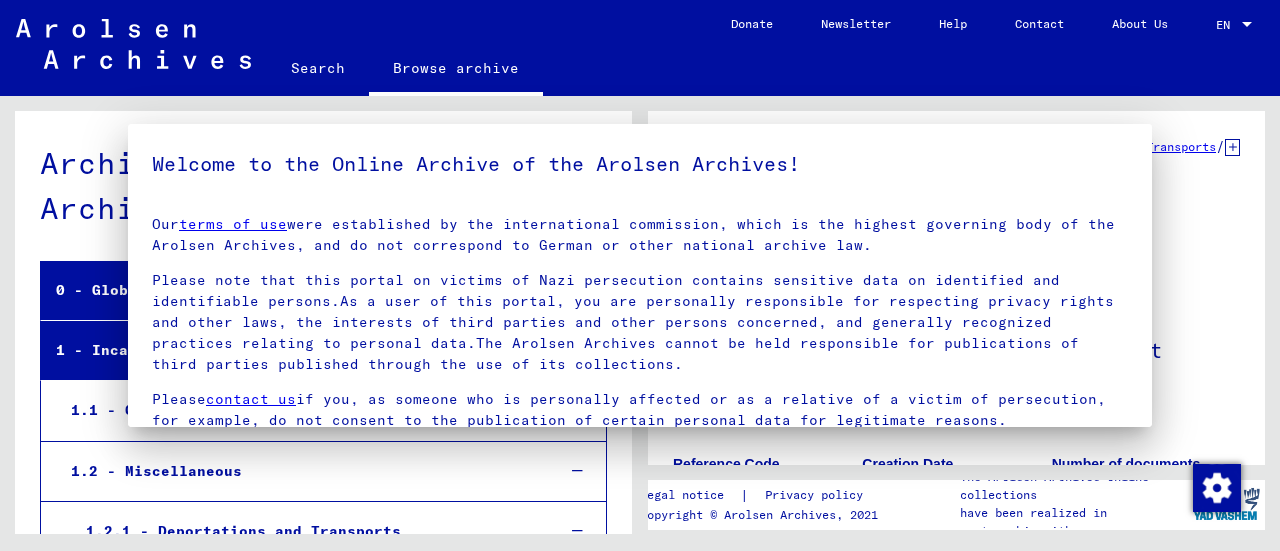 scroll, scrollTop: 0, scrollLeft: 0, axis: both 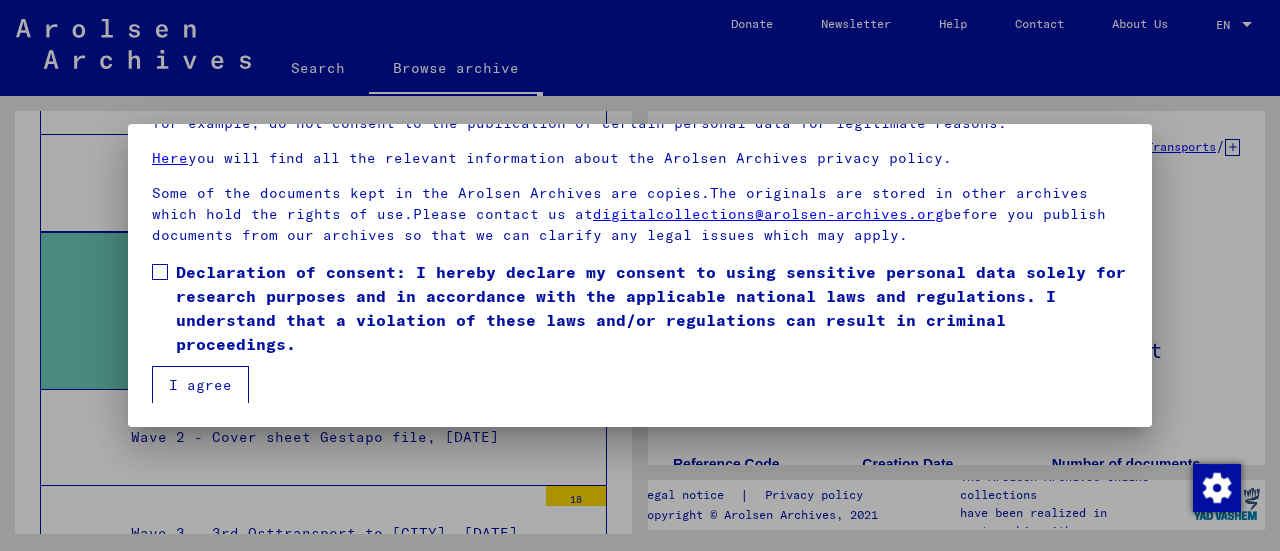 click at bounding box center [160, 272] 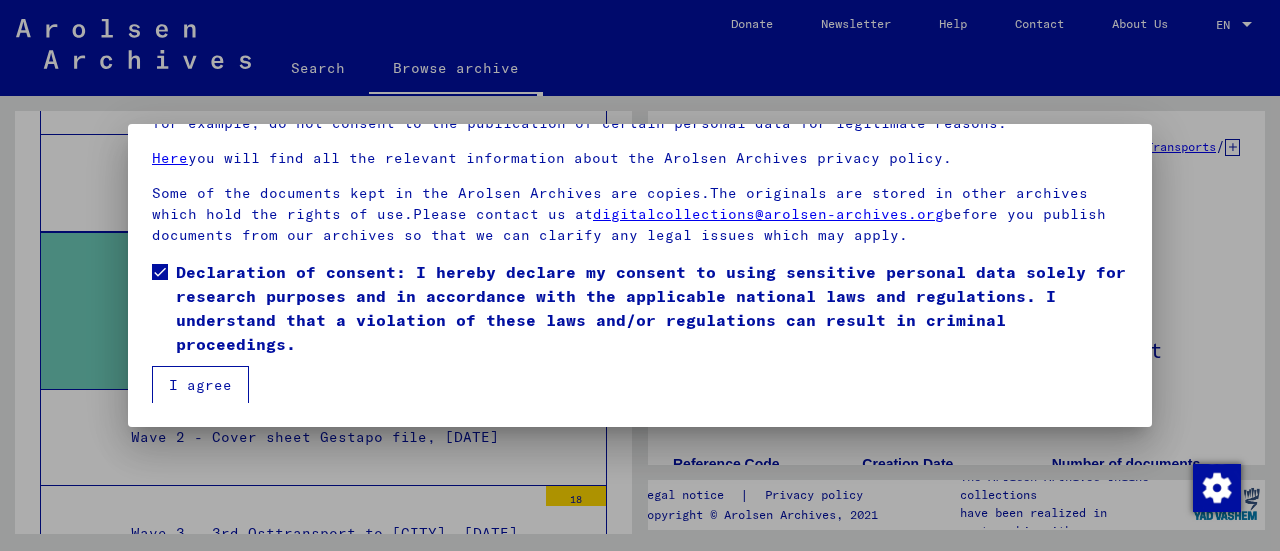 click on "I agree" at bounding box center (200, 385) 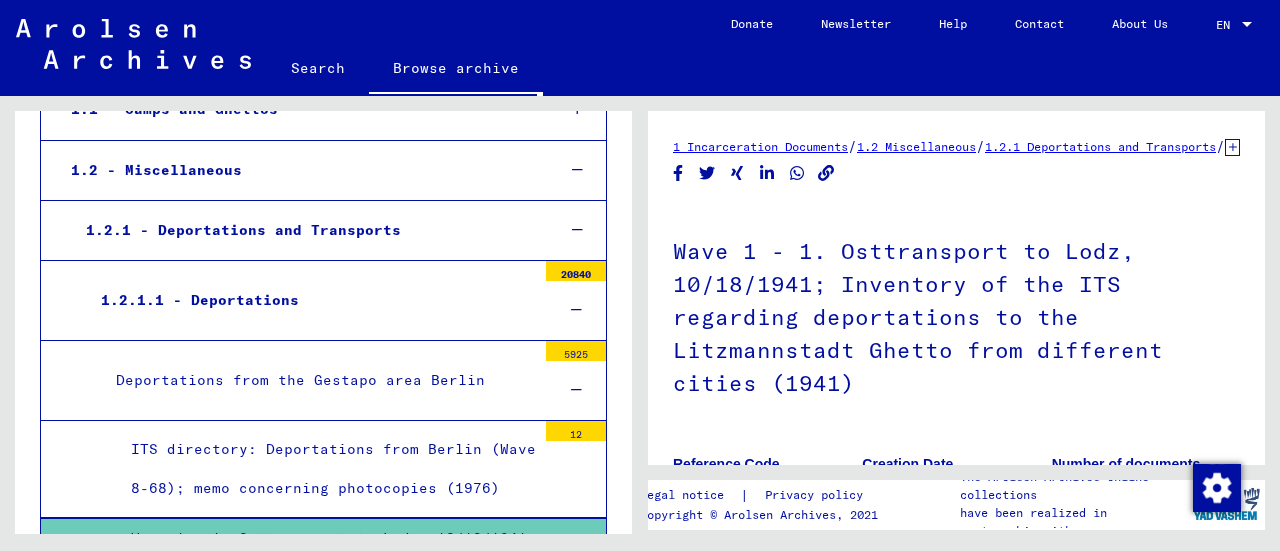 scroll, scrollTop: 287, scrollLeft: 0, axis: vertical 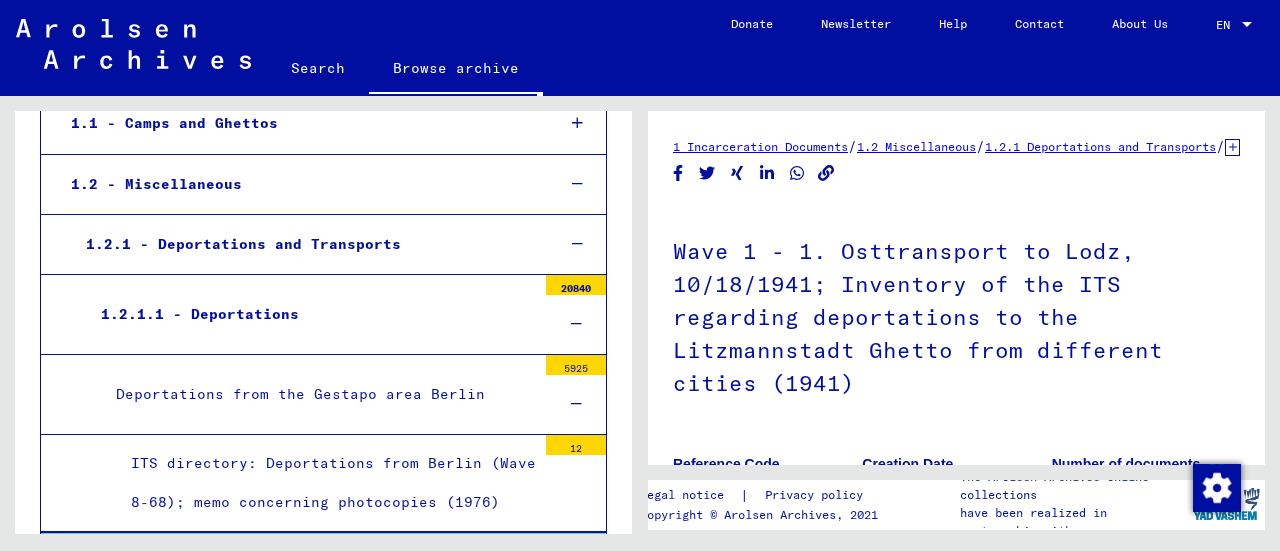 click at bounding box center [576, 404] 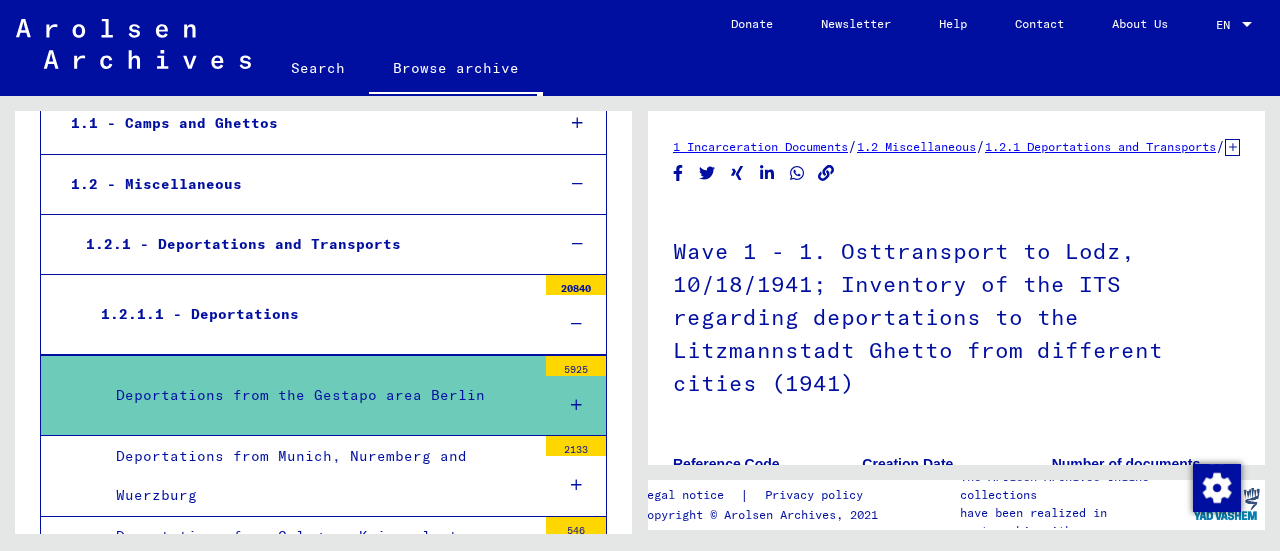 scroll, scrollTop: 387, scrollLeft: 0, axis: vertical 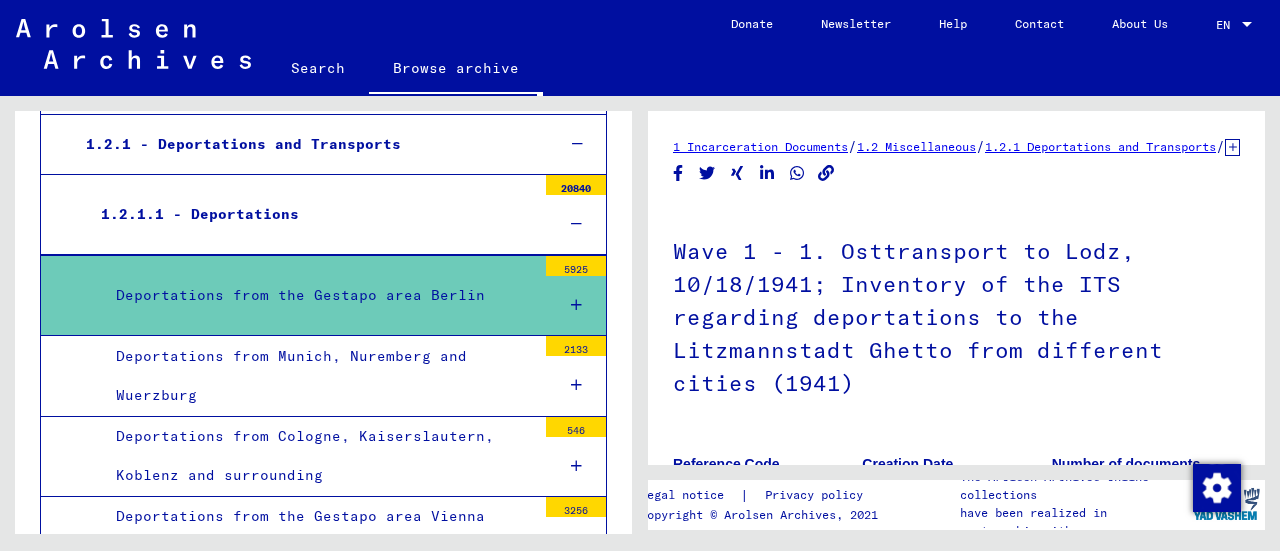 click on "Deportations from Cologne, Kaiserslautern, Koblenz and surrounding" at bounding box center (318, 456) 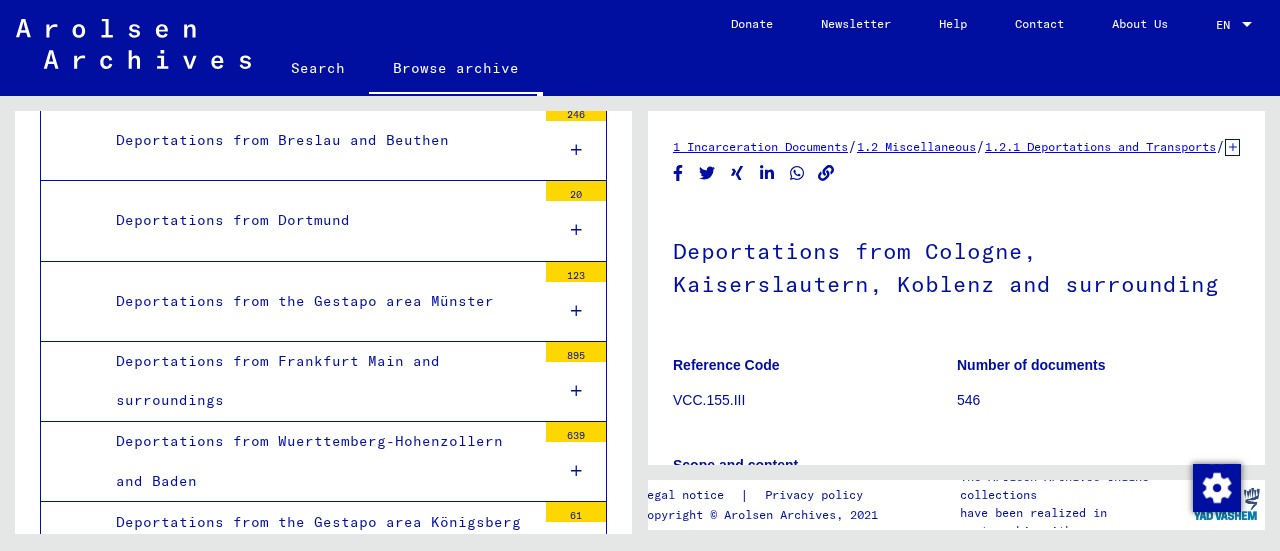 scroll, scrollTop: 2587, scrollLeft: 0, axis: vertical 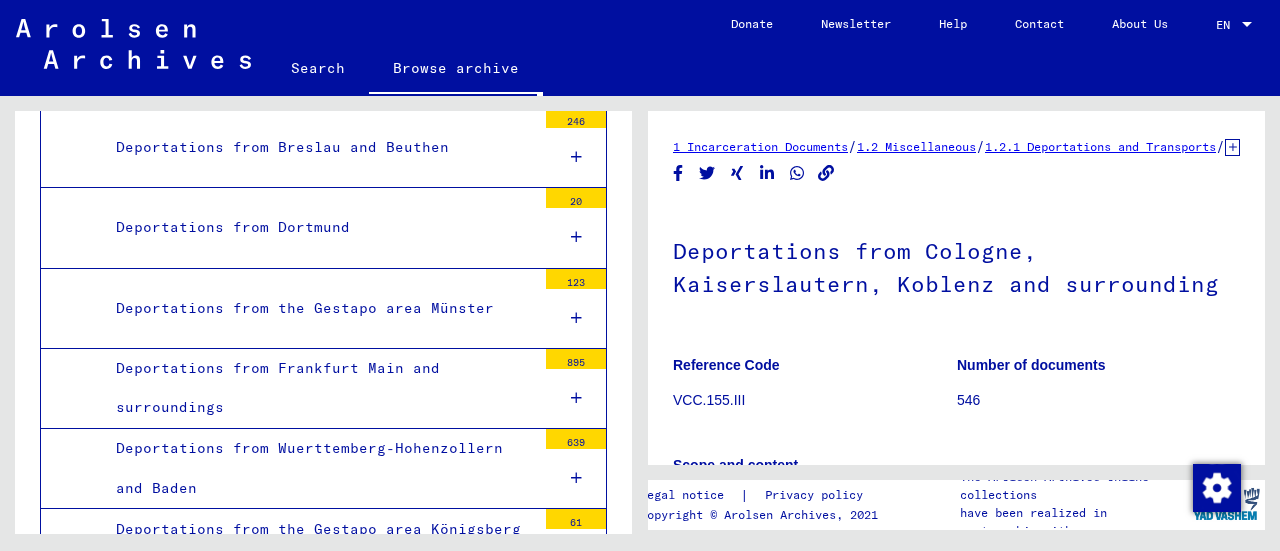 click at bounding box center [576, 398] 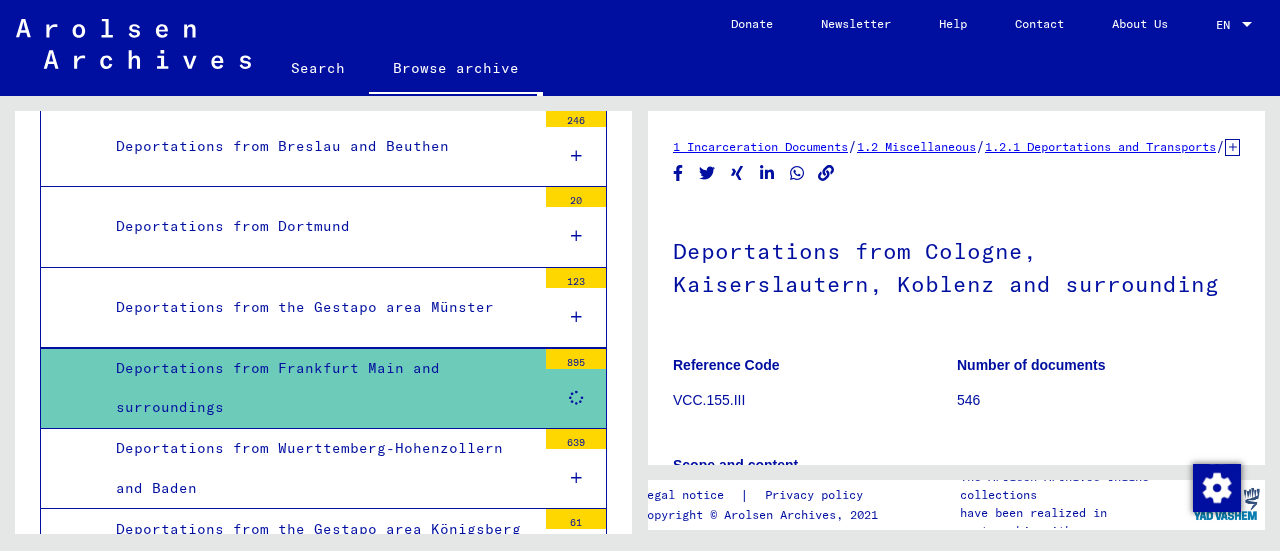 scroll, scrollTop: 2586, scrollLeft: 0, axis: vertical 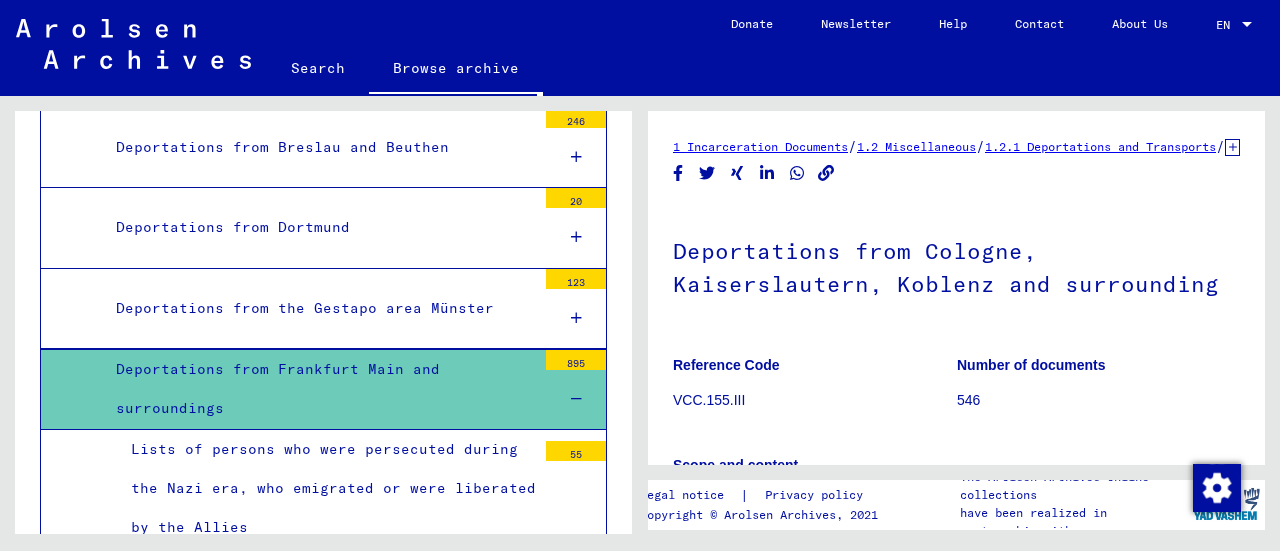 click at bounding box center [576, 399] 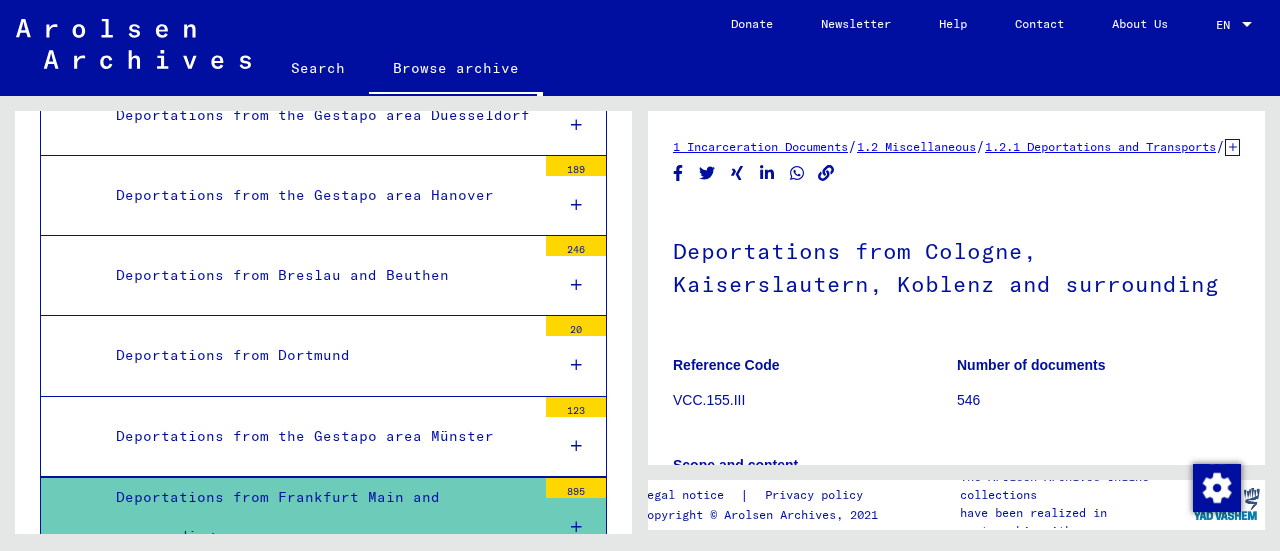 scroll, scrollTop: 2486, scrollLeft: 0, axis: vertical 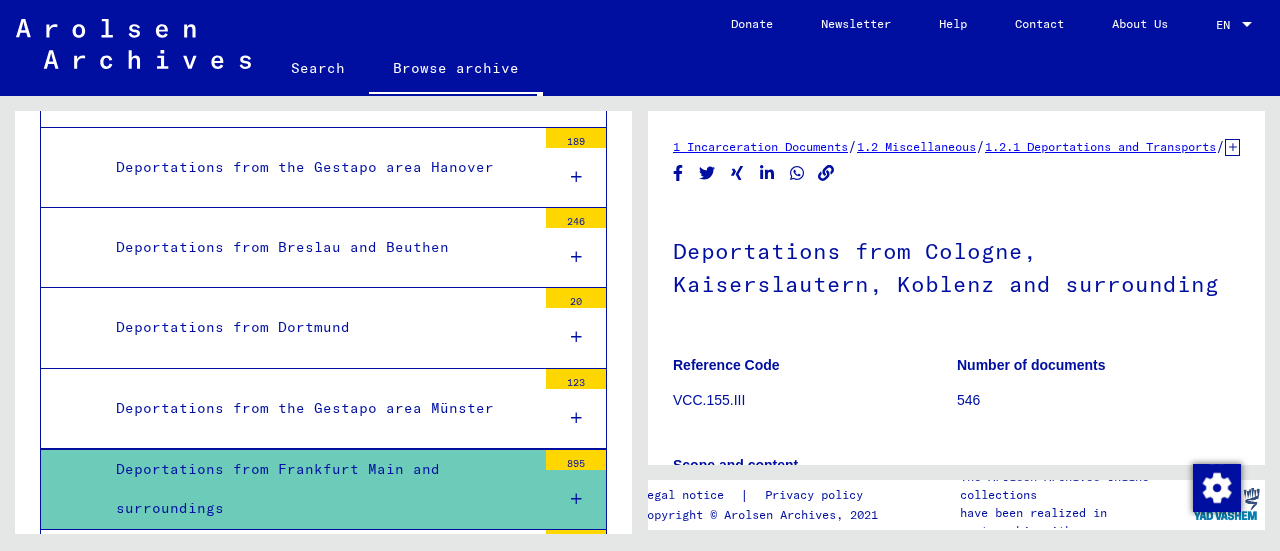 click at bounding box center (576, 418) 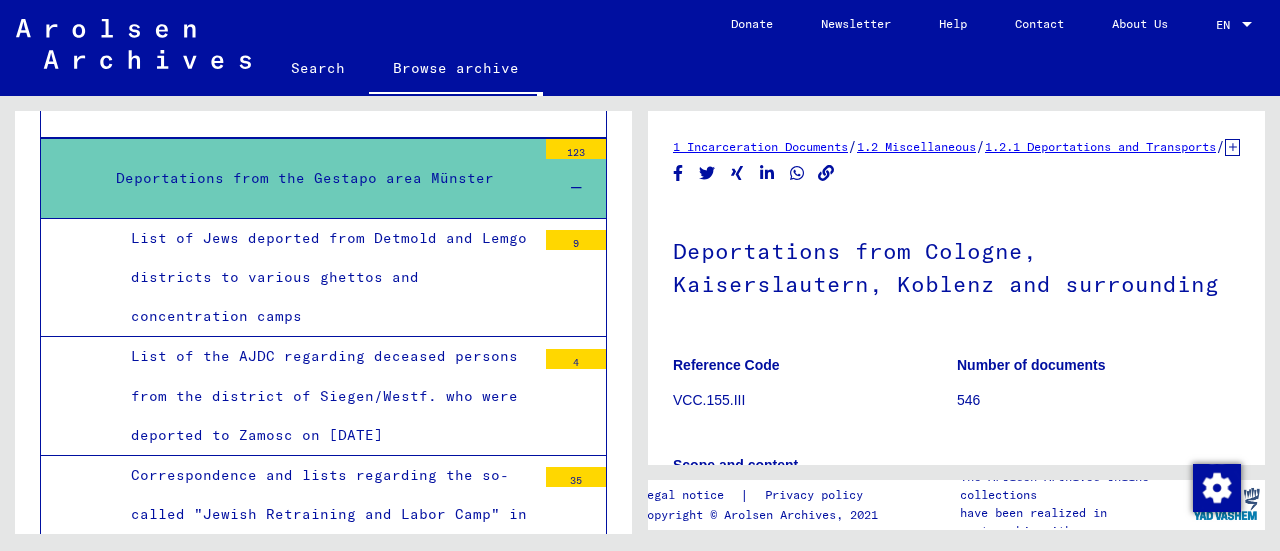 scroll, scrollTop: 2686, scrollLeft: 0, axis: vertical 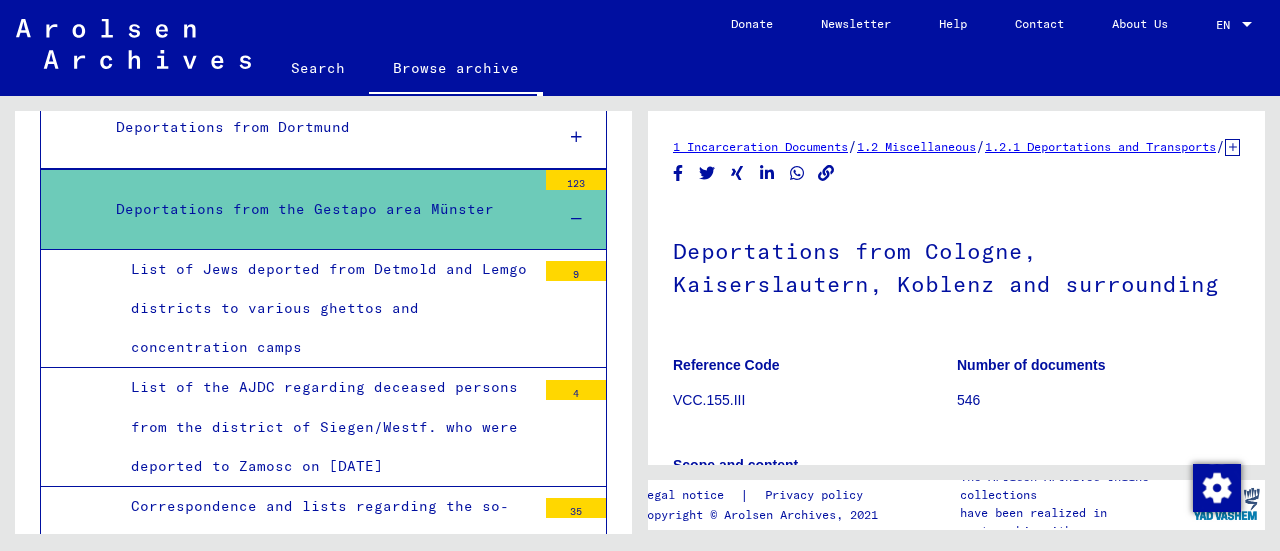 click on "List of Jews deported from Detmold and Lemgo districts to various ghettos      and concentration camps" at bounding box center [326, 309] 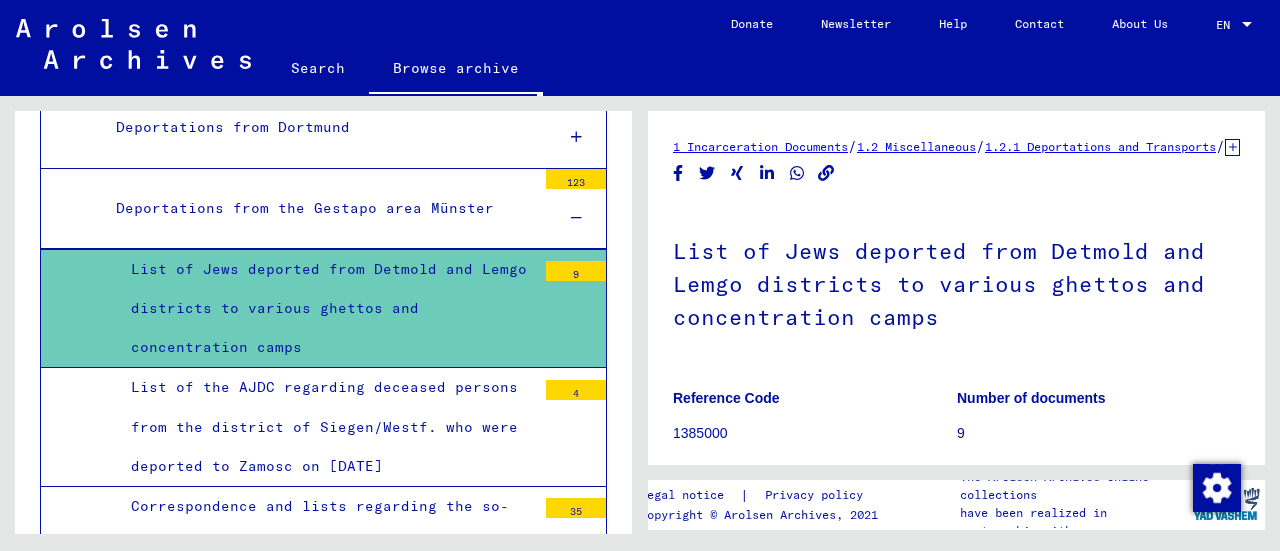 scroll, scrollTop: 0, scrollLeft: 0, axis: both 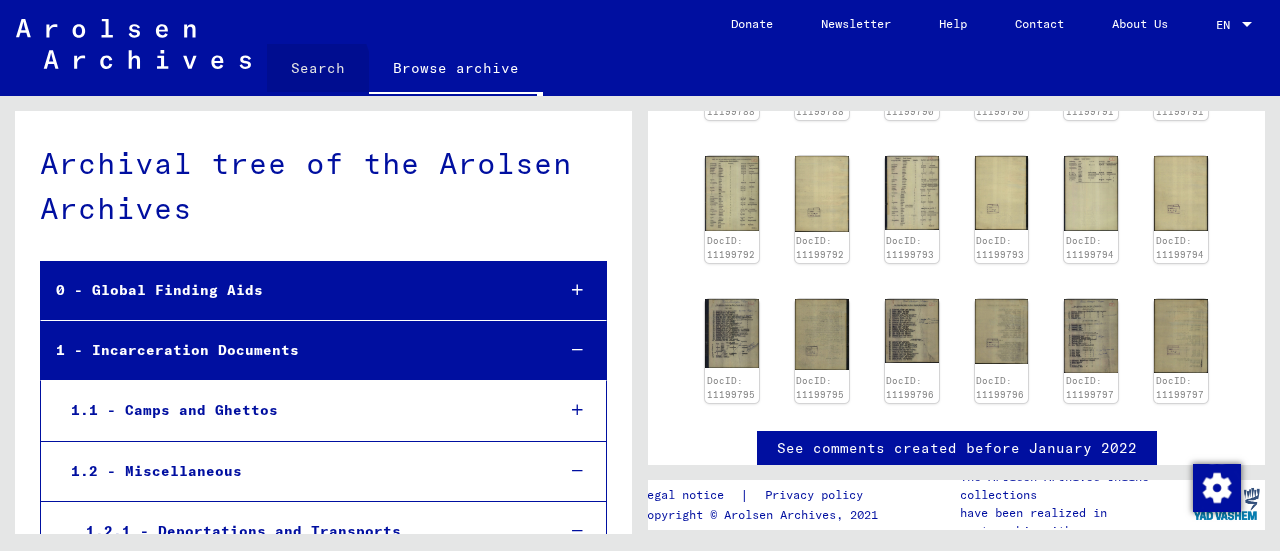 click on "Search" 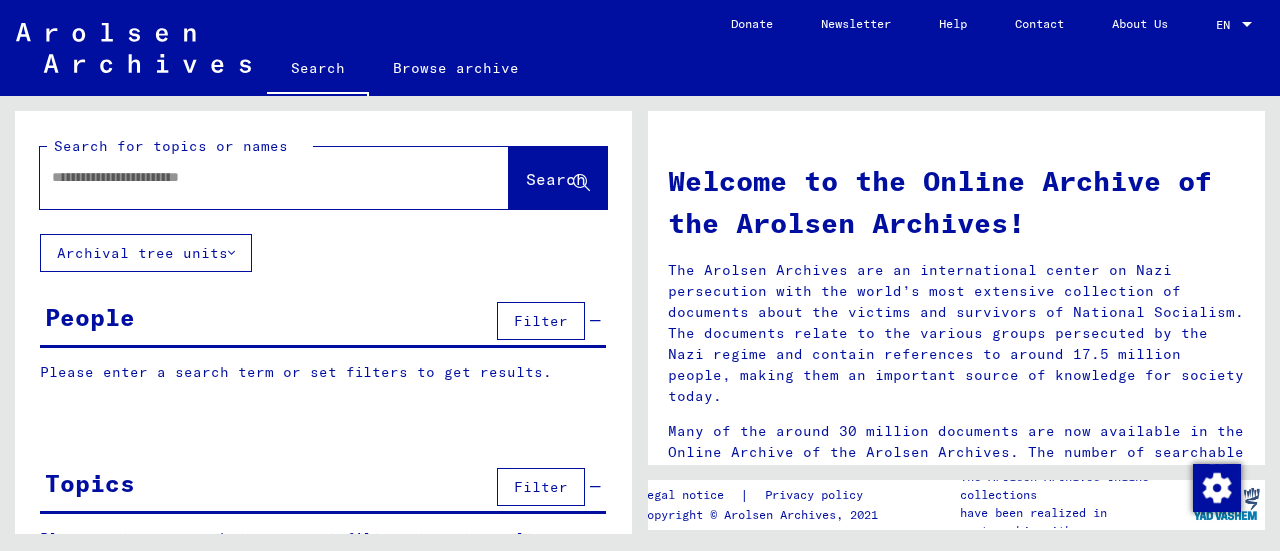 click at bounding box center (250, 177) 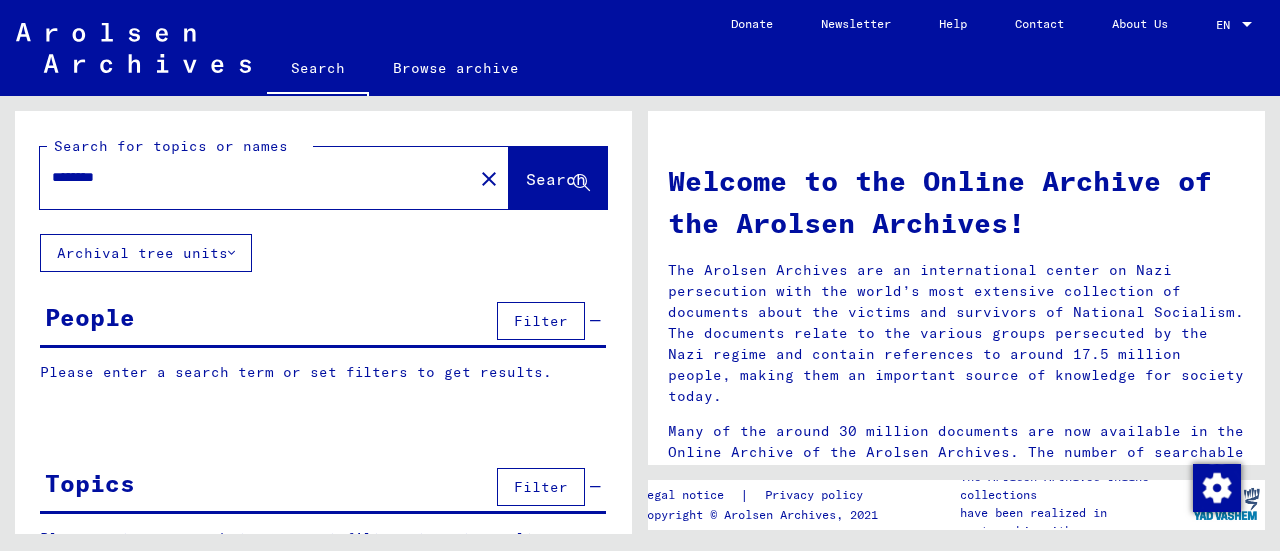 type on "********" 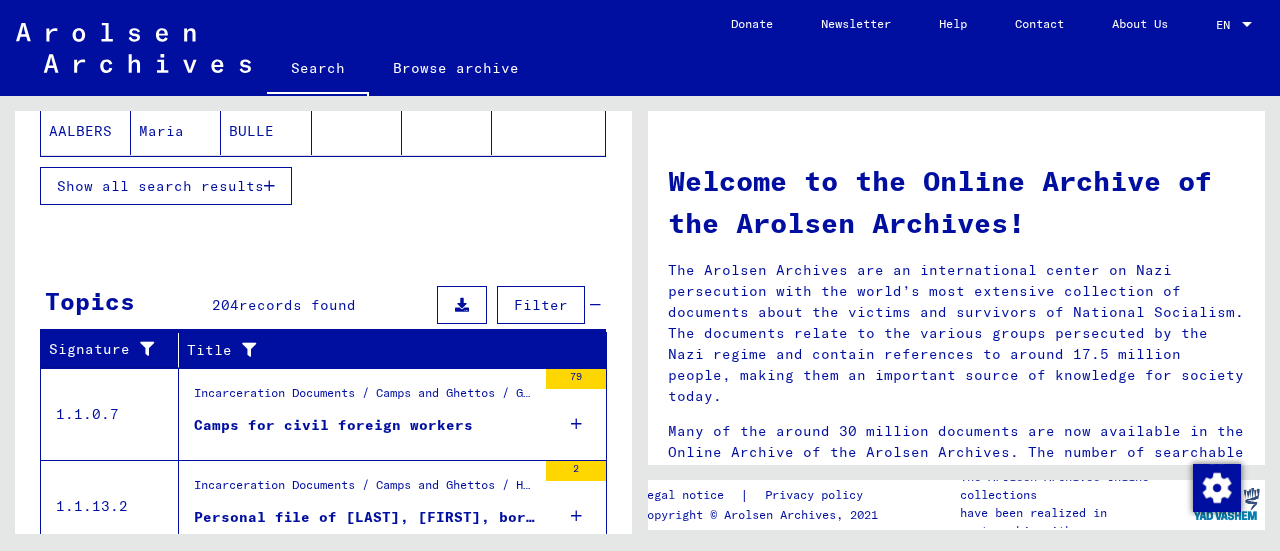 scroll, scrollTop: 600, scrollLeft: 0, axis: vertical 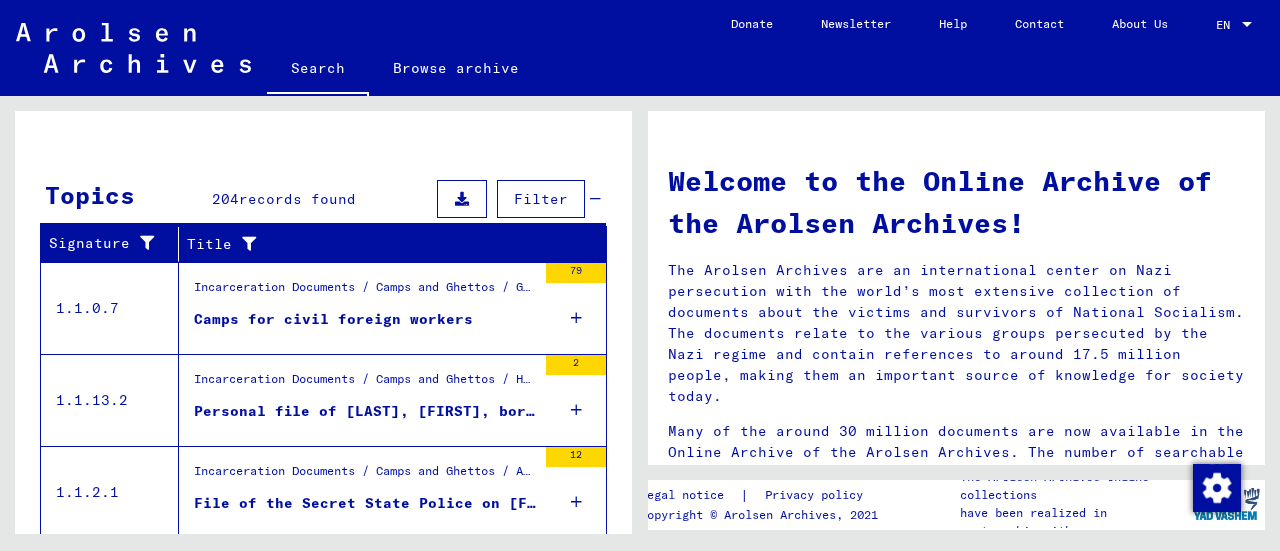 click at bounding box center (576, 318) 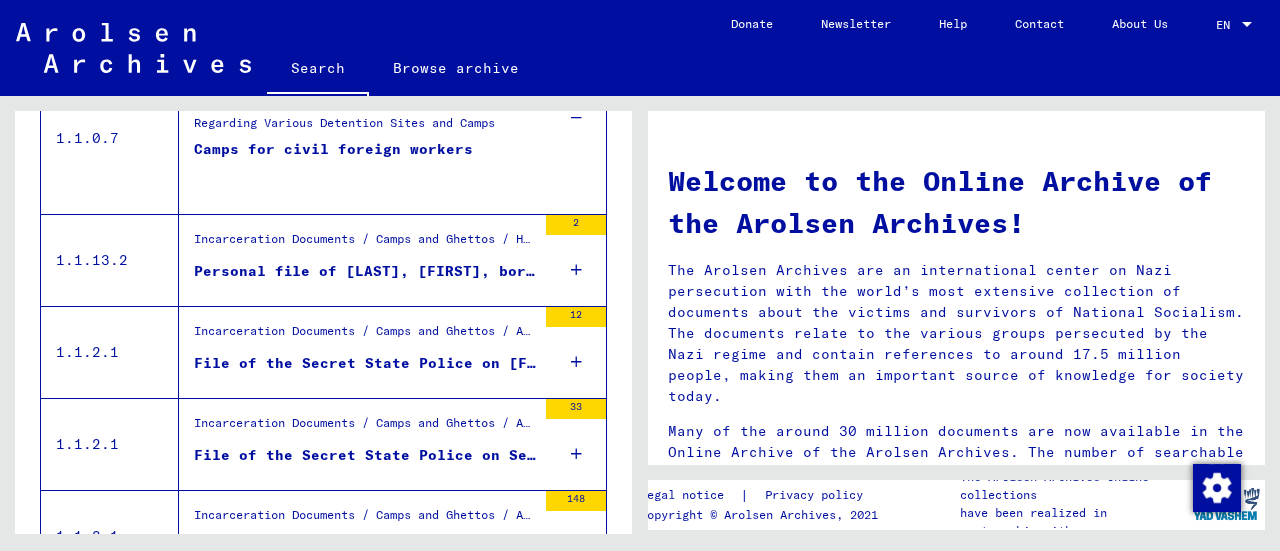 scroll, scrollTop: 898, scrollLeft: 0, axis: vertical 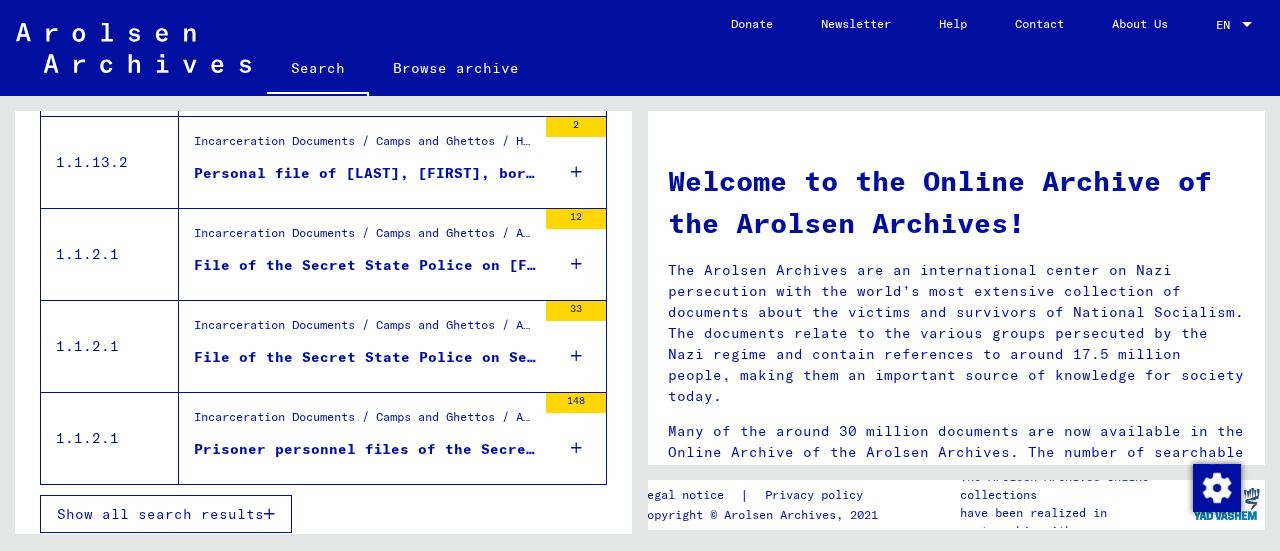 click on "Show all search results" at bounding box center [160, 514] 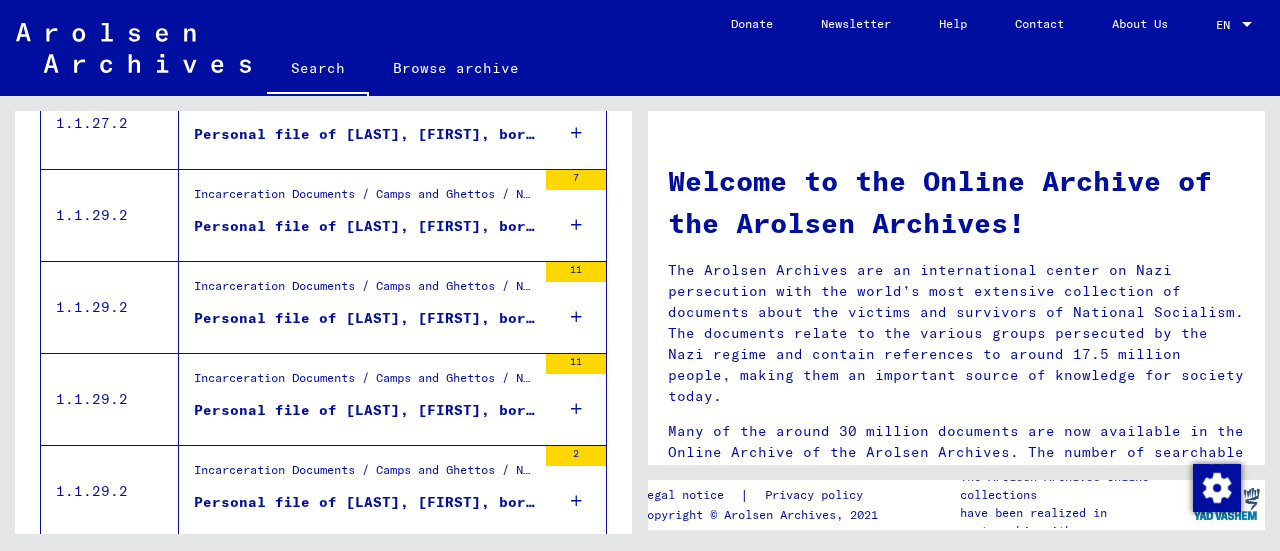 scroll, scrollTop: 2429, scrollLeft: 0, axis: vertical 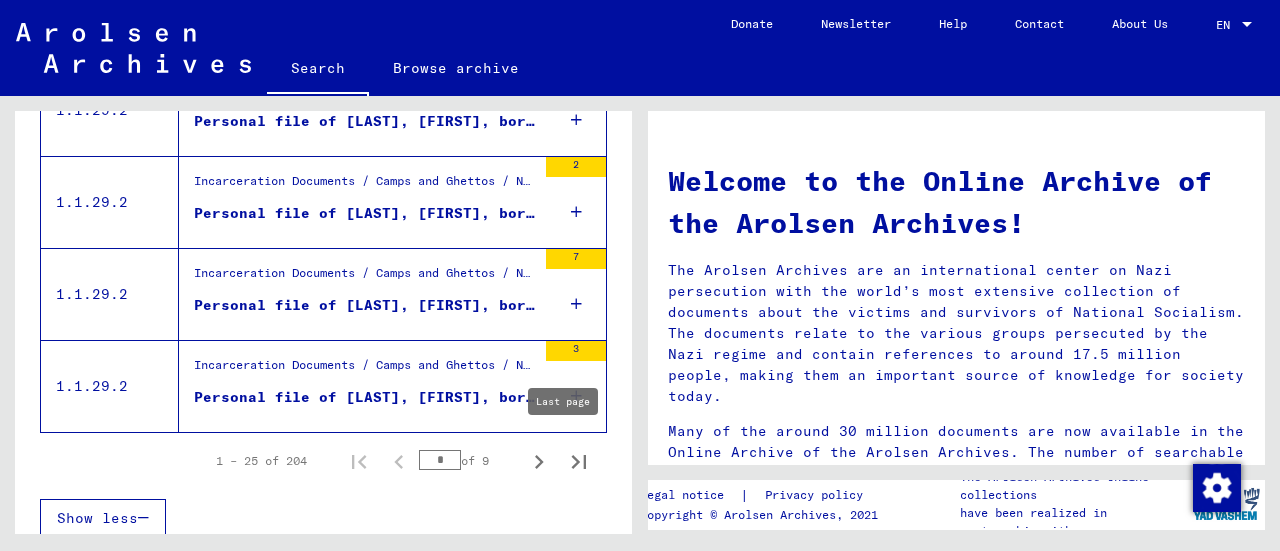 click 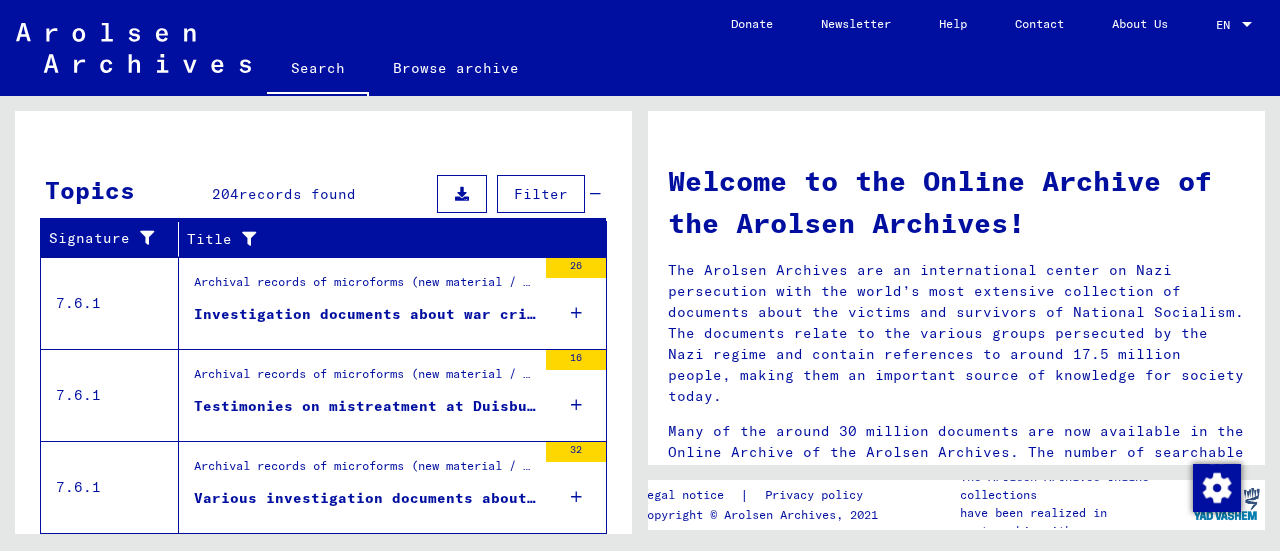 scroll, scrollTop: 444, scrollLeft: 0, axis: vertical 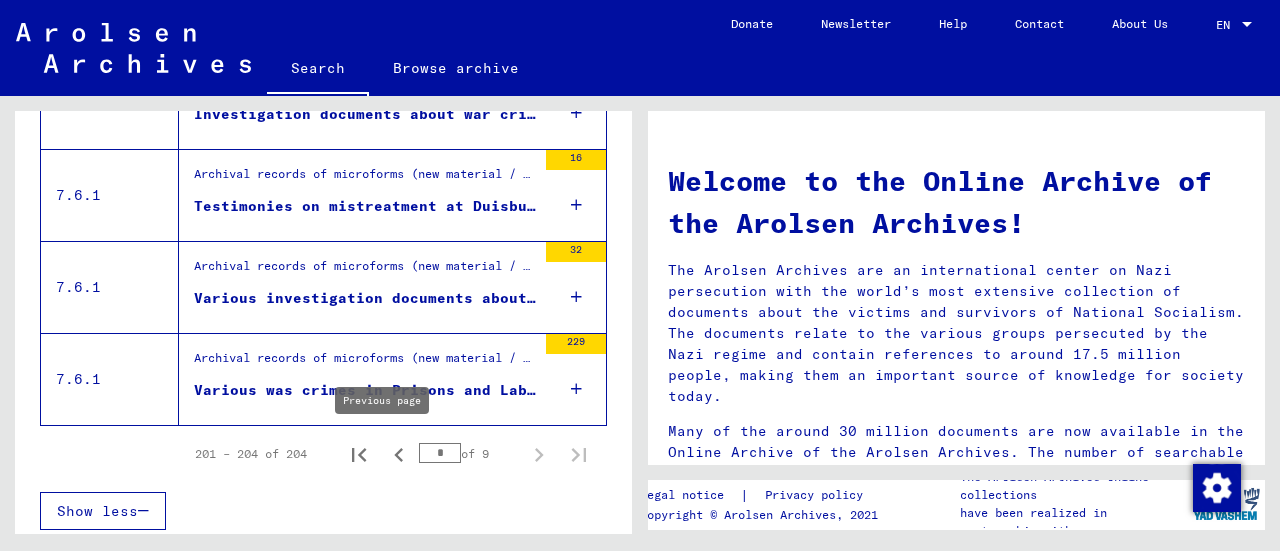 click 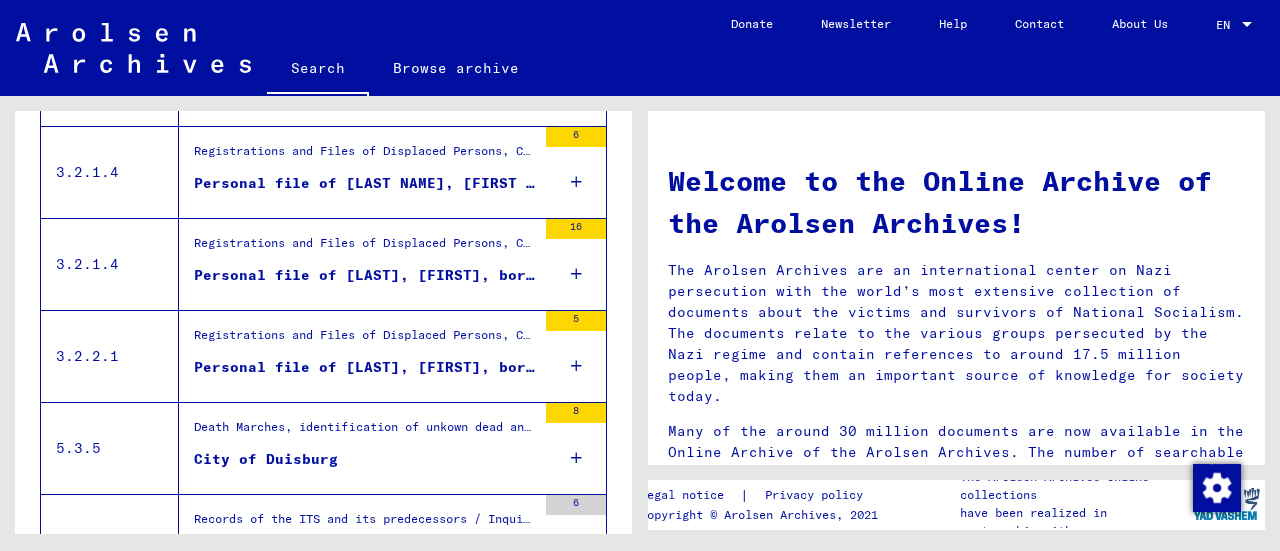 scroll, scrollTop: 2344, scrollLeft: 0, axis: vertical 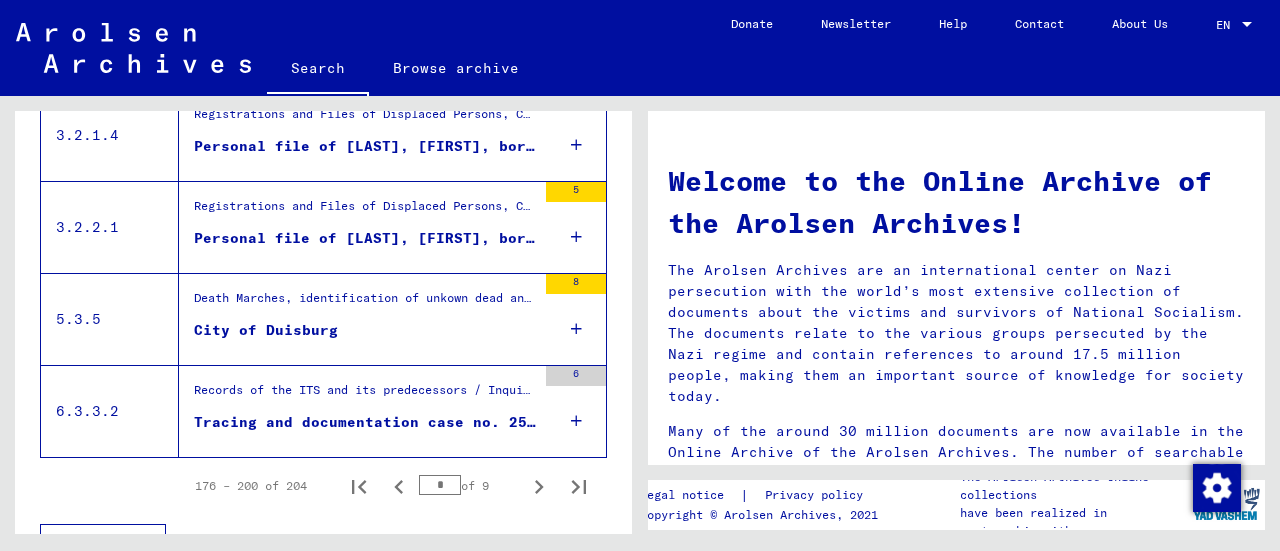 click on "Death Marches, identification of unkown dead and Nazi trials / Death marches / Identification of unknown dead (Allied investigations,      routes, identification of unknown dead) / Grave investigation / Cemetery maps / North Rhine-Westphalia" at bounding box center (365, 303) 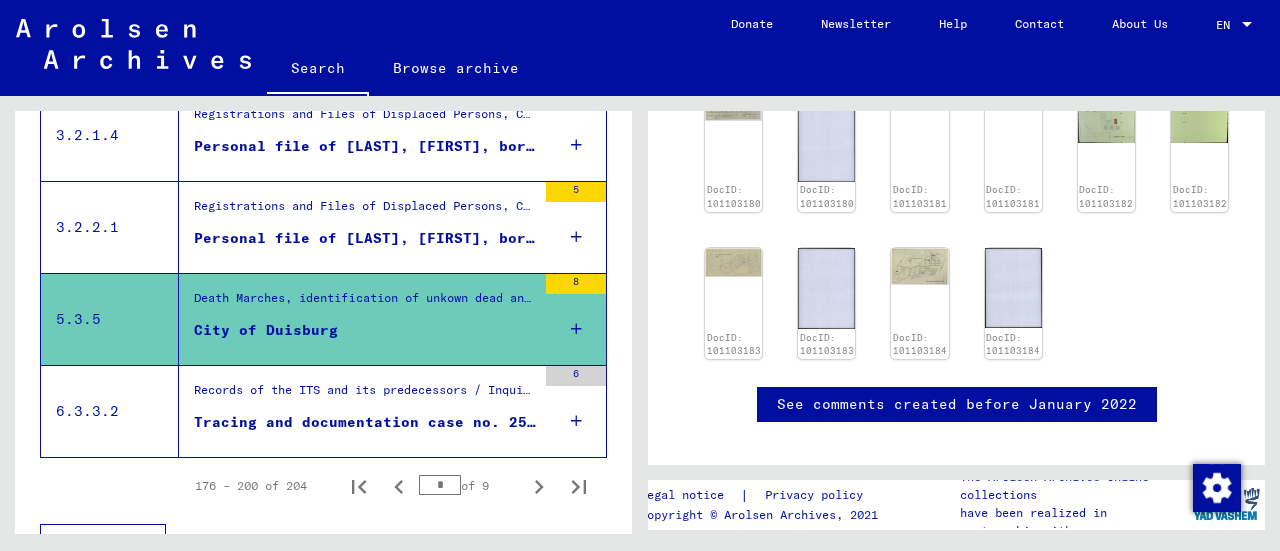 scroll, scrollTop: 500, scrollLeft: 0, axis: vertical 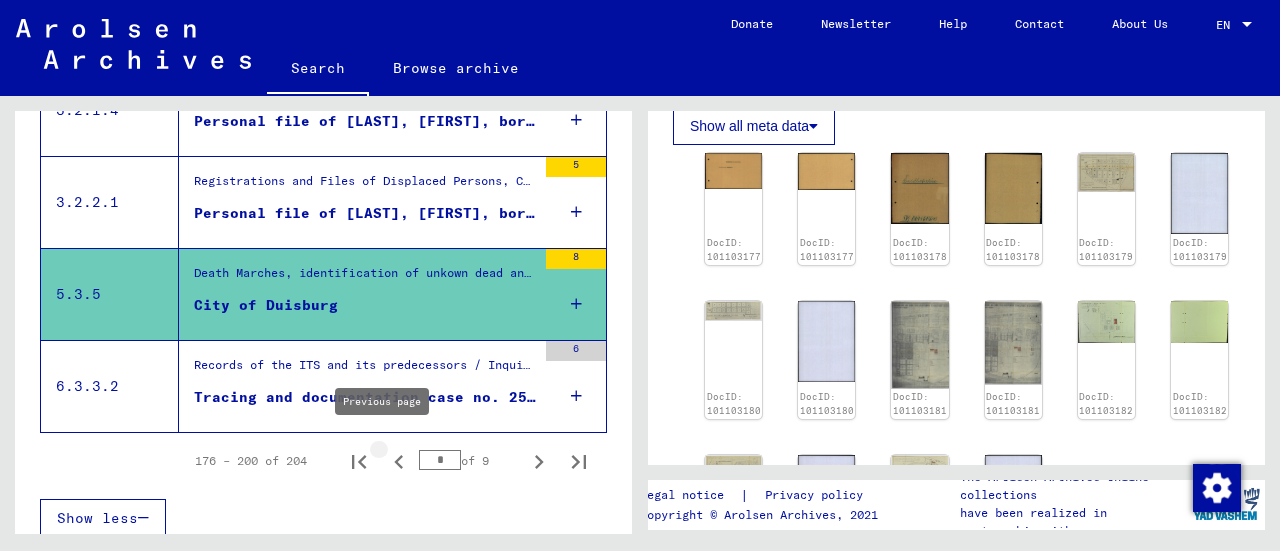 click 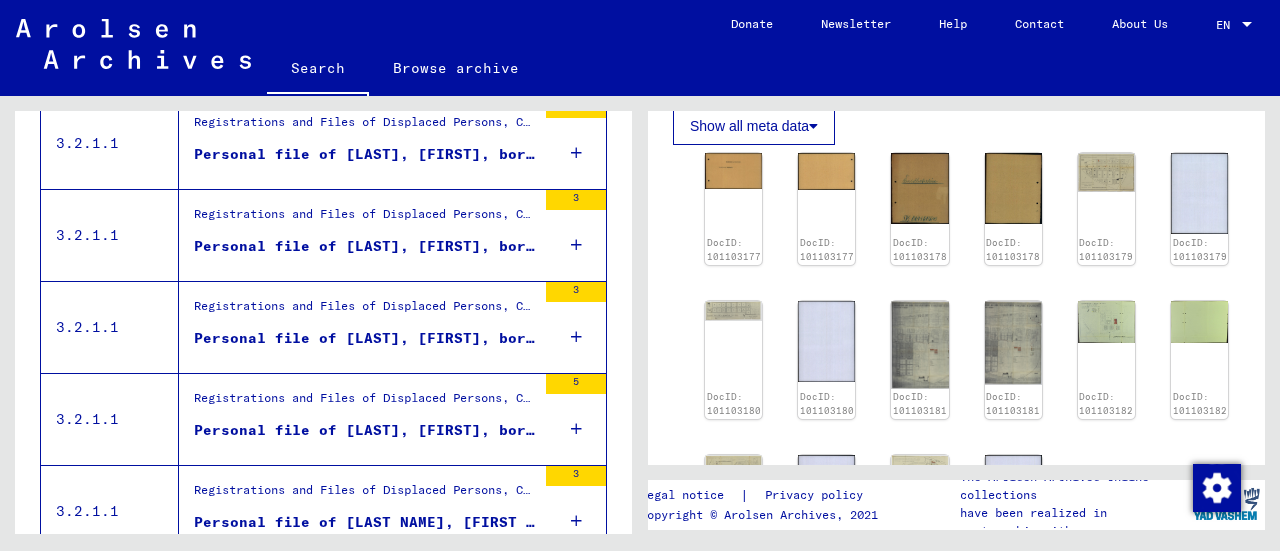 scroll, scrollTop: 2369, scrollLeft: 0, axis: vertical 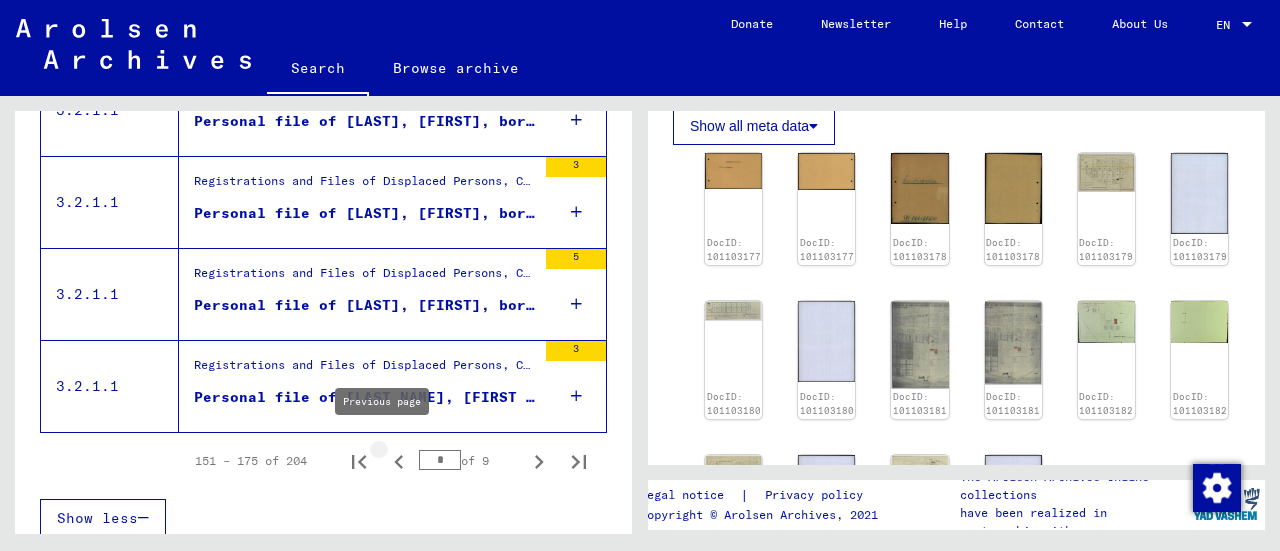 click 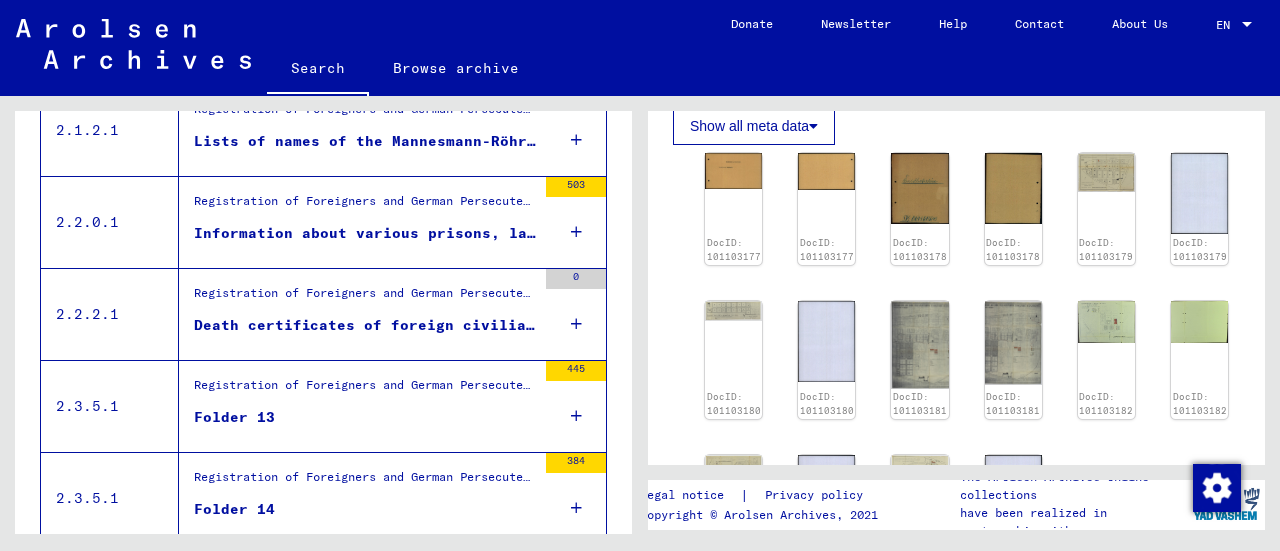 scroll, scrollTop: 1069, scrollLeft: 0, axis: vertical 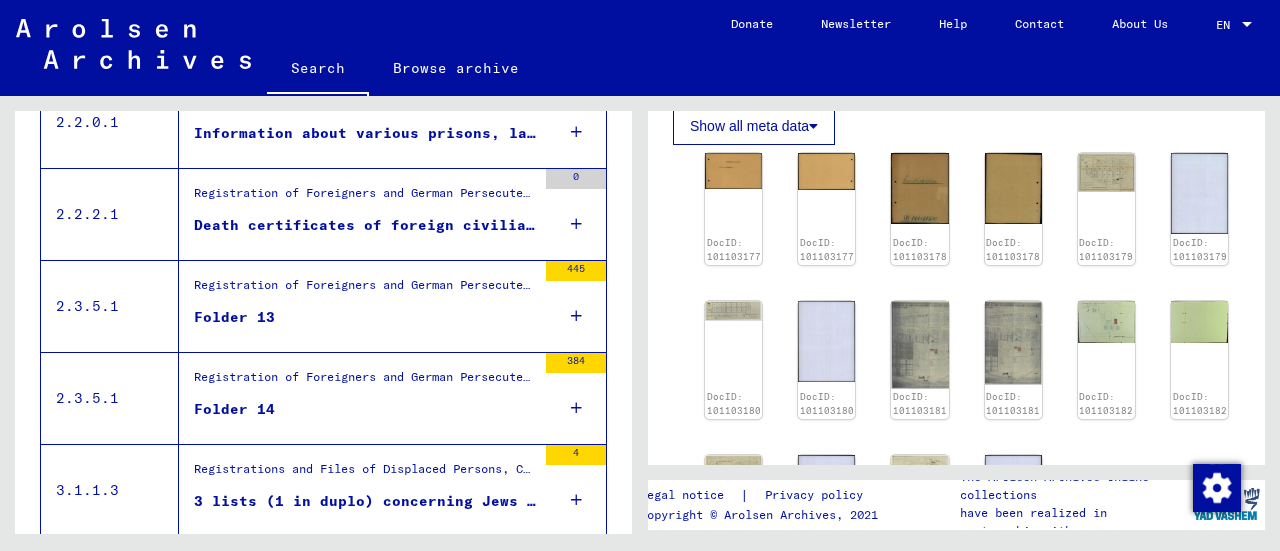 click on "Registration of Foreigners and German Persecutees by Public Institutions, Social Securities and Companies (1939 - 1947) / Post-war Evaluations of Various Organizations / Kingdom of Belgium Ministries / Belgian catalogue on concentration and forced labour camps in Germany and on German-occupied territory" at bounding box center (365, 383) 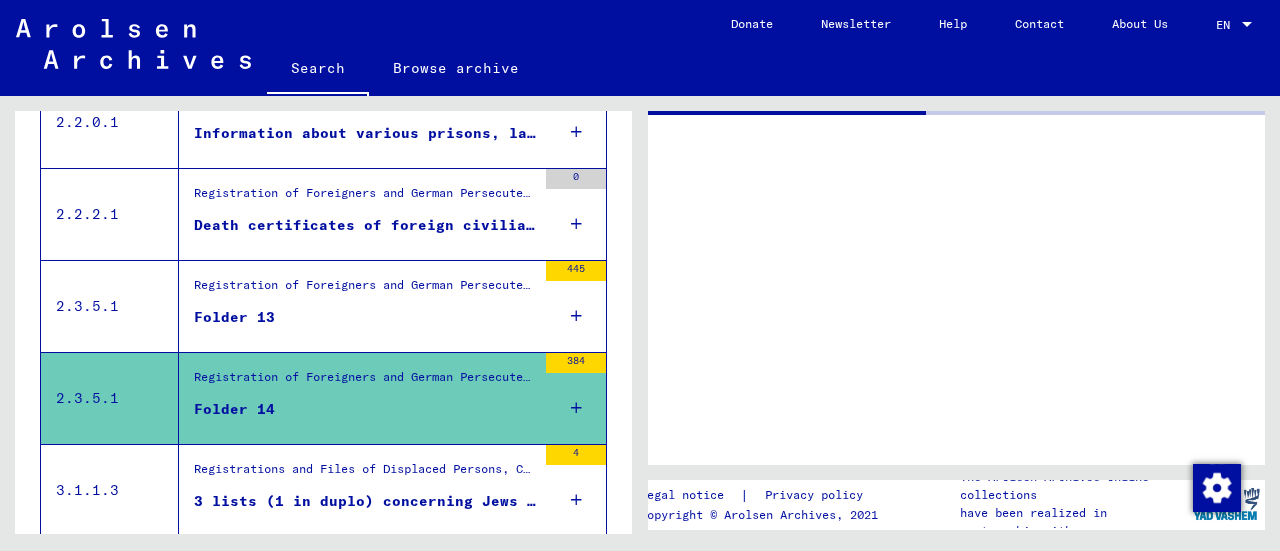 scroll, scrollTop: 0, scrollLeft: 0, axis: both 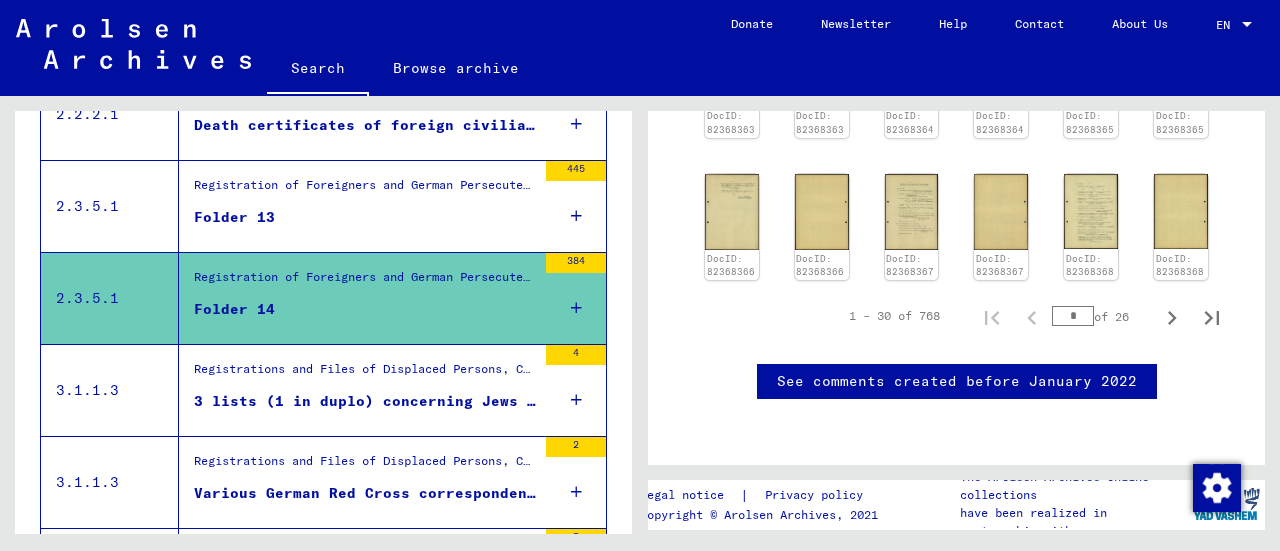 click at bounding box center (576, 308) 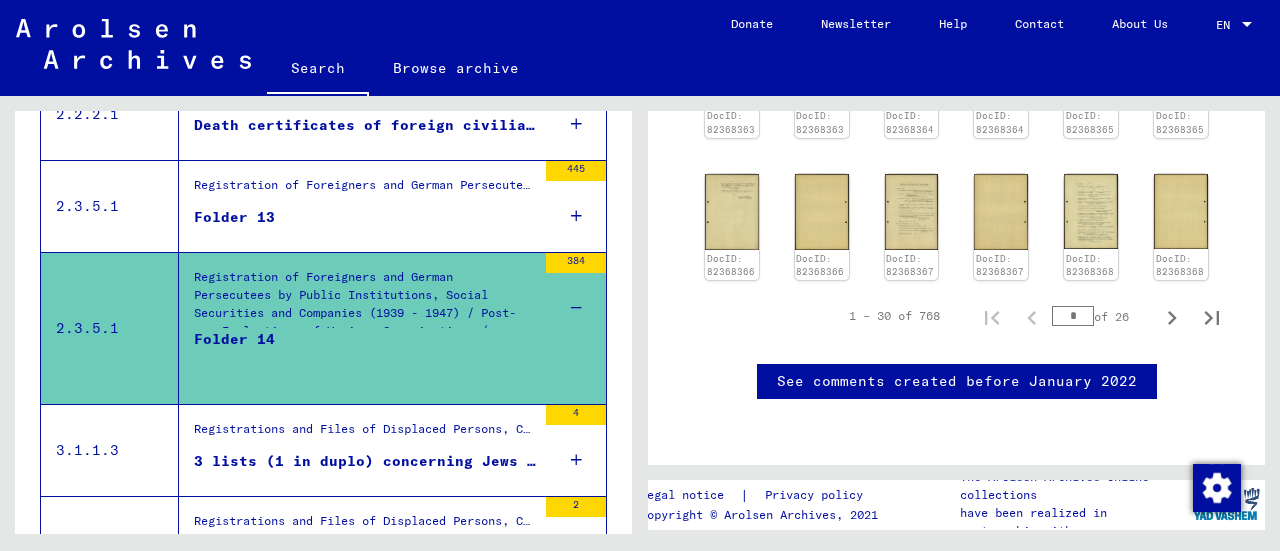 click at bounding box center (576, 216) 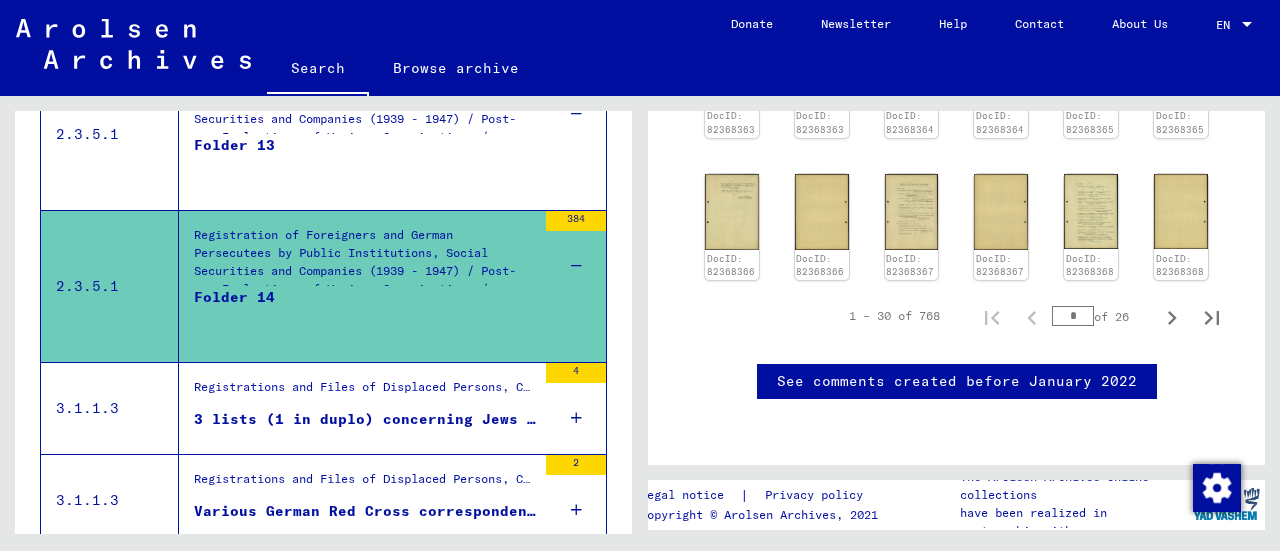 scroll, scrollTop: 1369, scrollLeft: 0, axis: vertical 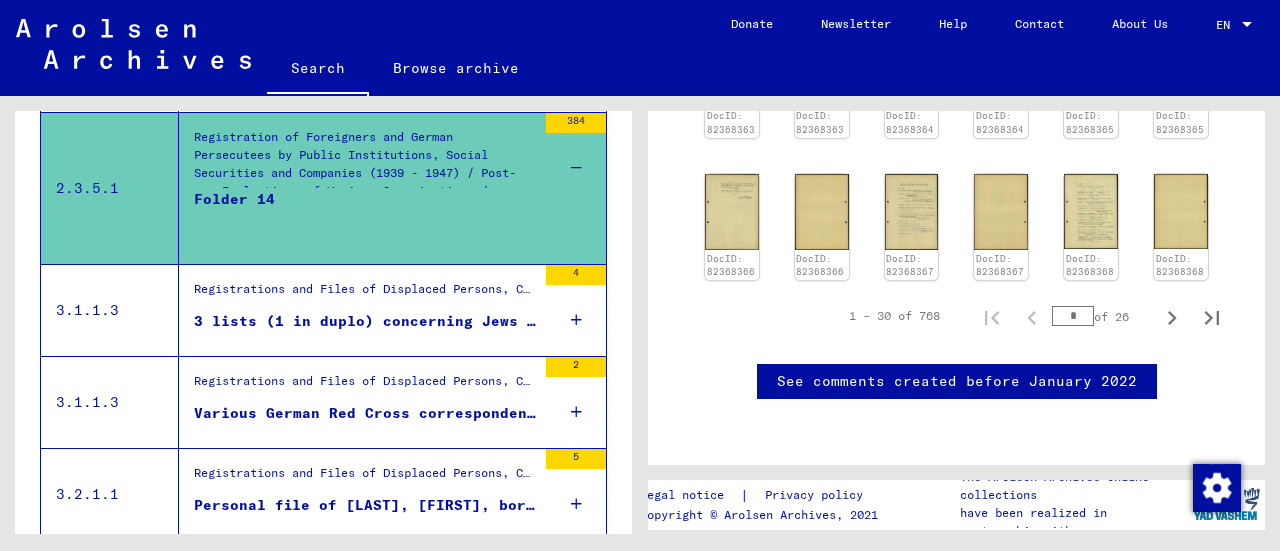 click on "3 lists (1 in duplo) concerning Jews who were living in Duisburg during 1946/47. 3 of them emigrated to the USA" at bounding box center (365, 321) 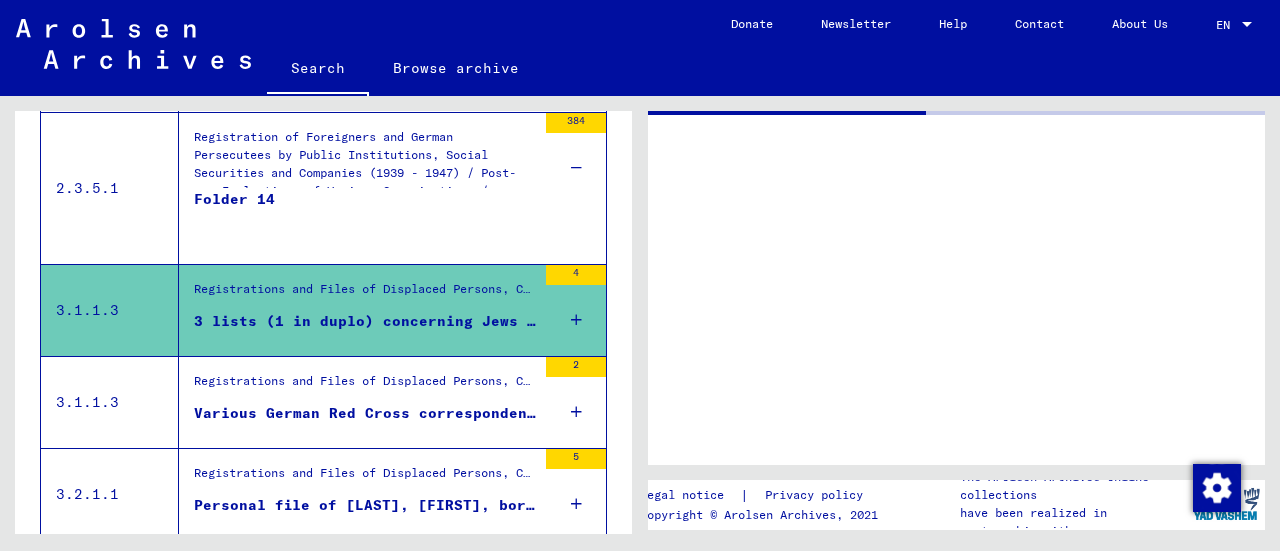 scroll, scrollTop: 0, scrollLeft: 0, axis: both 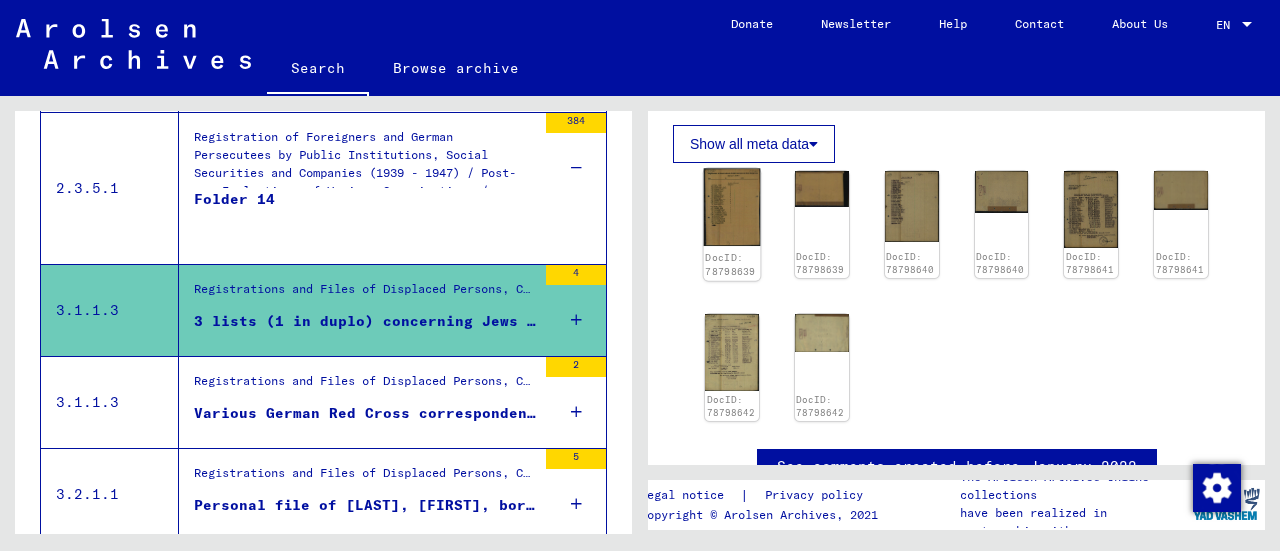 click 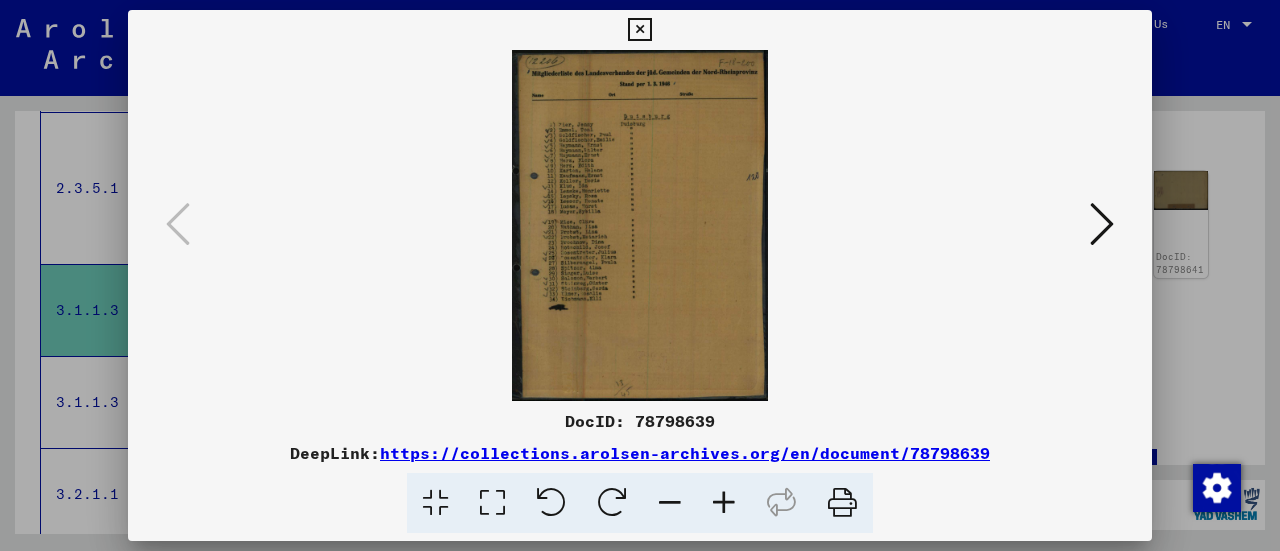 click at bounding box center (724, 503) 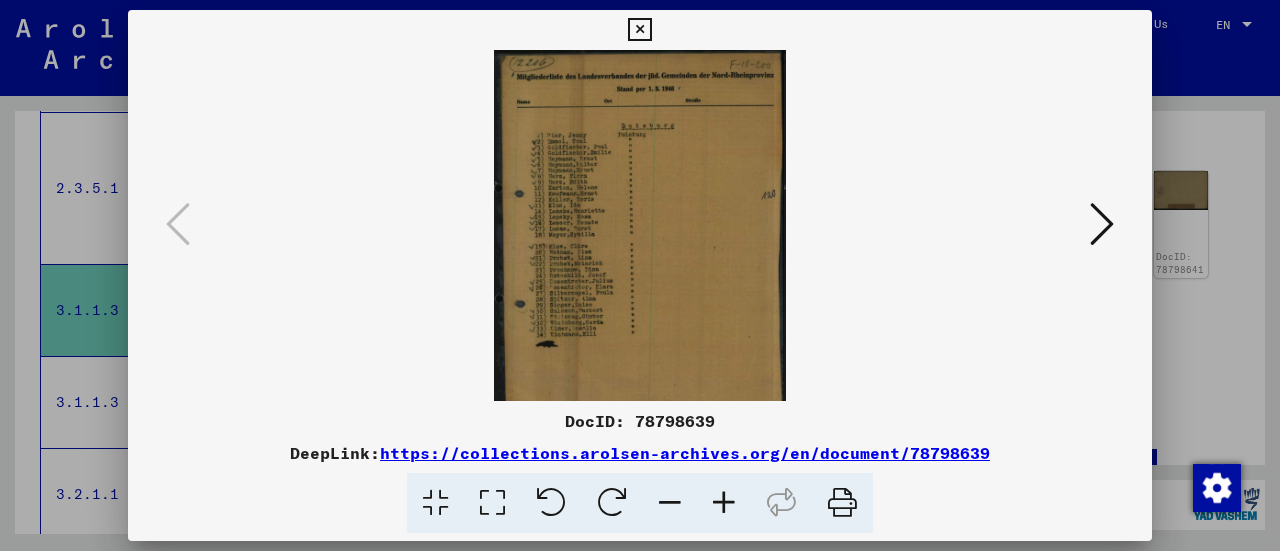 click at bounding box center (724, 503) 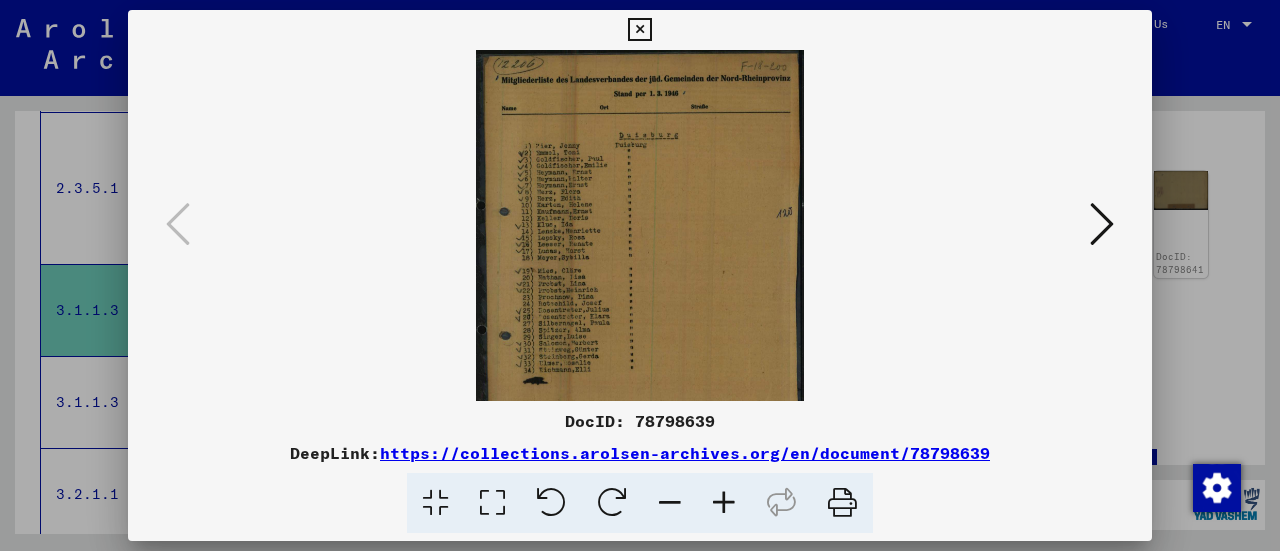 click at bounding box center (724, 503) 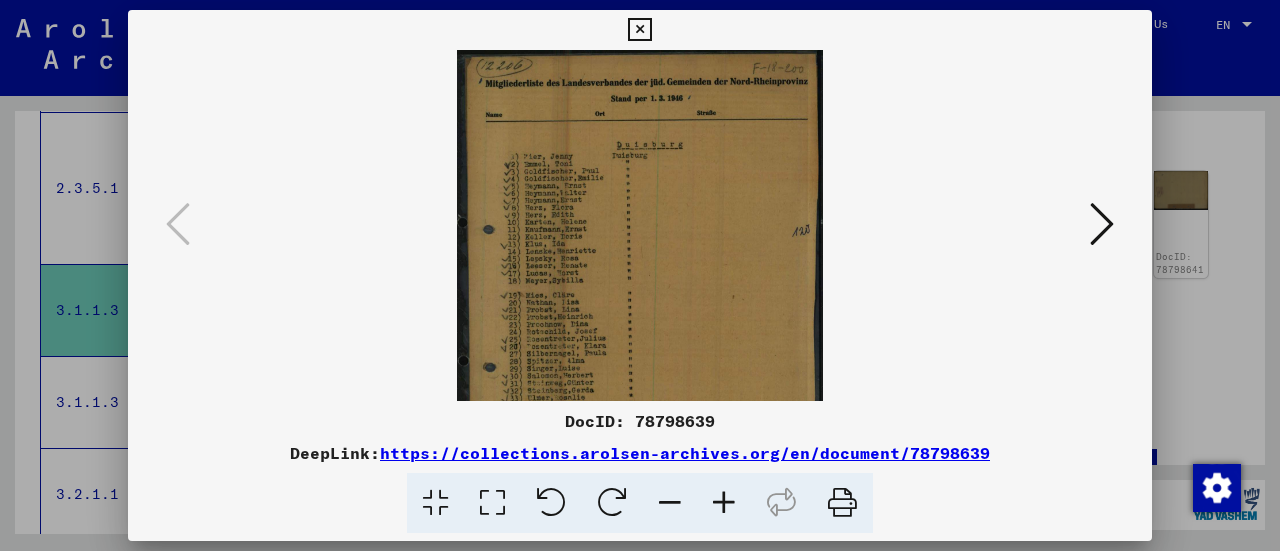 click at bounding box center (724, 503) 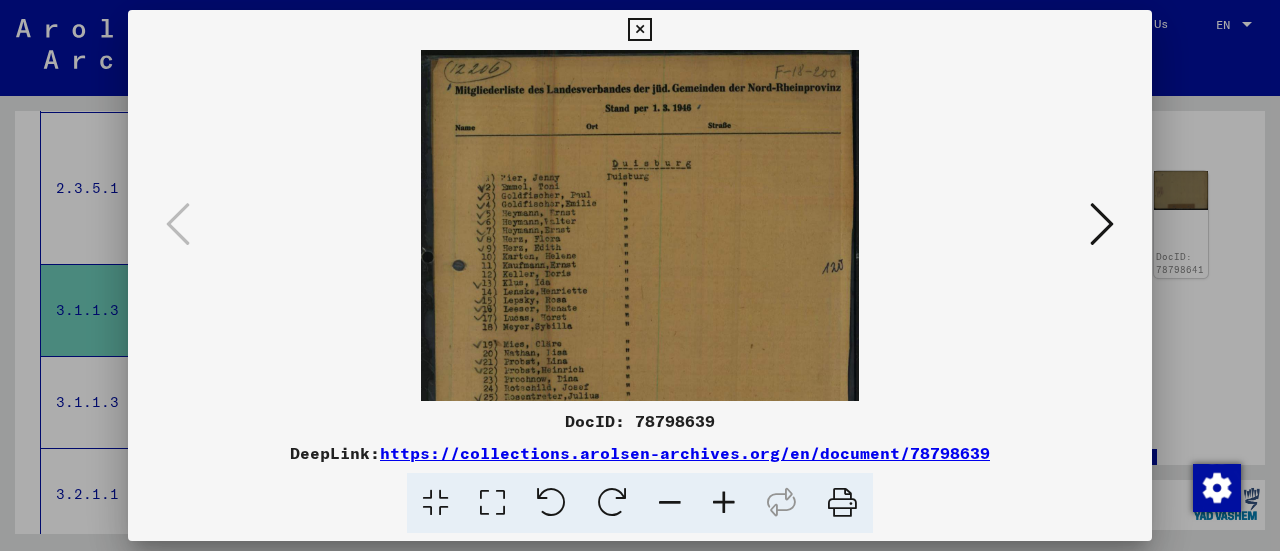 click at bounding box center (724, 503) 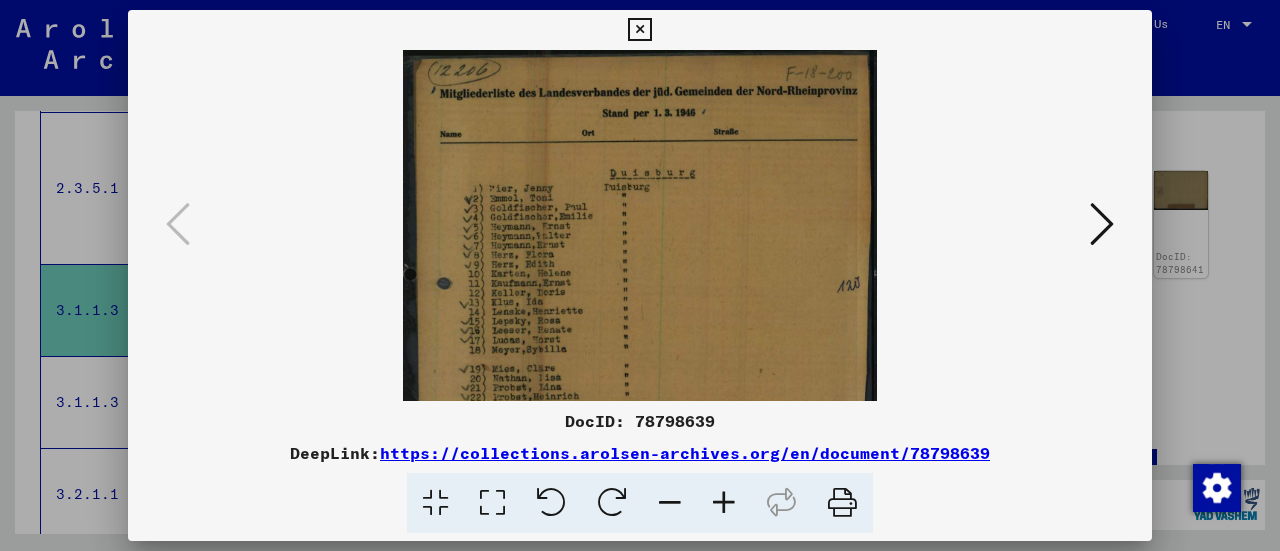 click at bounding box center (724, 503) 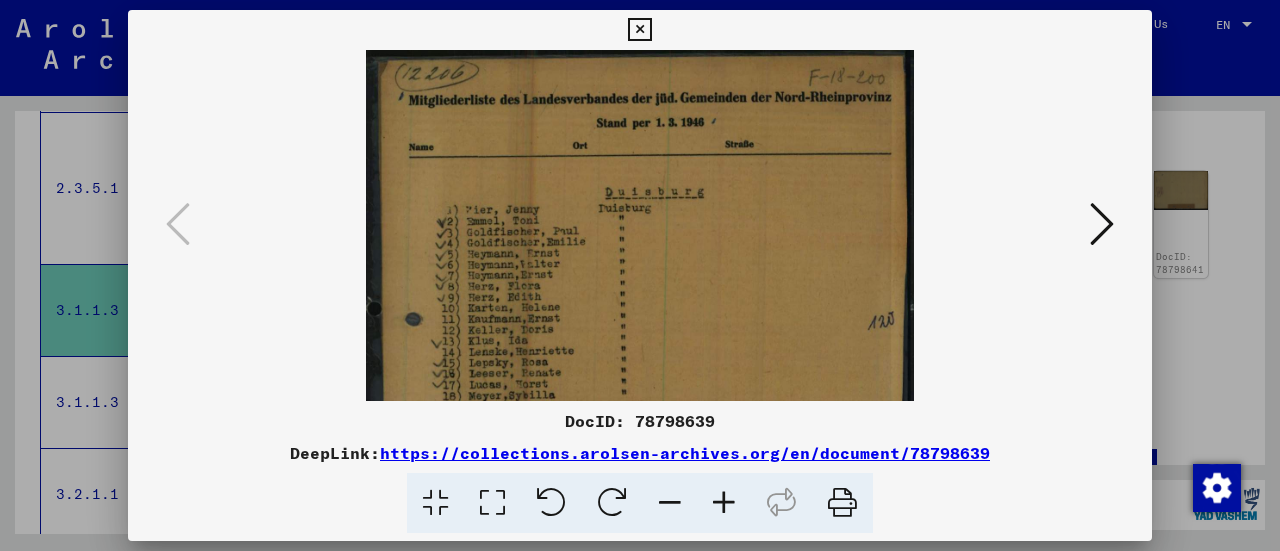 click at bounding box center (724, 503) 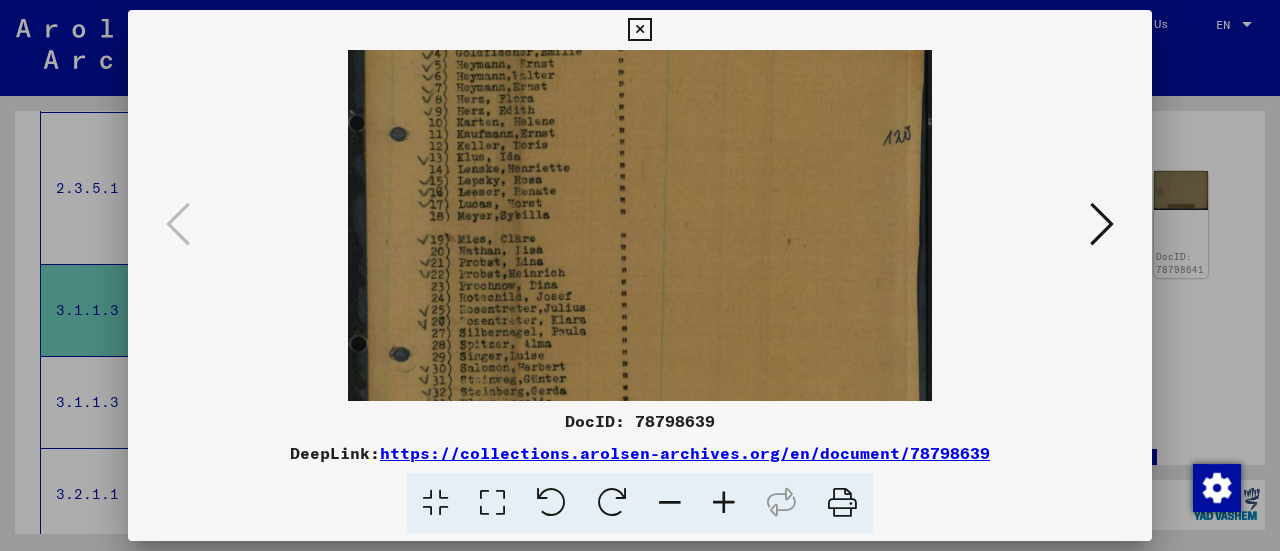 drag, startPoint x: 696, startPoint y: 342, endPoint x: 669, endPoint y: 150, distance: 193.88914 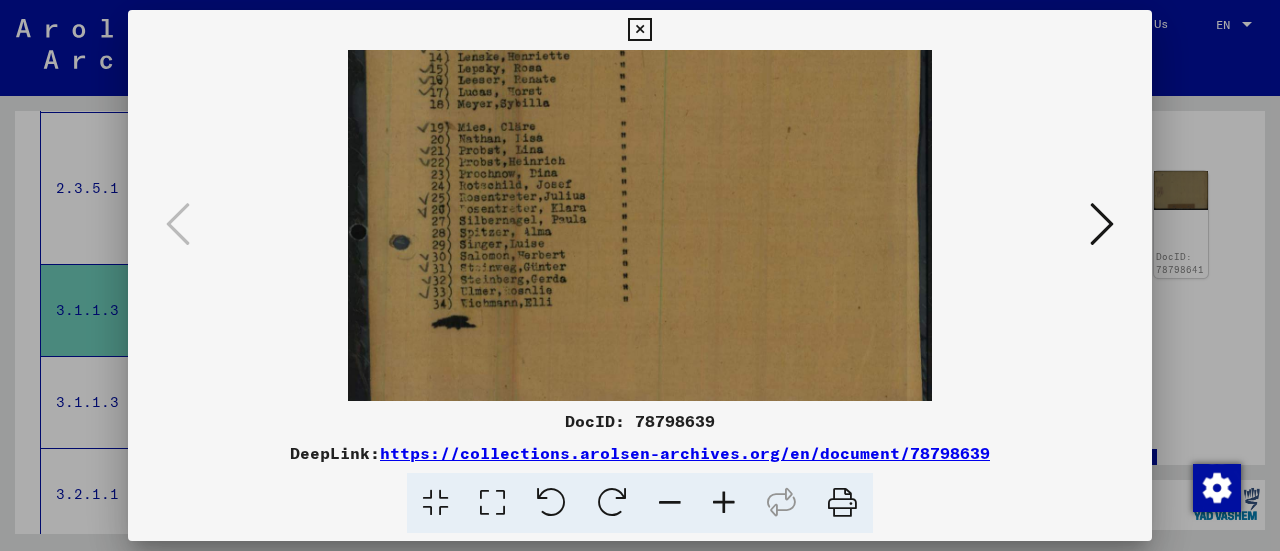scroll, scrollTop: 329, scrollLeft: 0, axis: vertical 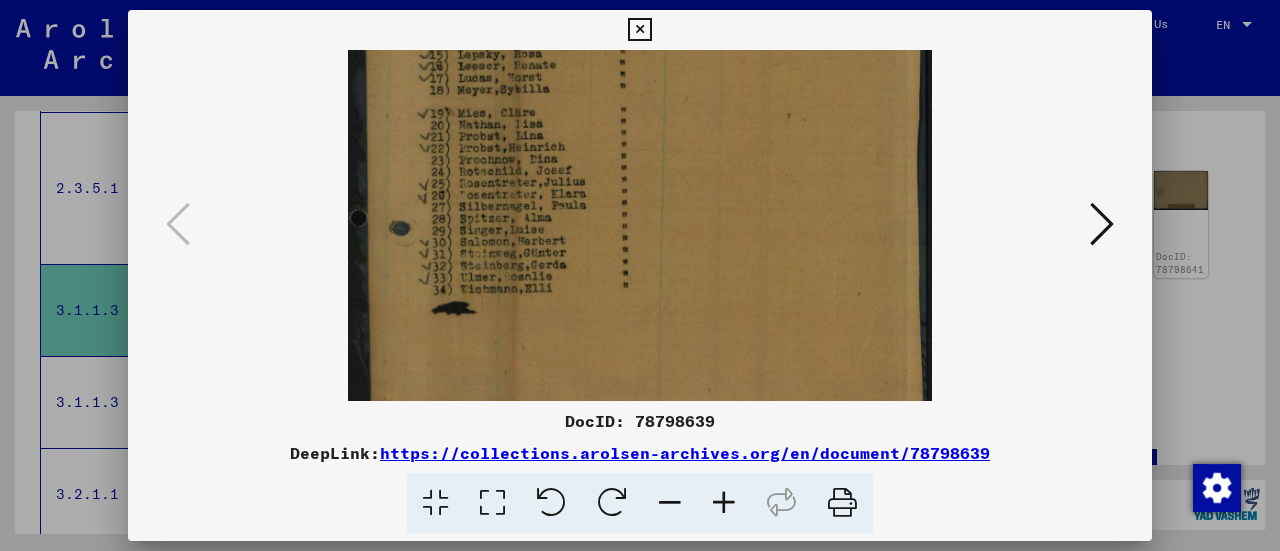 drag, startPoint x: 726, startPoint y: 315, endPoint x: 718, endPoint y: 199, distance: 116.275536 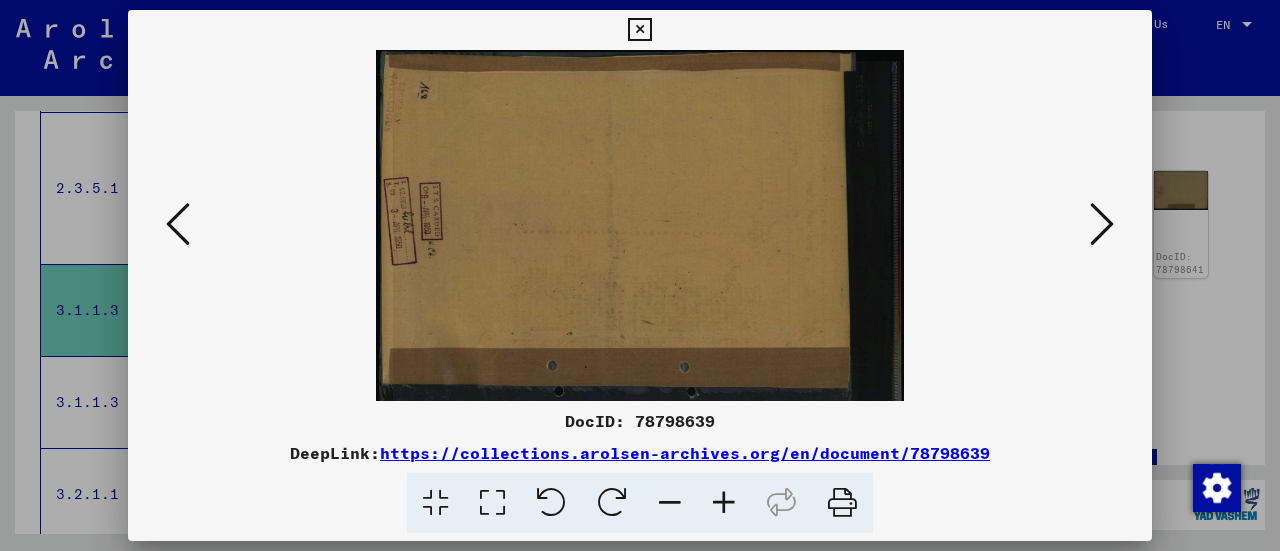 click at bounding box center [1102, 224] 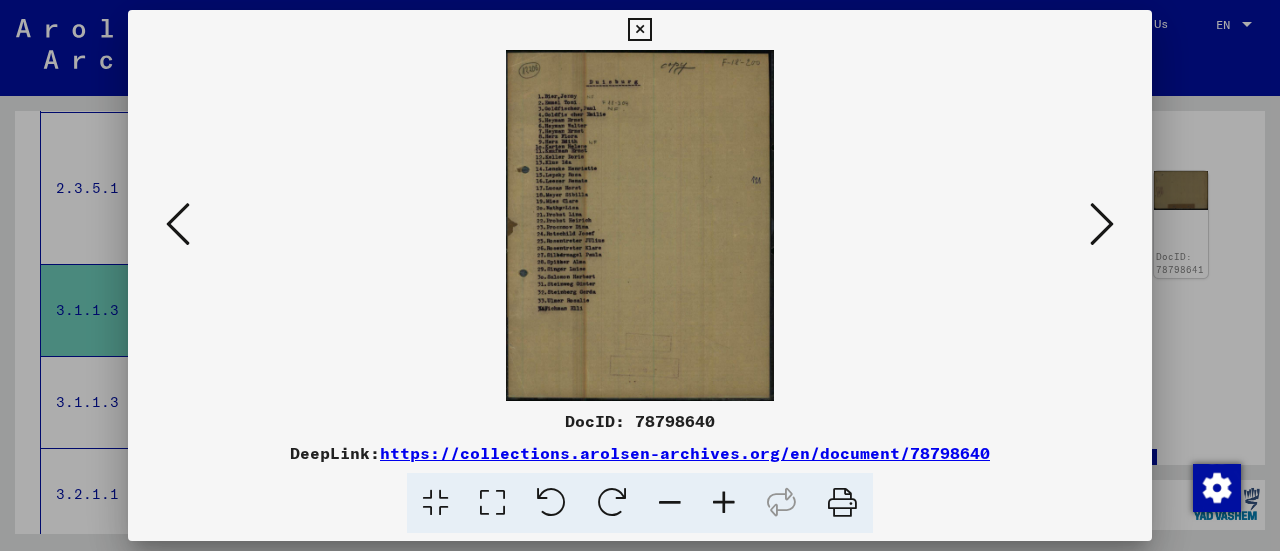 click at bounding box center (724, 503) 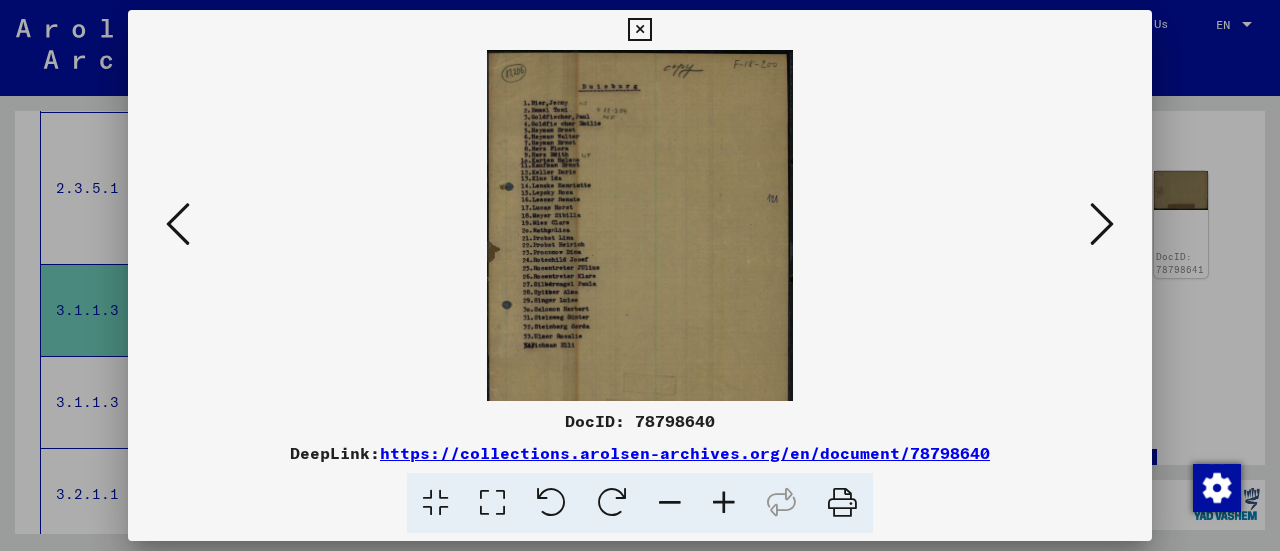 click at bounding box center (724, 503) 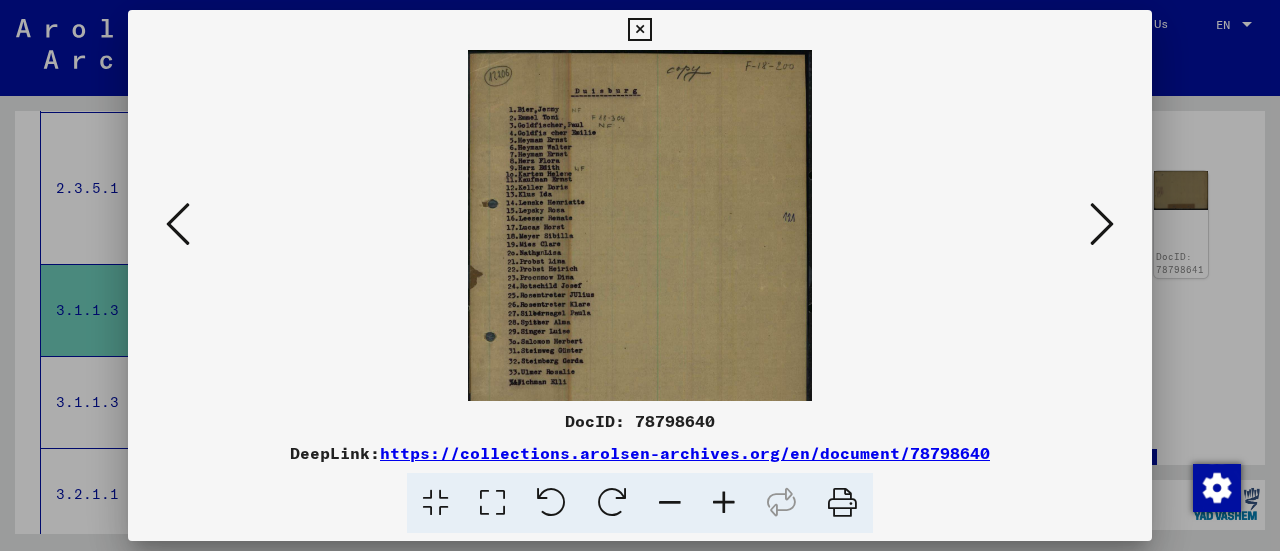 click at bounding box center [724, 503] 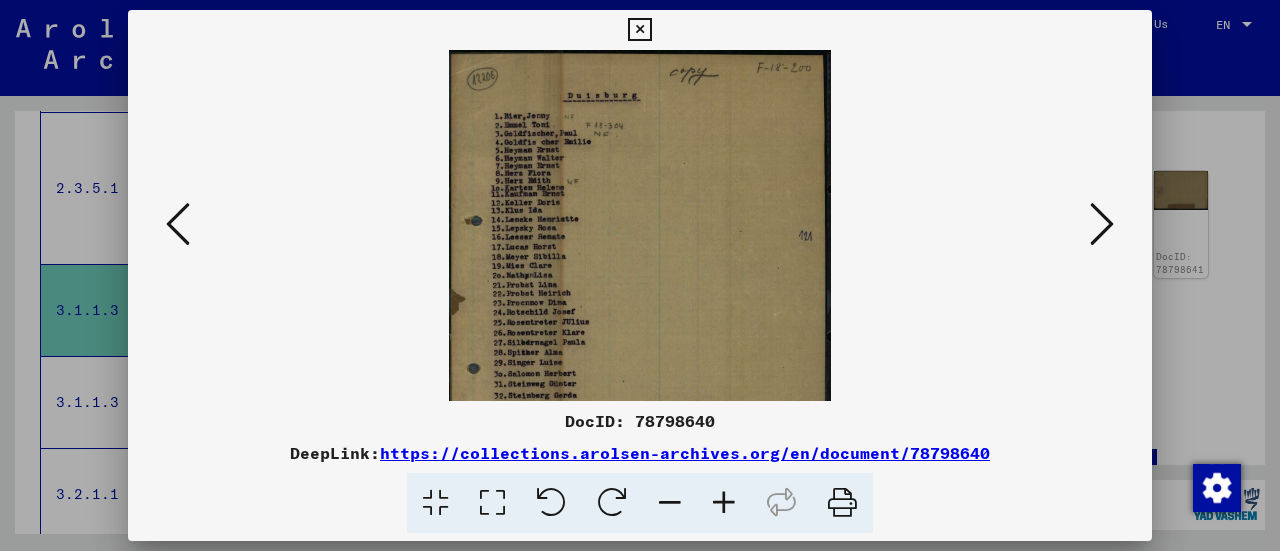 click at bounding box center [724, 503] 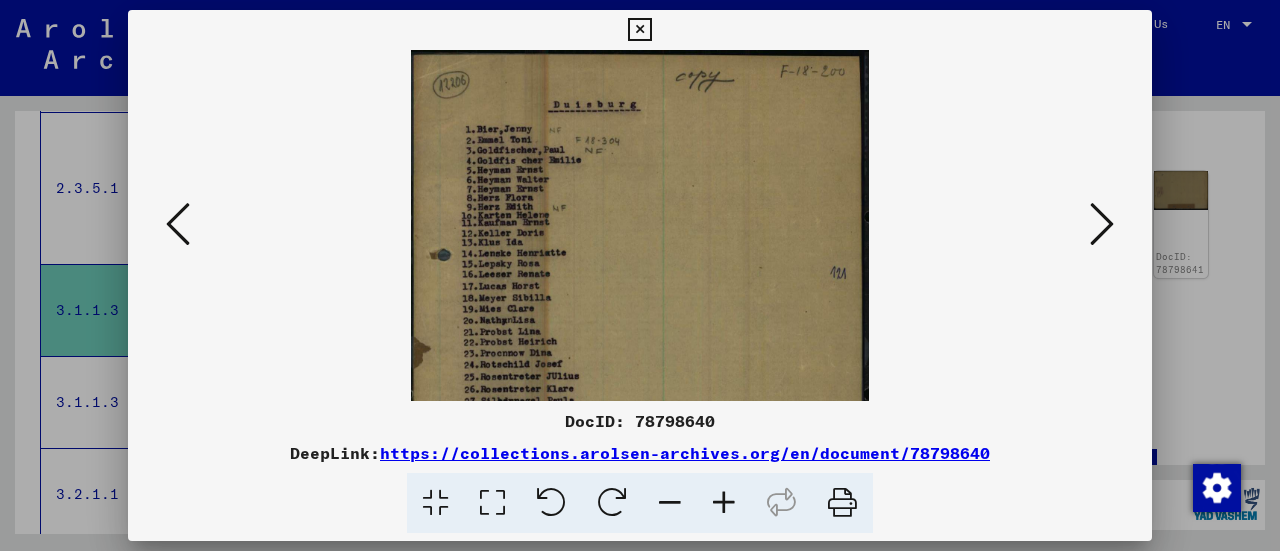 click at bounding box center (724, 503) 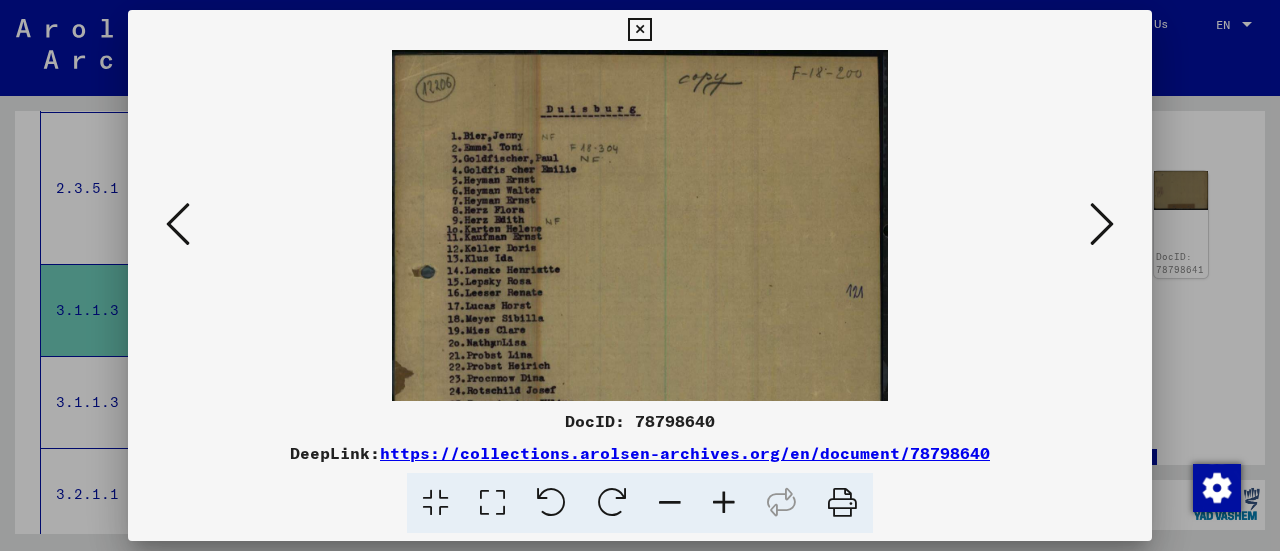click at bounding box center (724, 503) 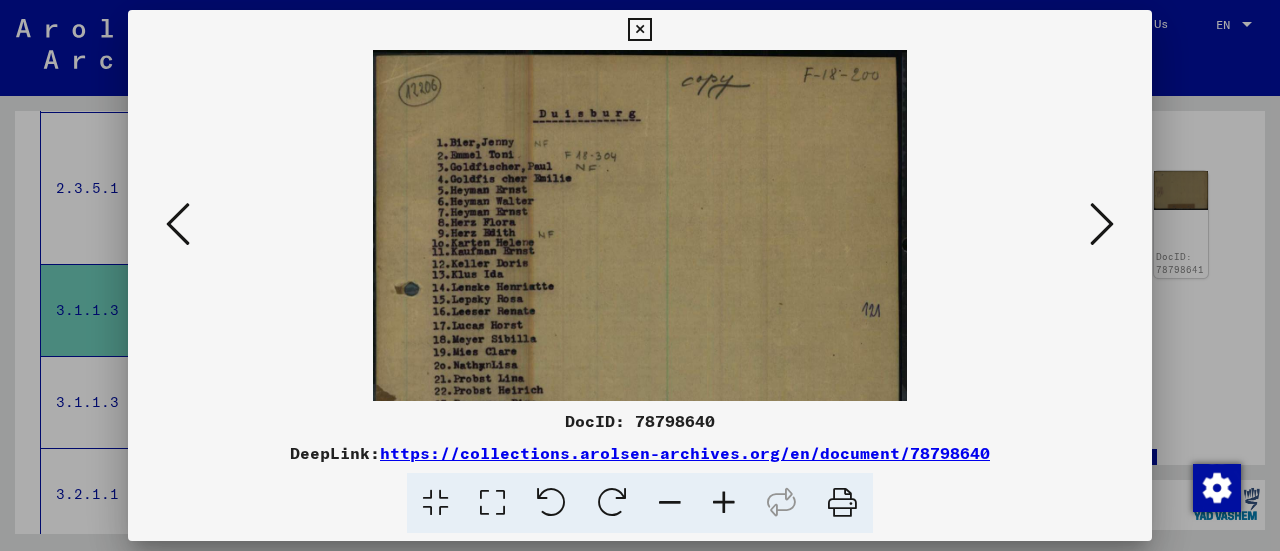click at bounding box center [724, 503] 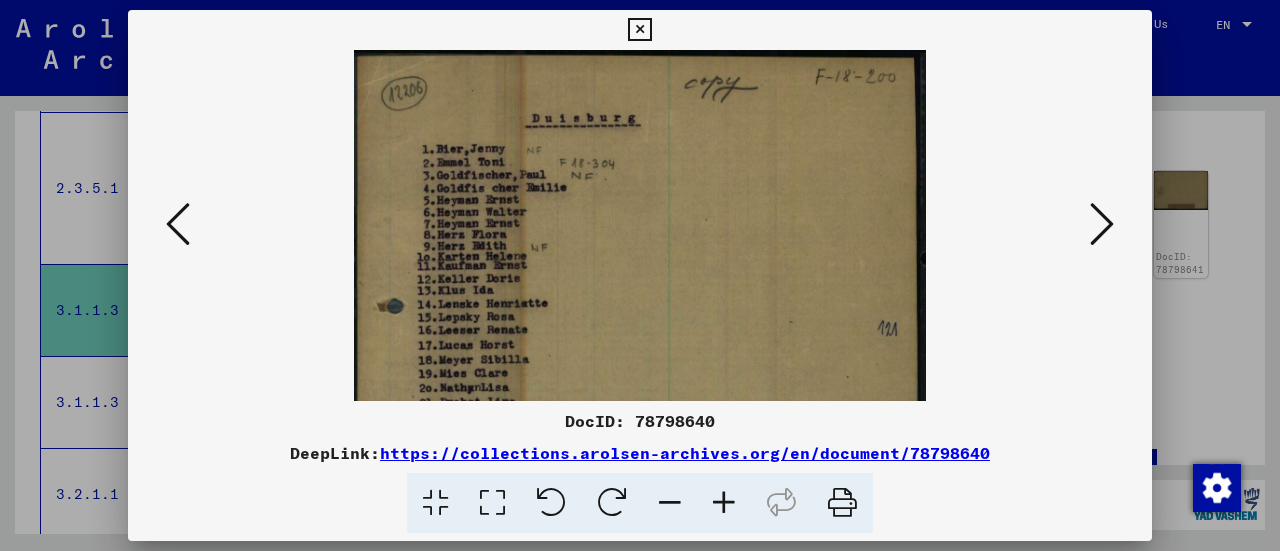click at bounding box center (724, 503) 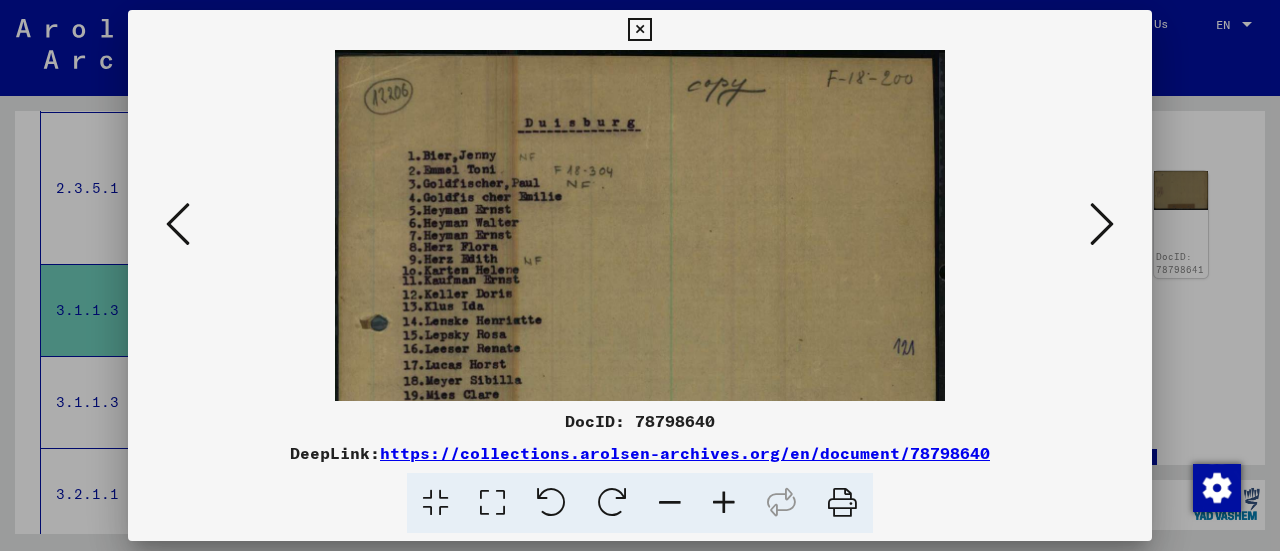 click at bounding box center [1102, 224] 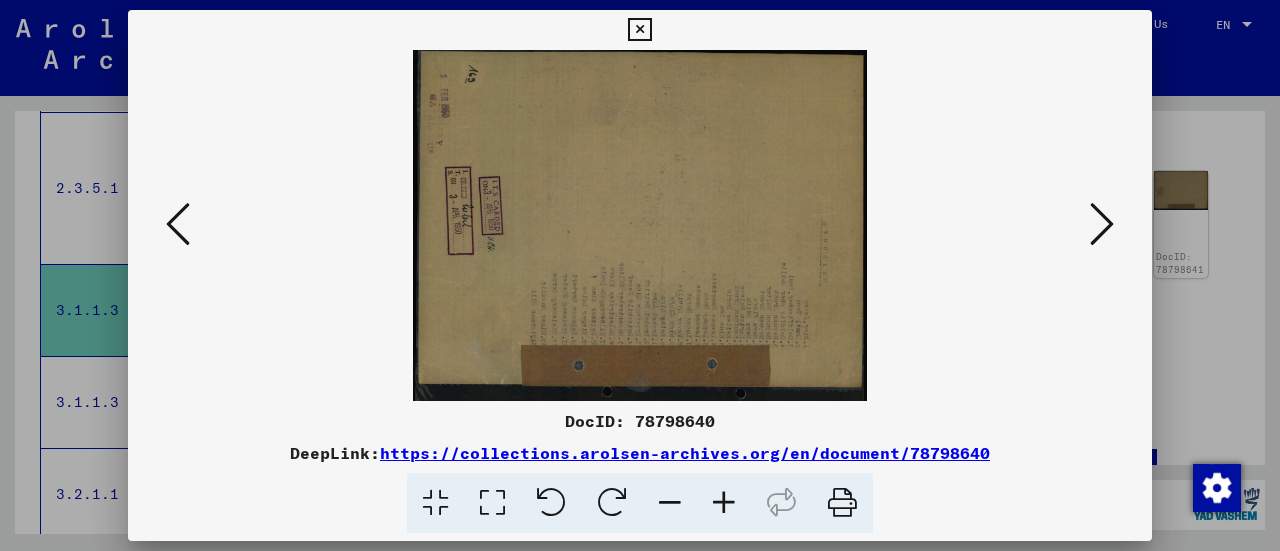 click at bounding box center [1102, 224] 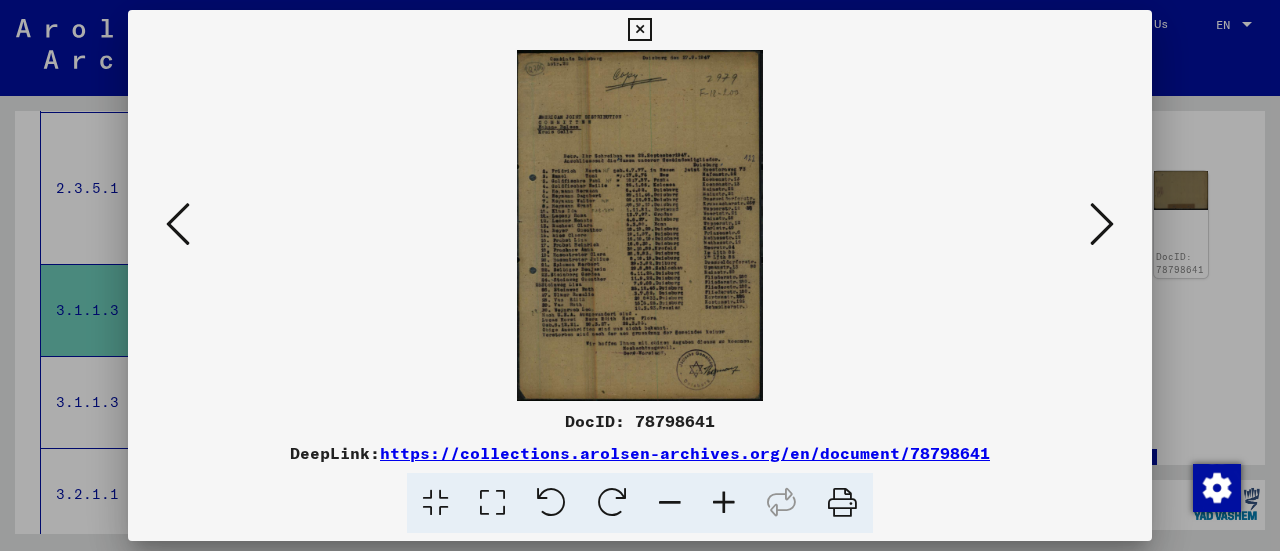 click at bounding box center (724, 503) 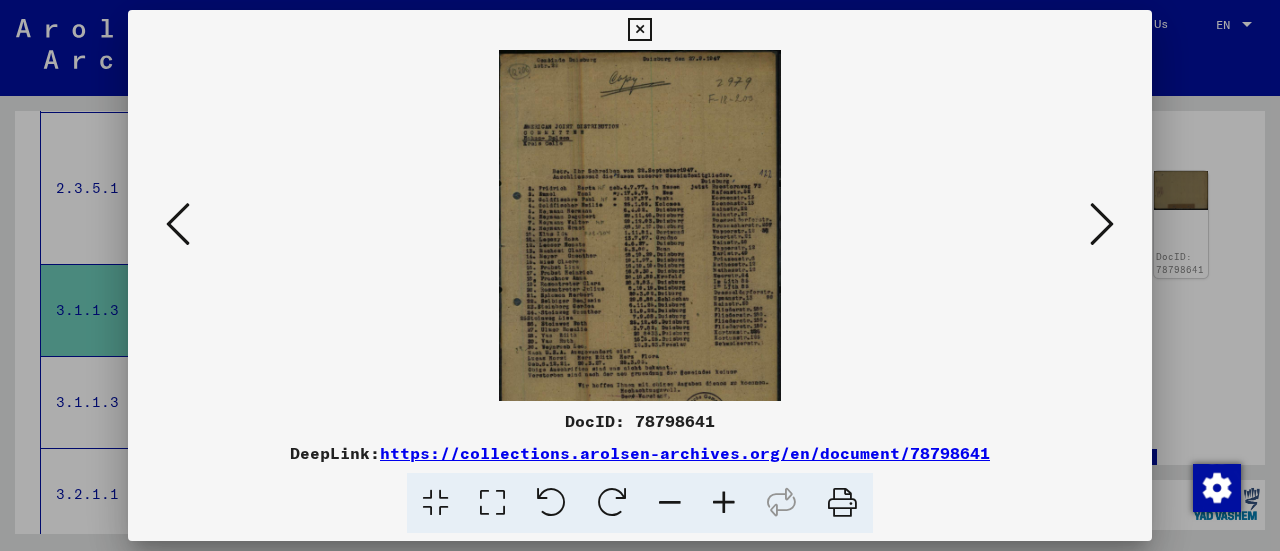 click at bounding box center [724, 503] 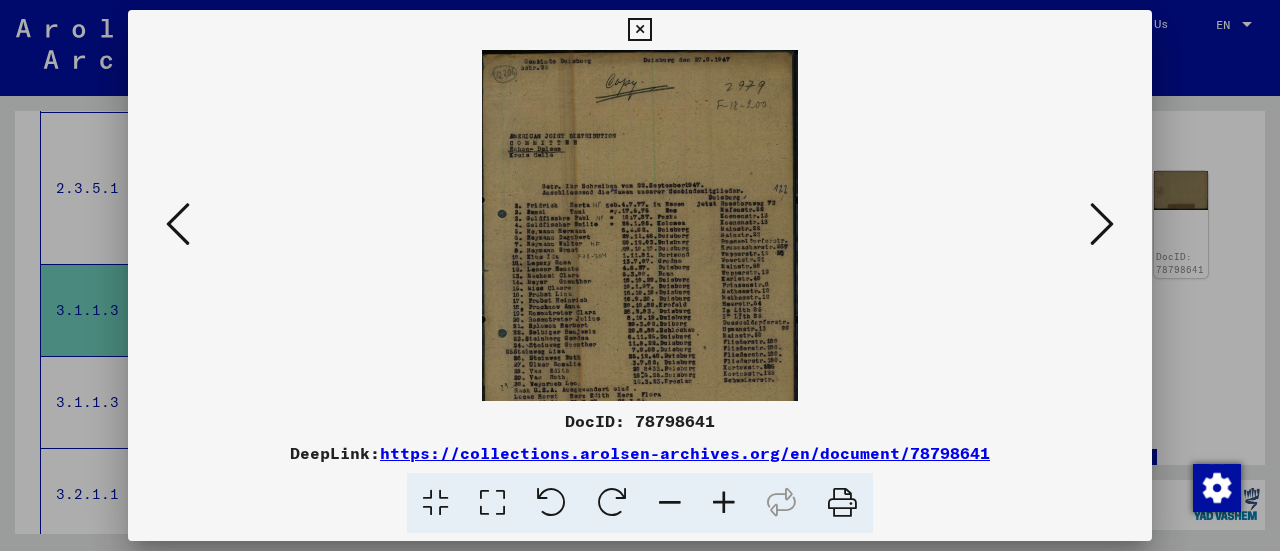 click at bounding box center (724, 503) 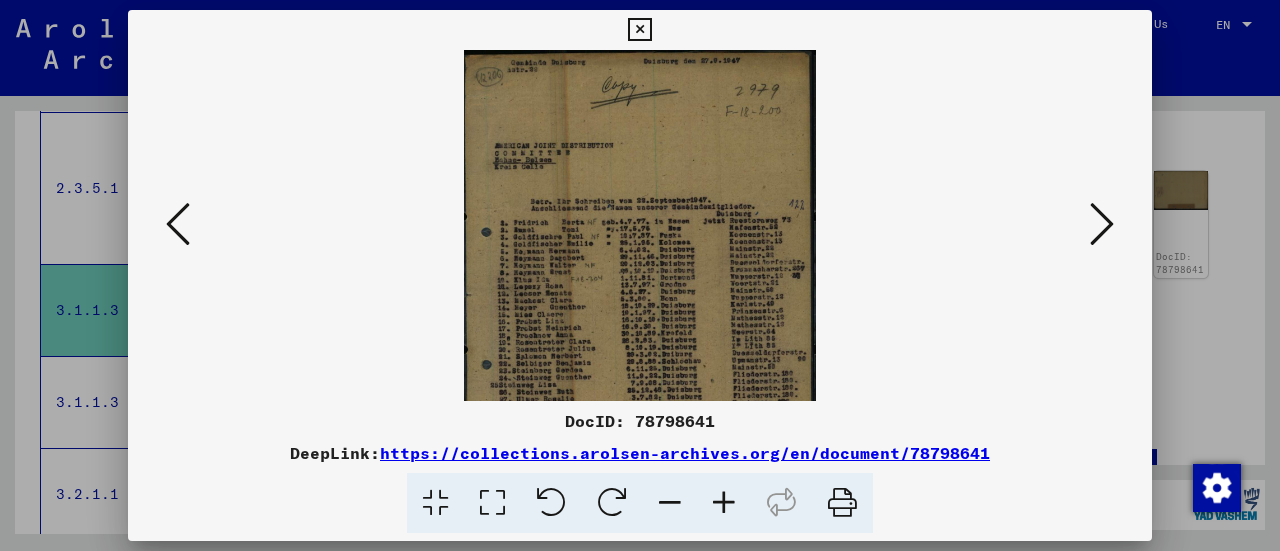 click at bounding box center (724, 503) 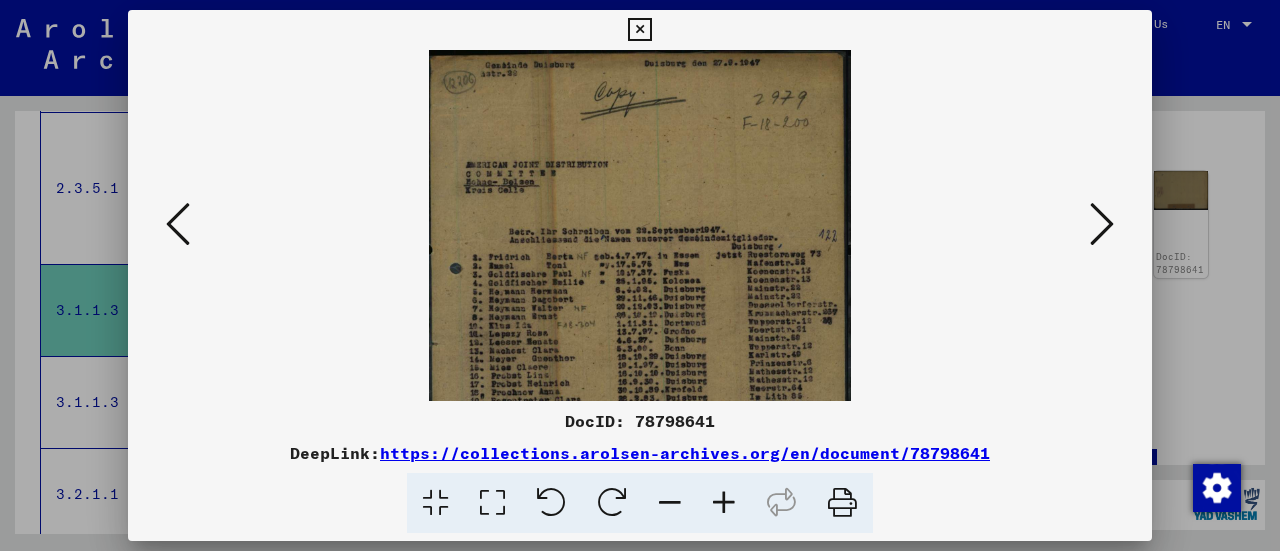 click at bounding box center (724, 503) 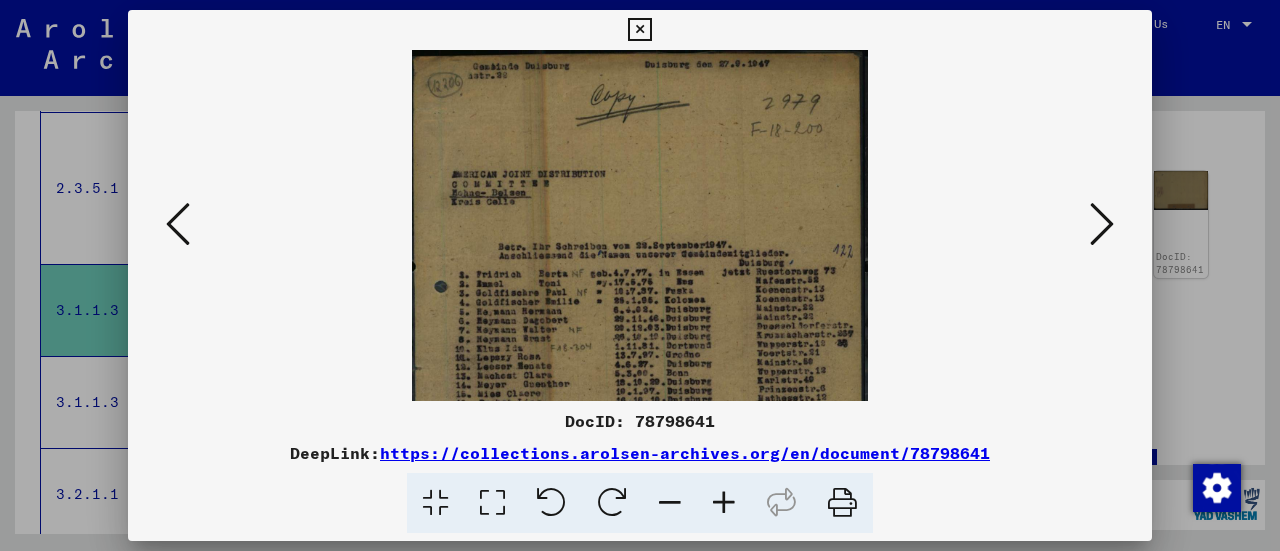 click at bounding box center (724, 503) 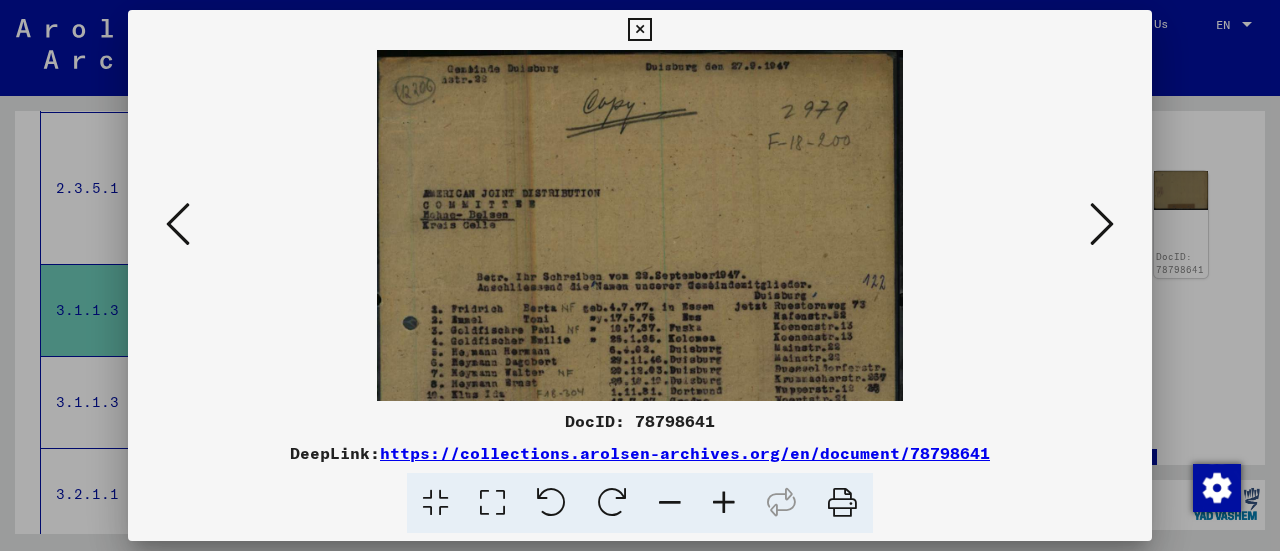 click at bounding box center [724, 503] 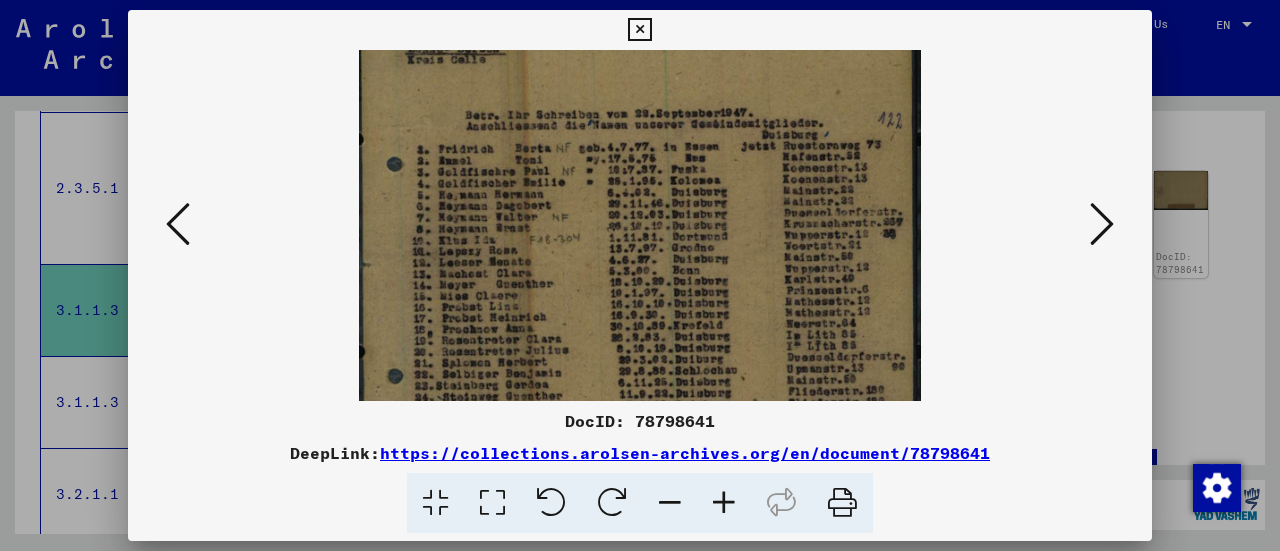 drag, startPoint x: 751, startPoint y: 352, endPoint x: 763, endPoint y: 170, distance: 182.39517 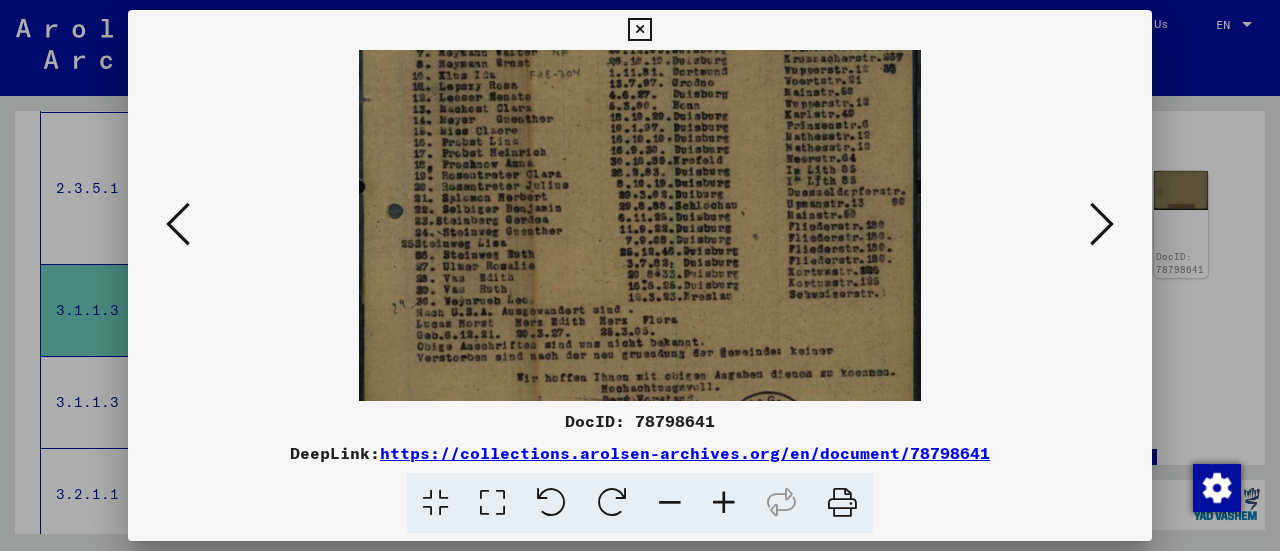 drag, startPoint x: 767, startPoint y: 310, endPoint x: 748, endPoint y: 143, distance: 168.07736 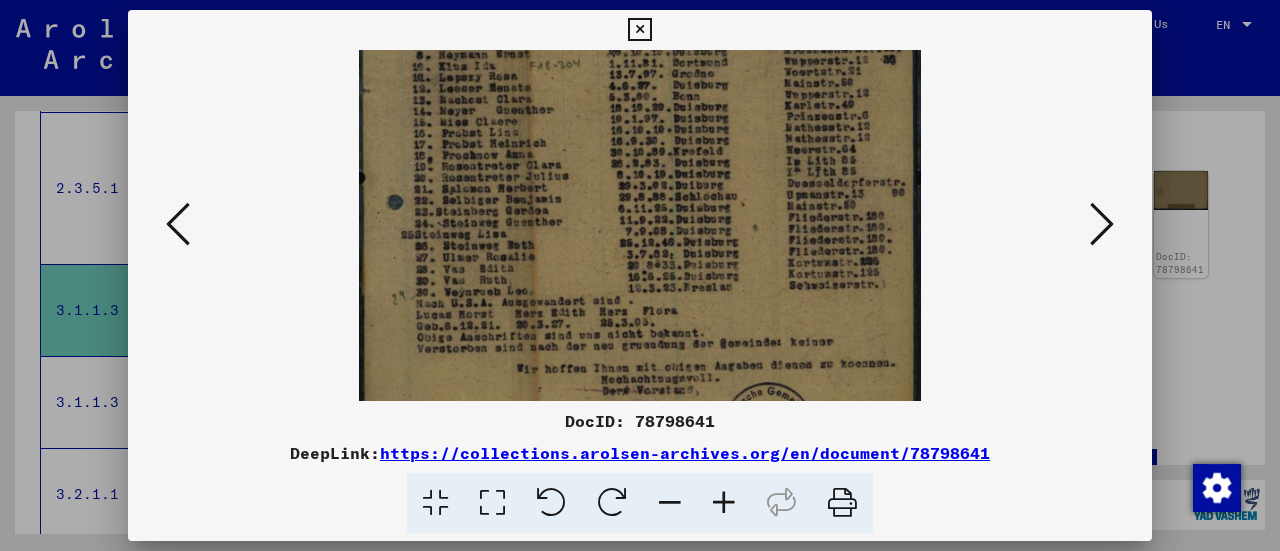 click at bounding box center [1102, 224] 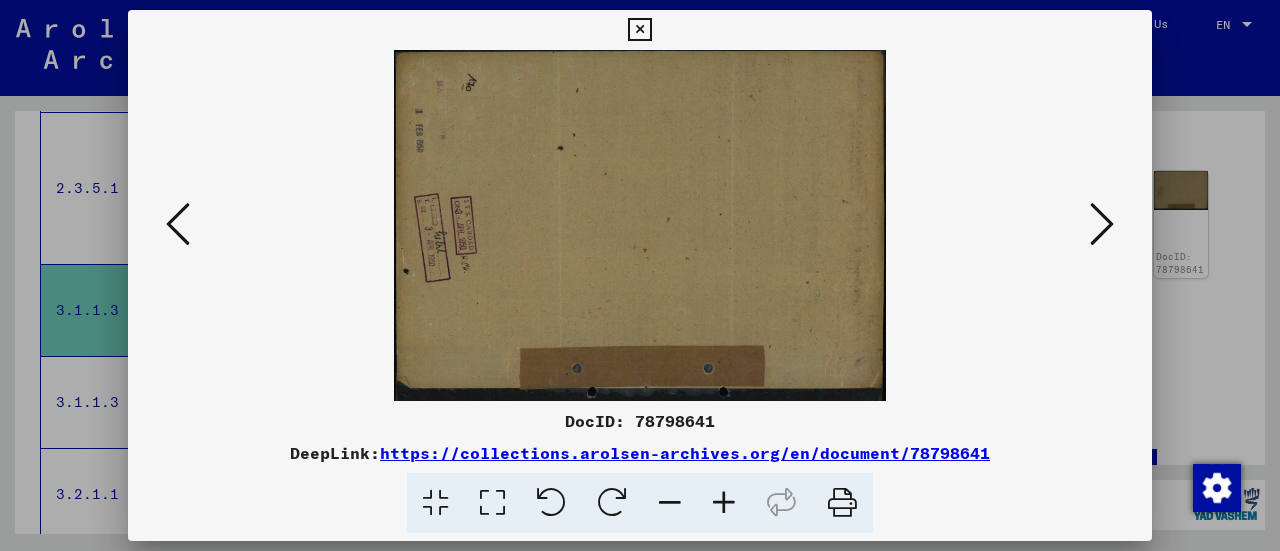 scroll, scrollTop: 0, scrollLeft: 0, axis: both 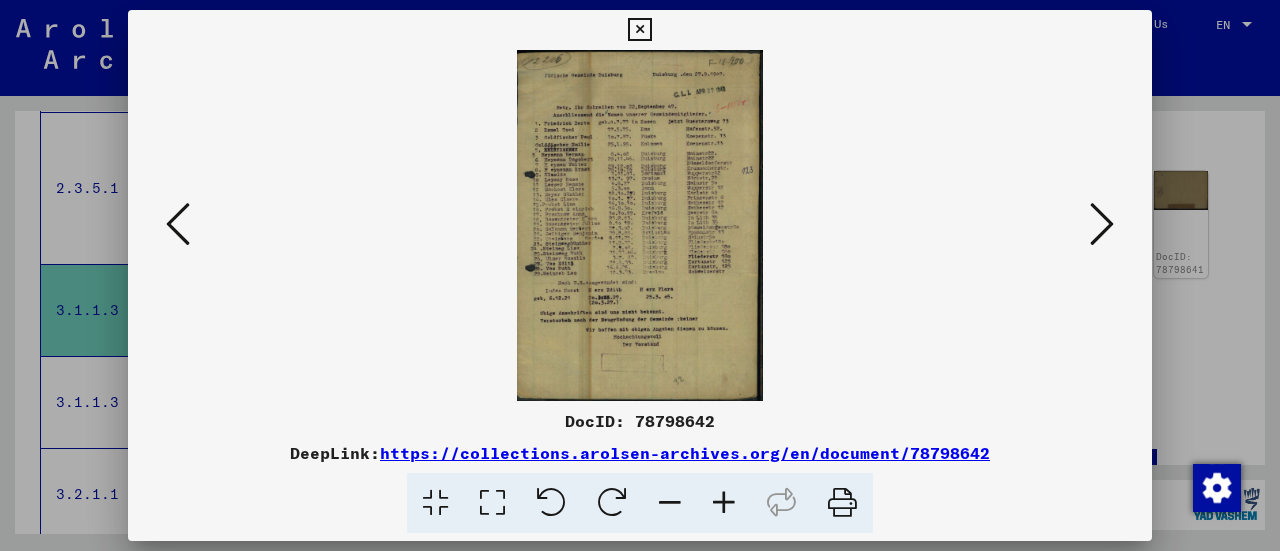 click at bounding box center [1102, 224] 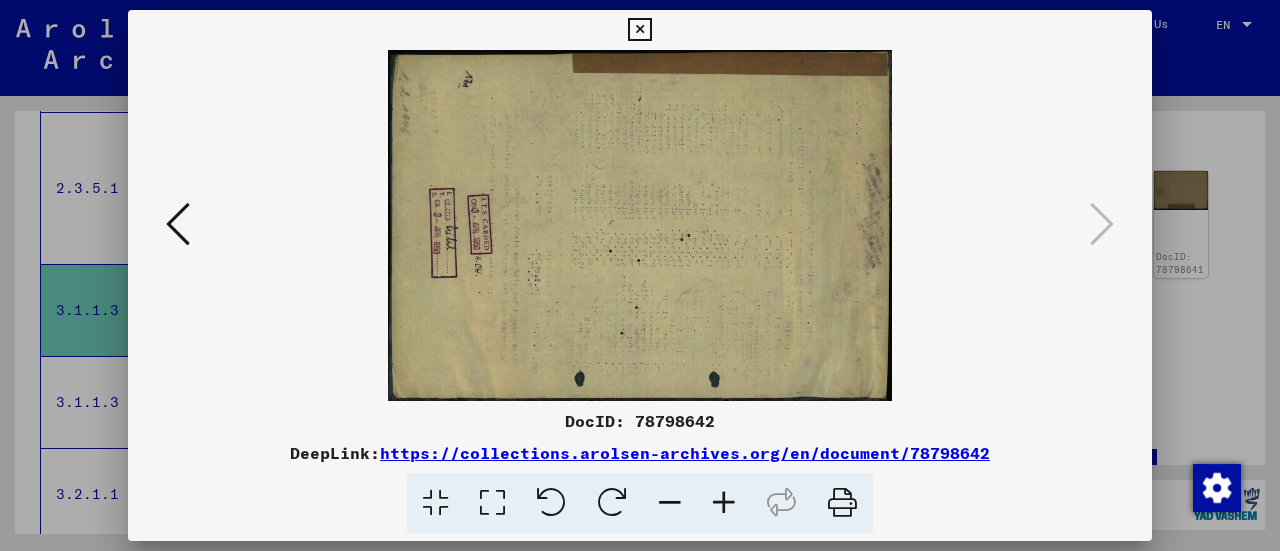 click at bounding box center [640, 275] 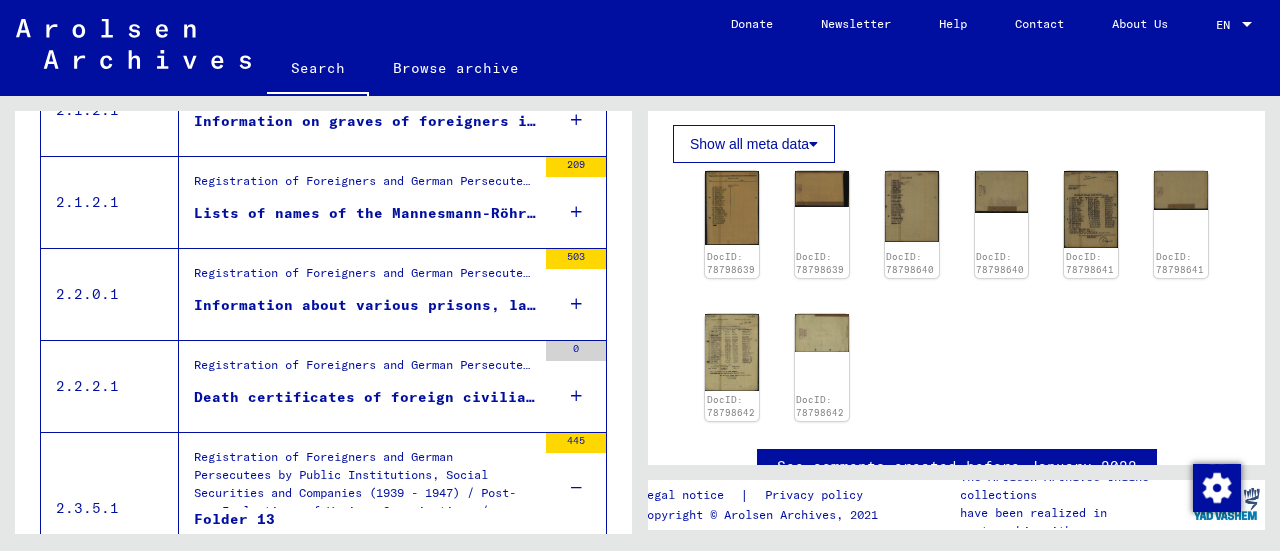 scroll, scrollTop: 869, scrollLeft: 0, axis: vertical 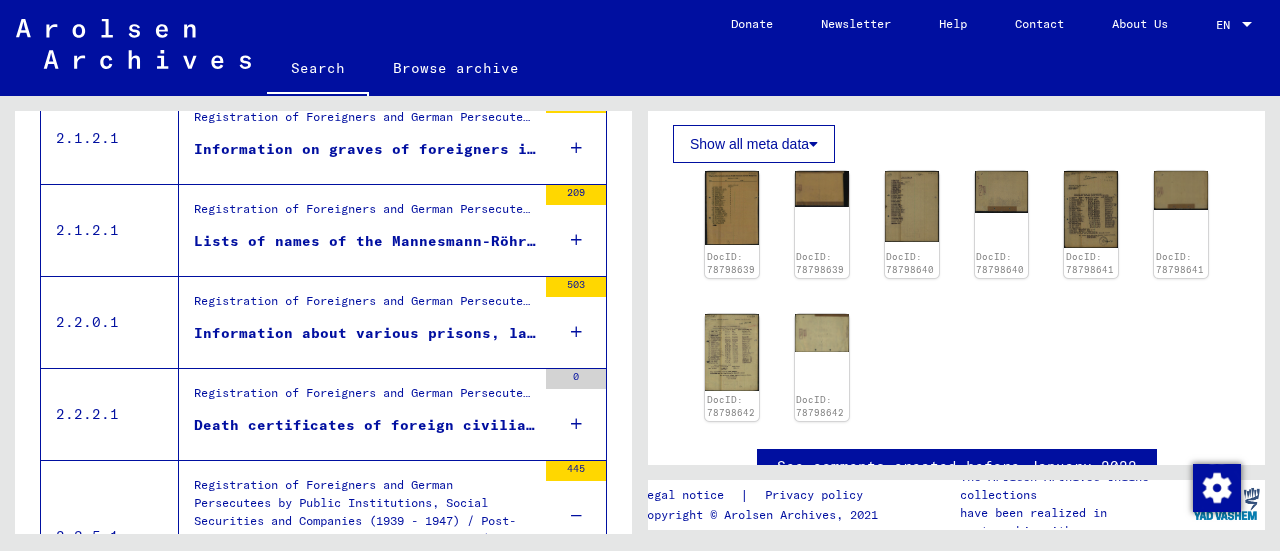 click at bounding box center [576, 332] 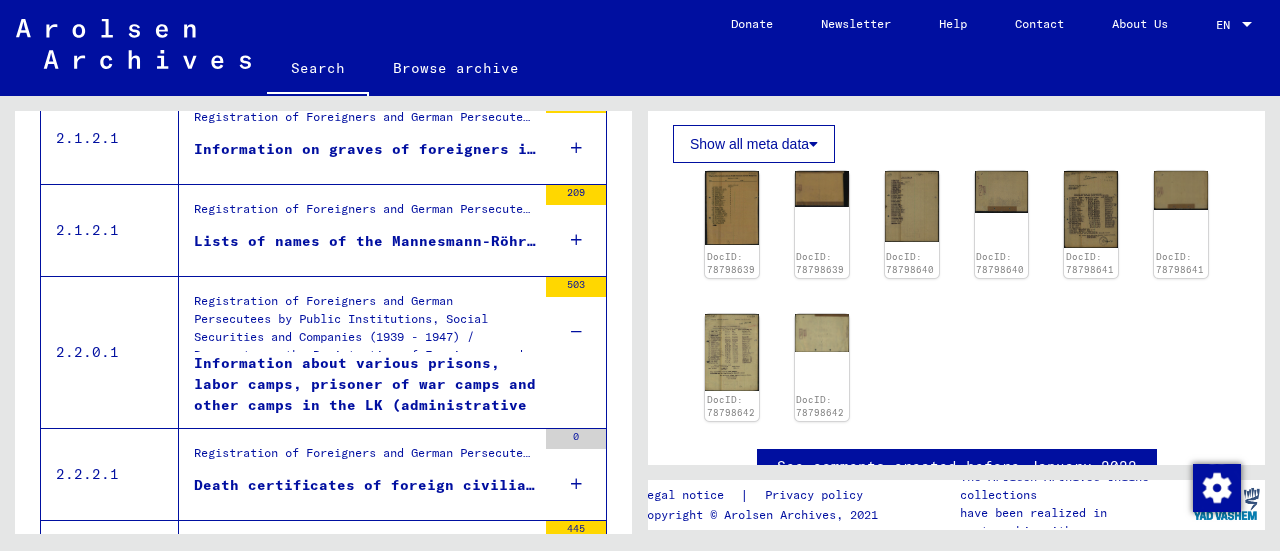scroll, scrollTop: 769, scrollLeft: 0, axis: vertical 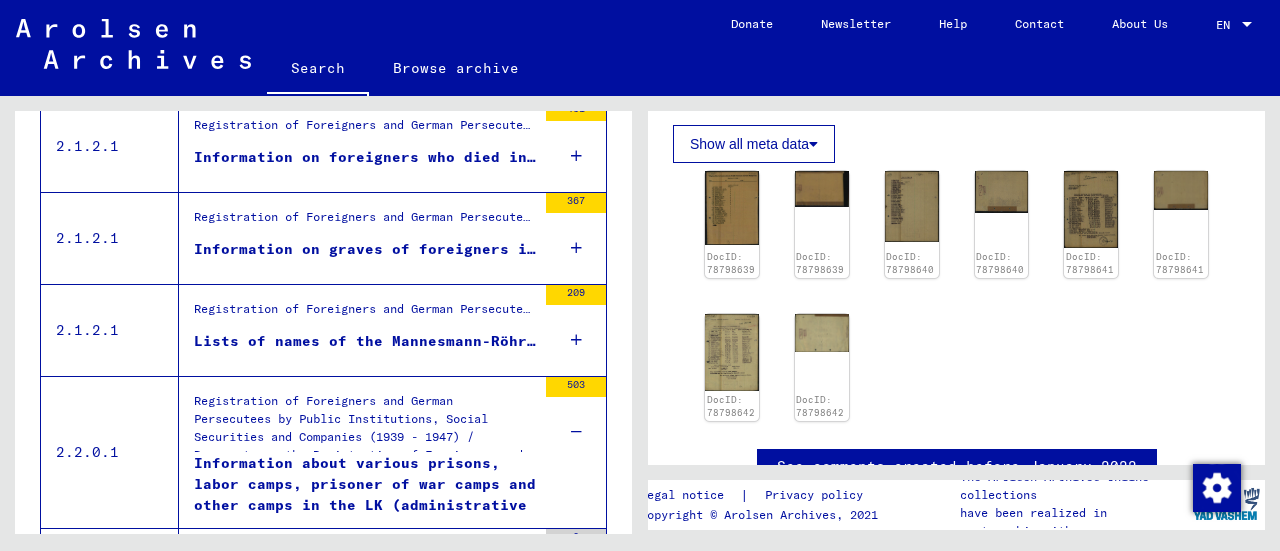 click at bounding box center [576, 340] 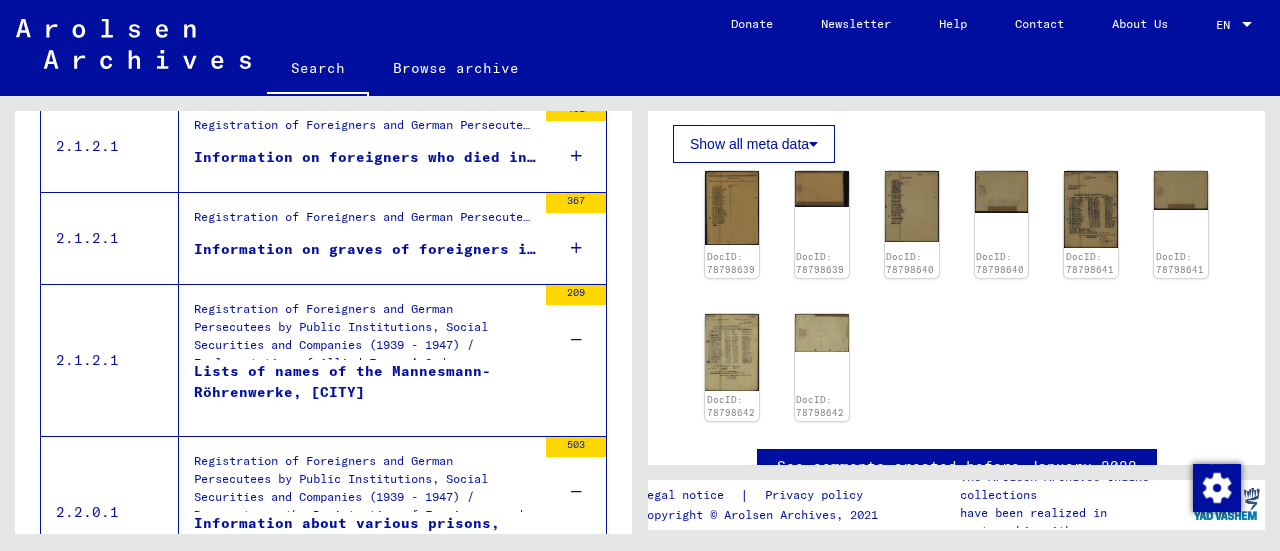 click on "Lists of names of the Mannesmann-Röhrenwerke, [CITY]" at bounding box center (365, 391) 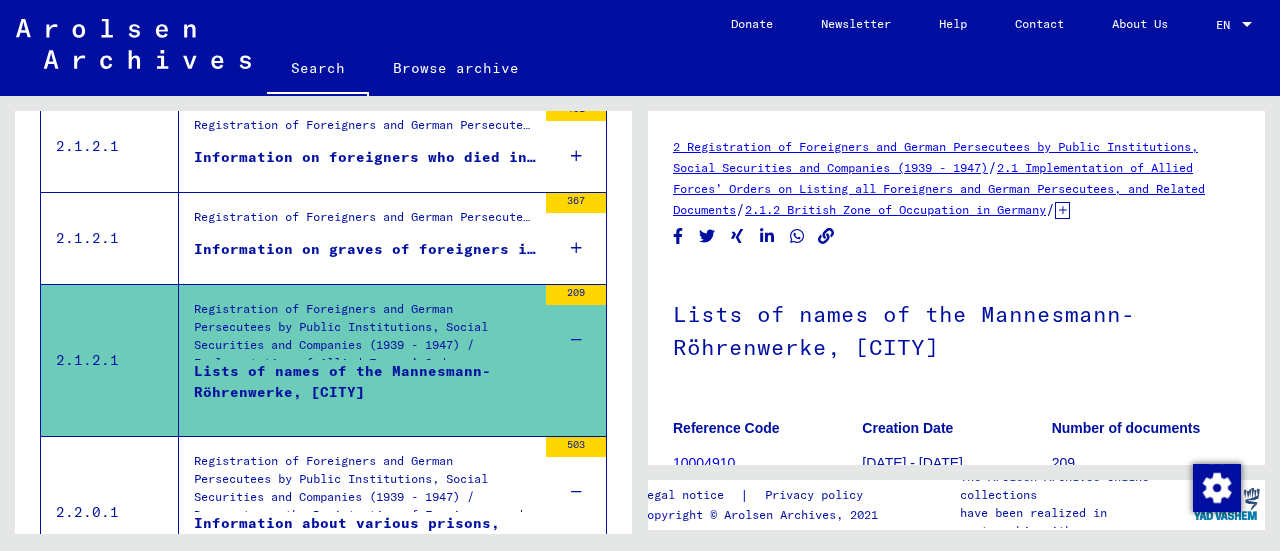 scroll, scrollTop: 0, scrollLeft: 0, axis: both 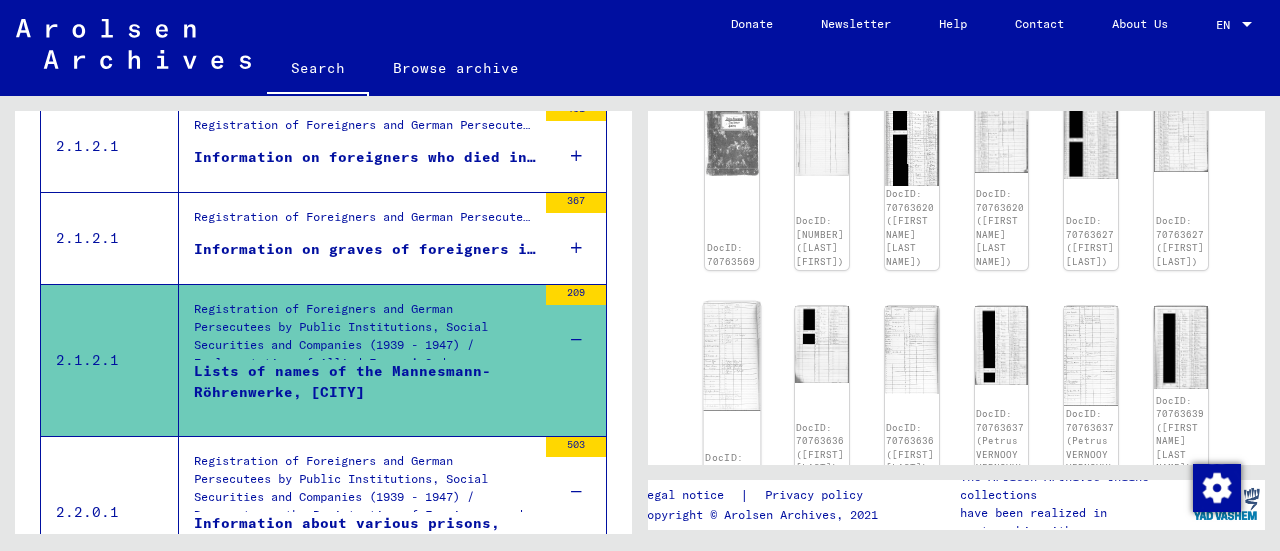 click 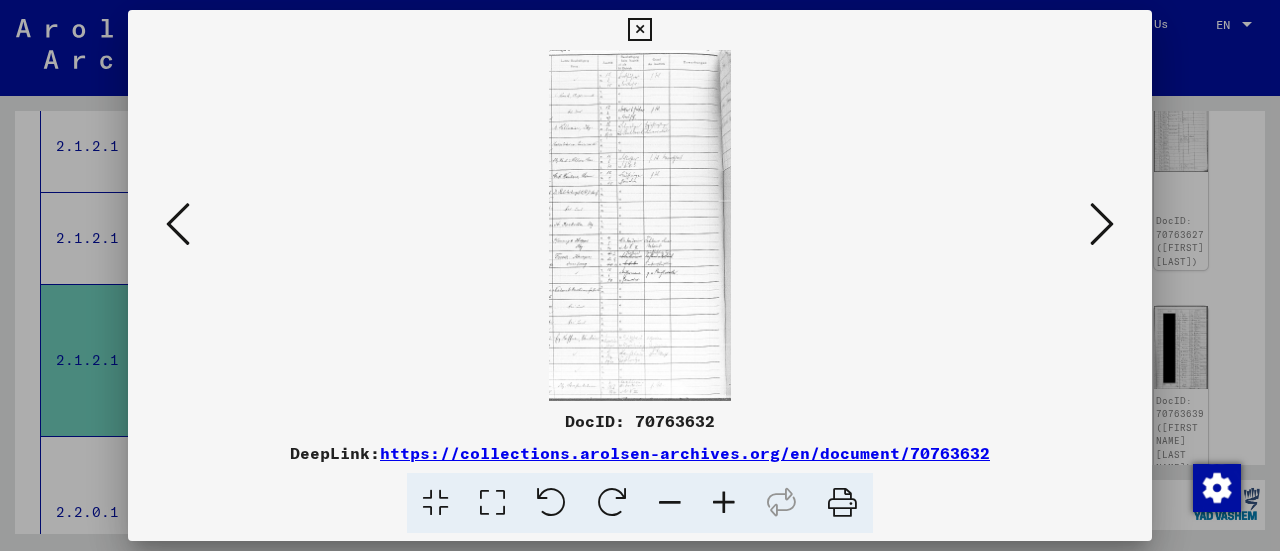 click at bounding box center (724, 503) 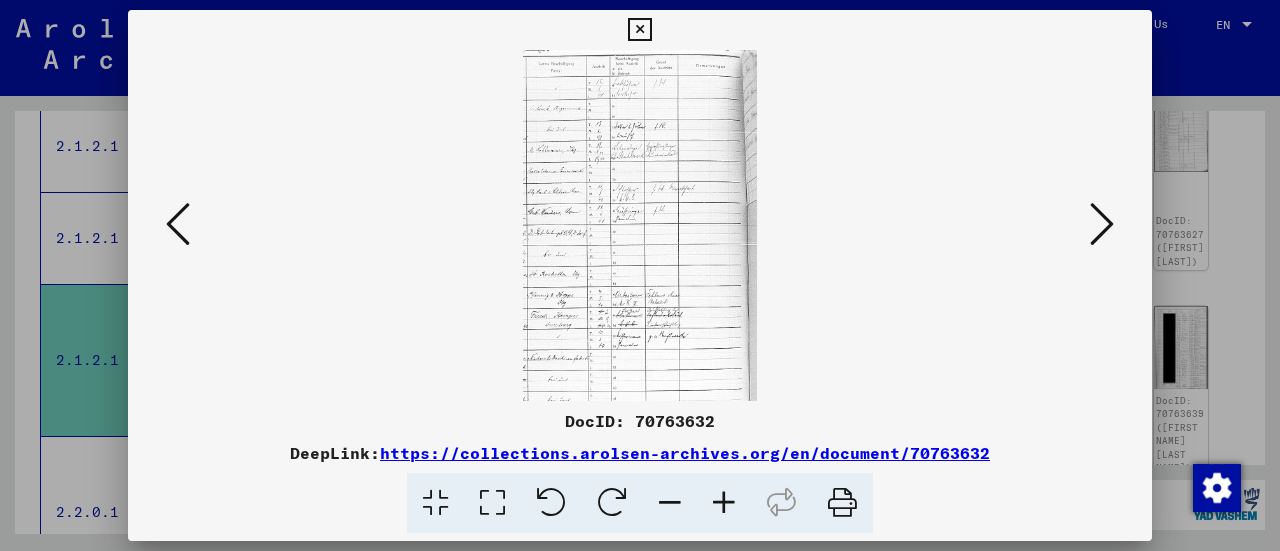 click at bounding box center [724, 503] 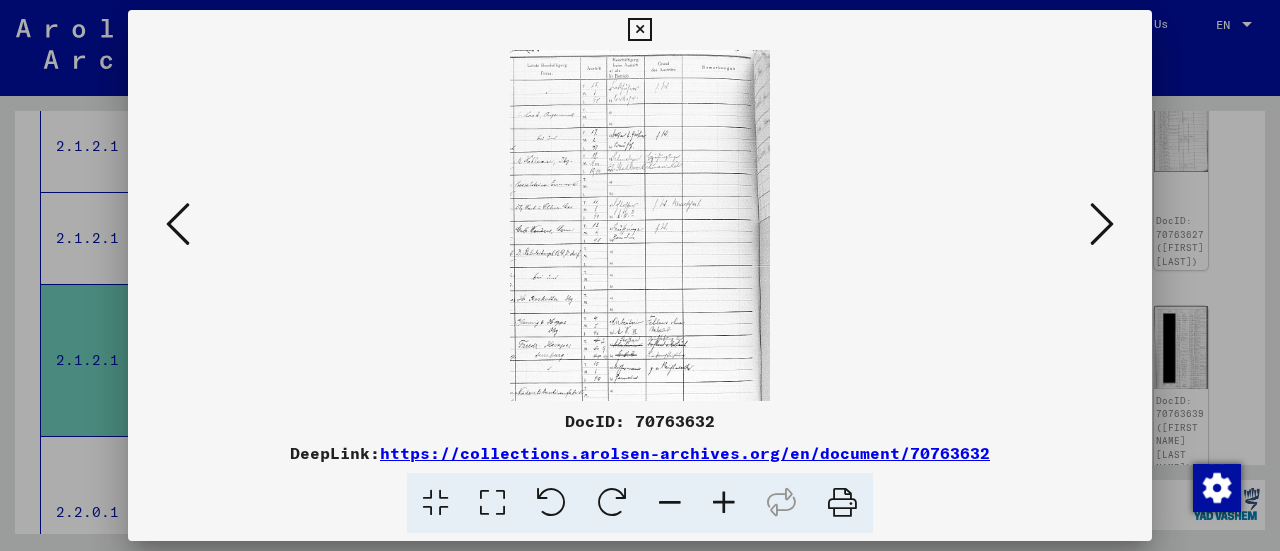 click at bounding box center (724, 503) 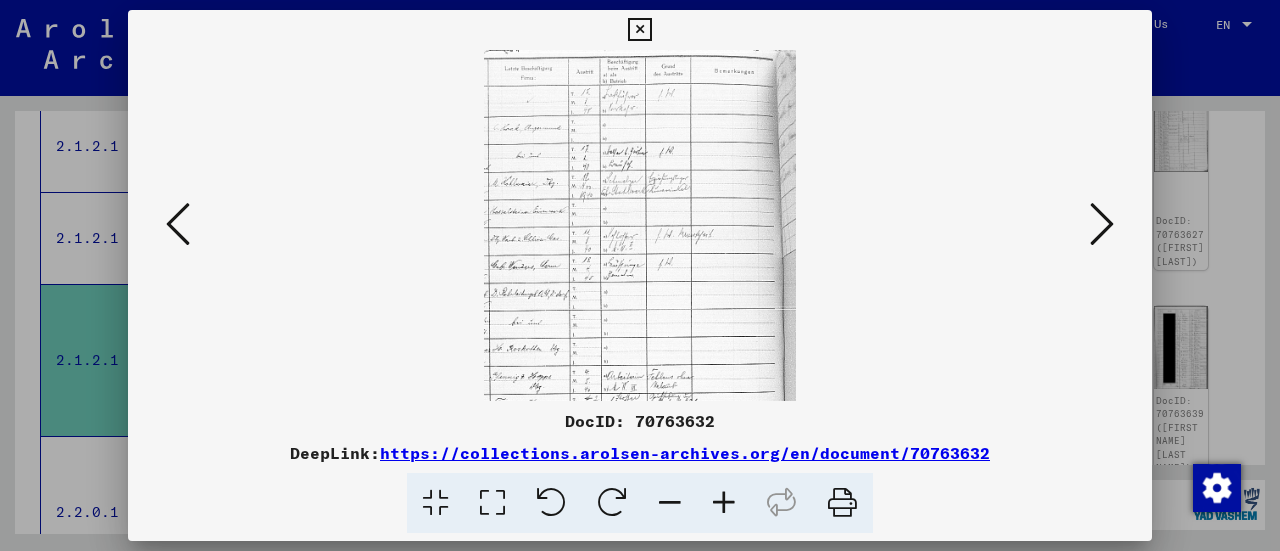 click at bounding box center (724, 503) 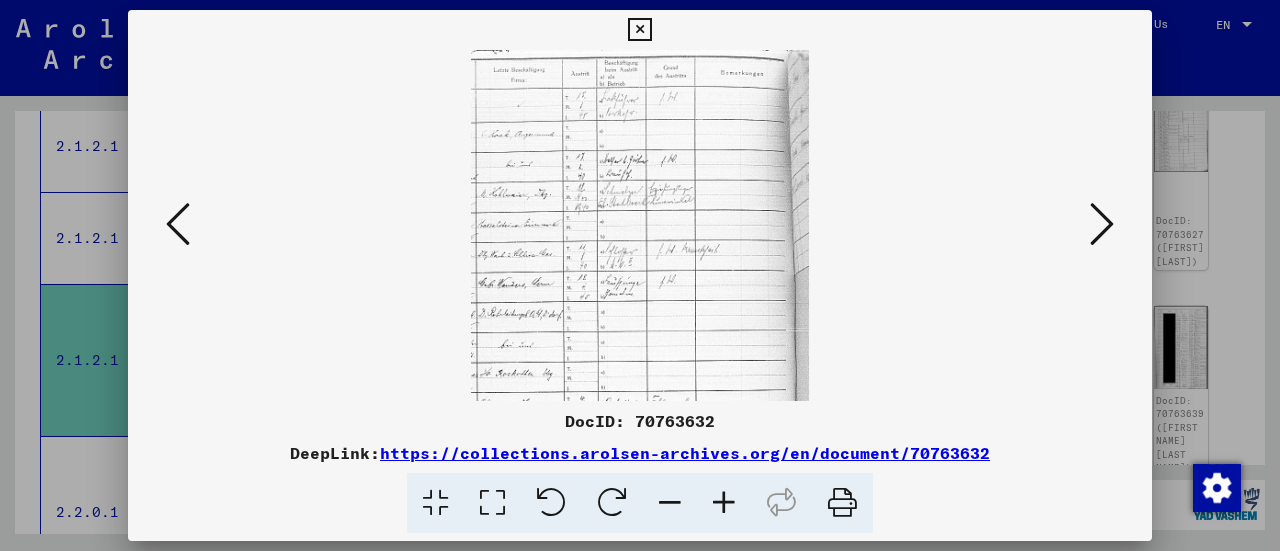 click at bounding box center (724, 503) 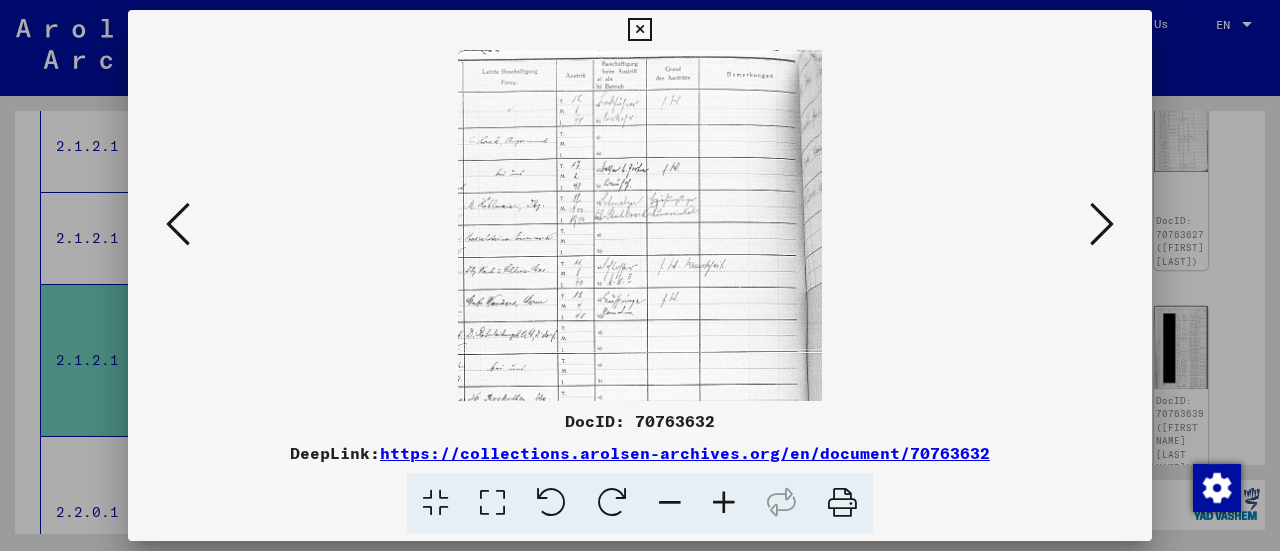 click at bounding box center (724, 503) 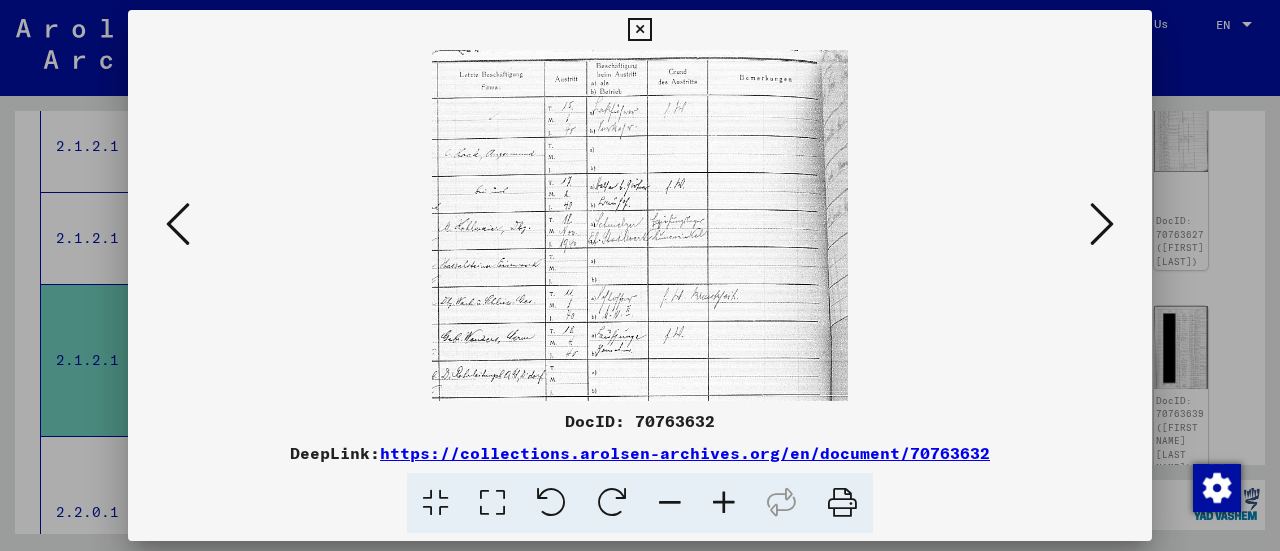 click at bounding box center [1102, 224] 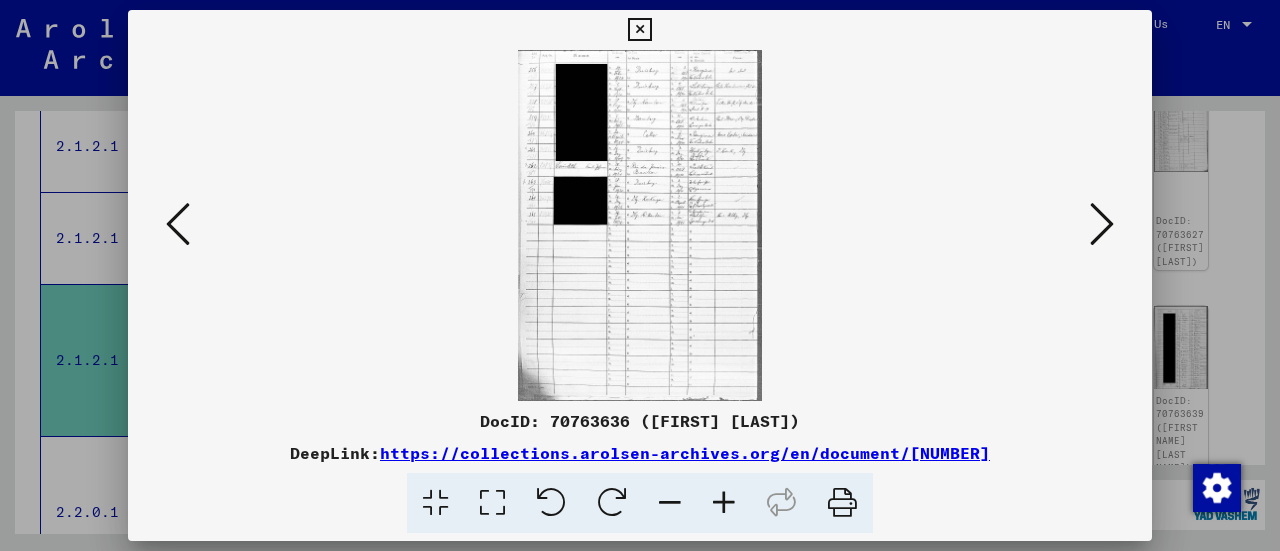 click at bounding box center [724, 503] 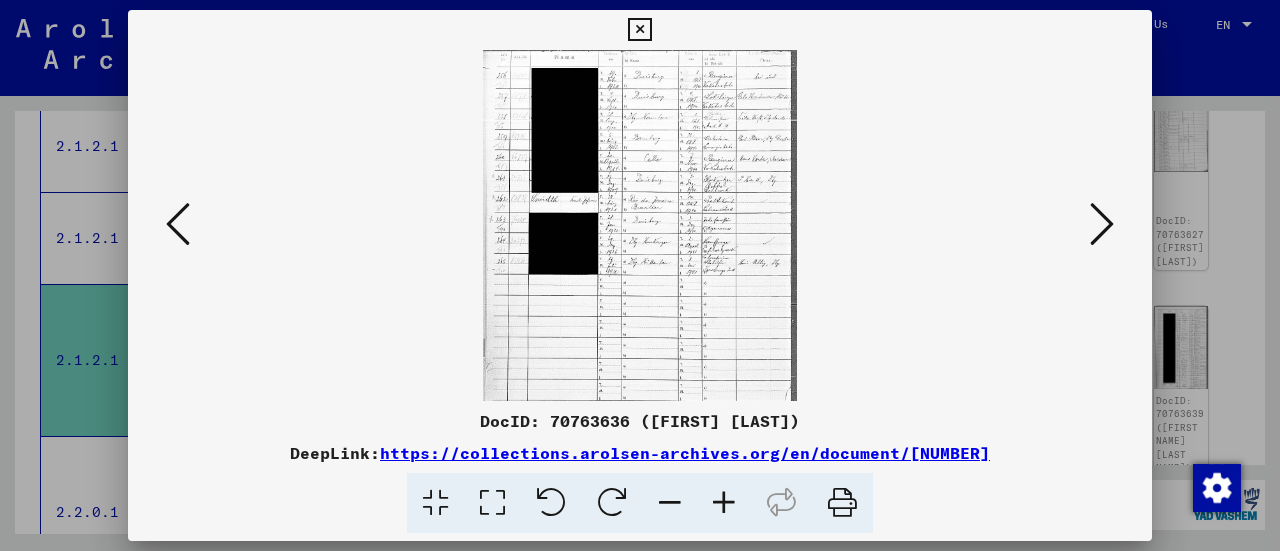 click at bounding box center [724, 503] 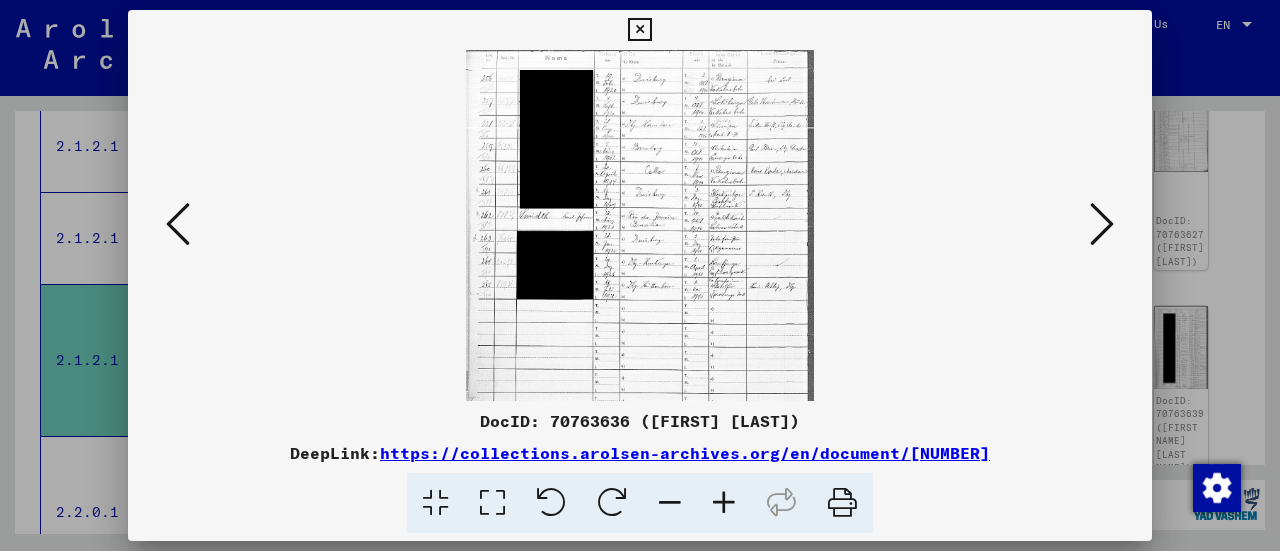 click at bounding box center [724, 503] 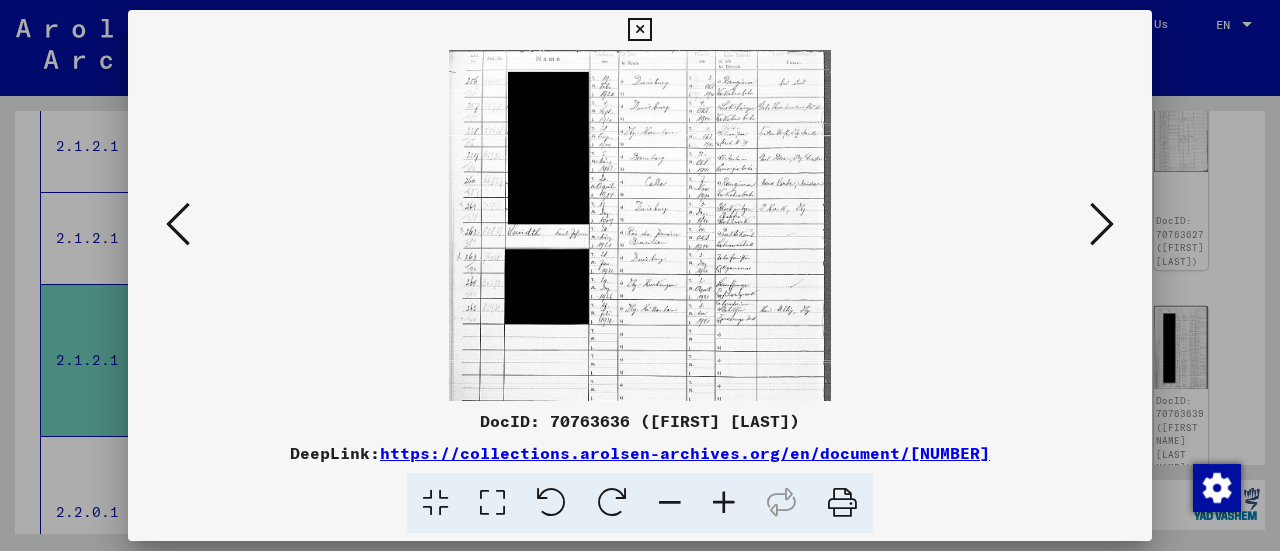 click at bounding box center [724, 503] 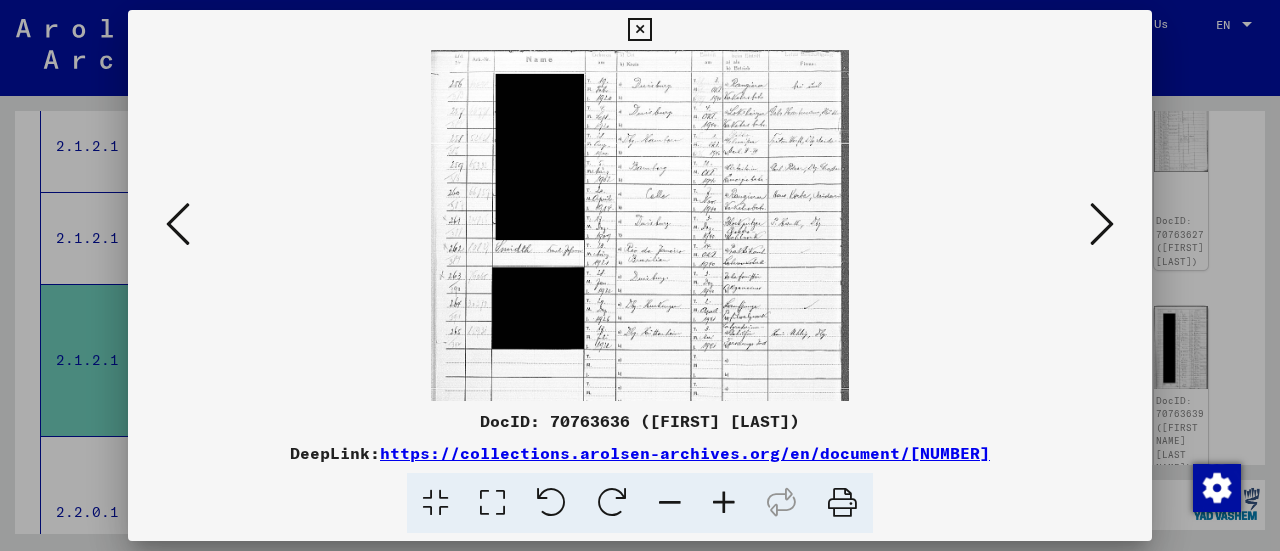 click at bounding box center (724, 503) 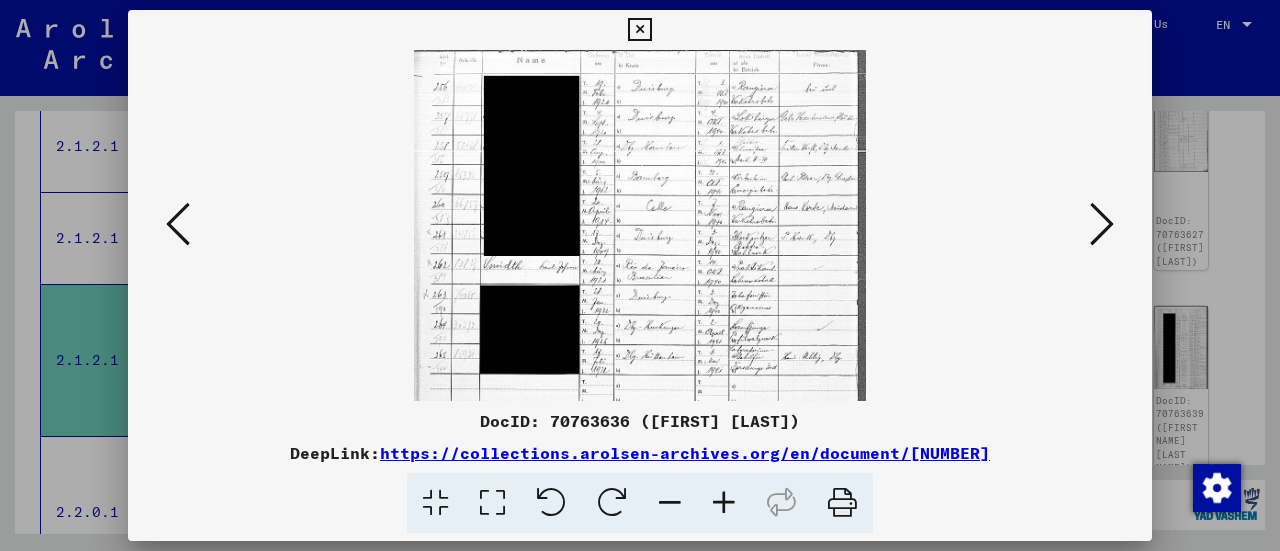 click at bounding box center (724, 503) 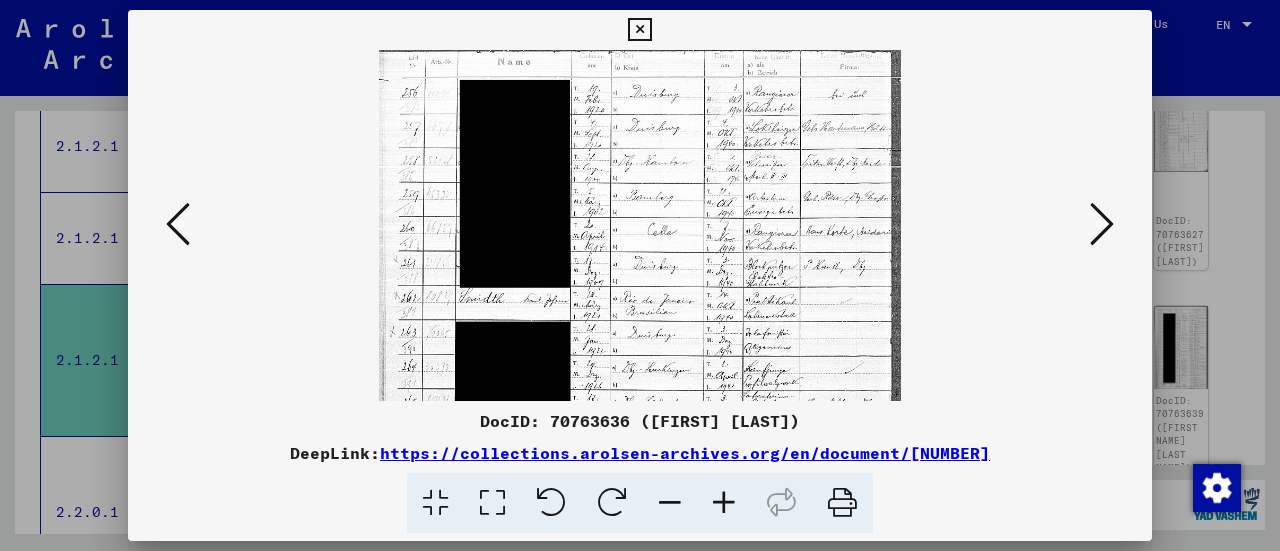 click at bounding box center [724, 503] 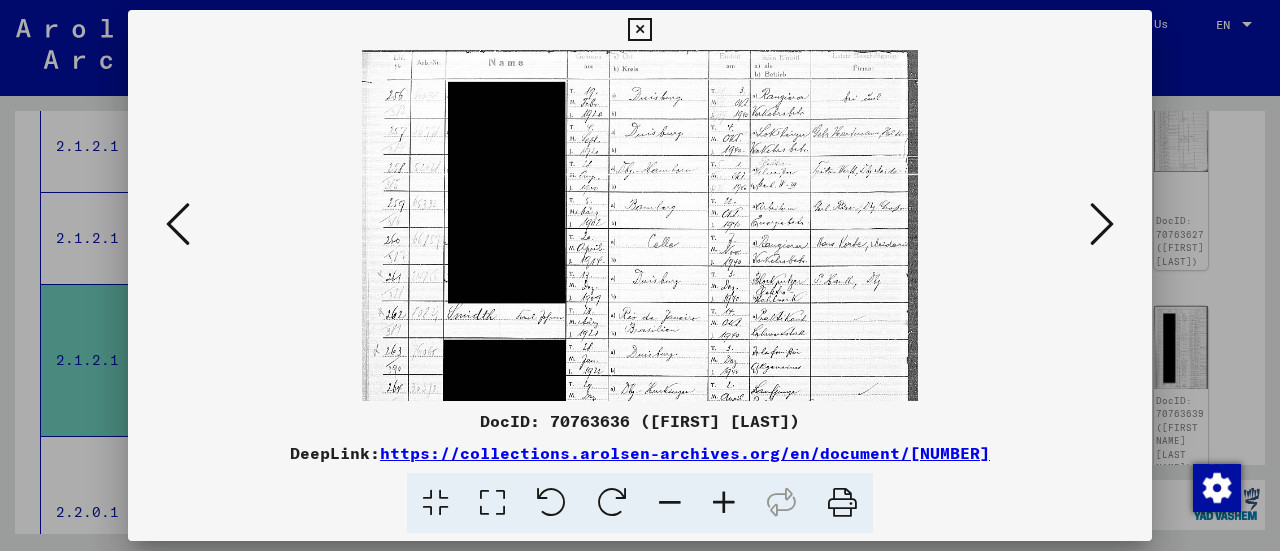click at bounding box center (1102, 224) 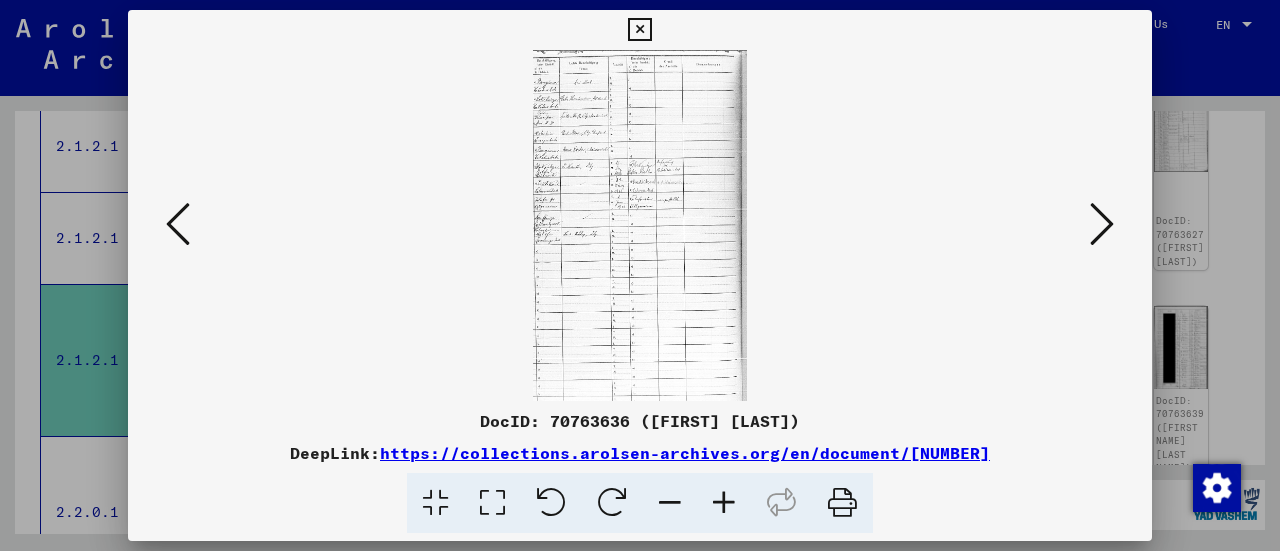 click at bounding box center [1102, 224] 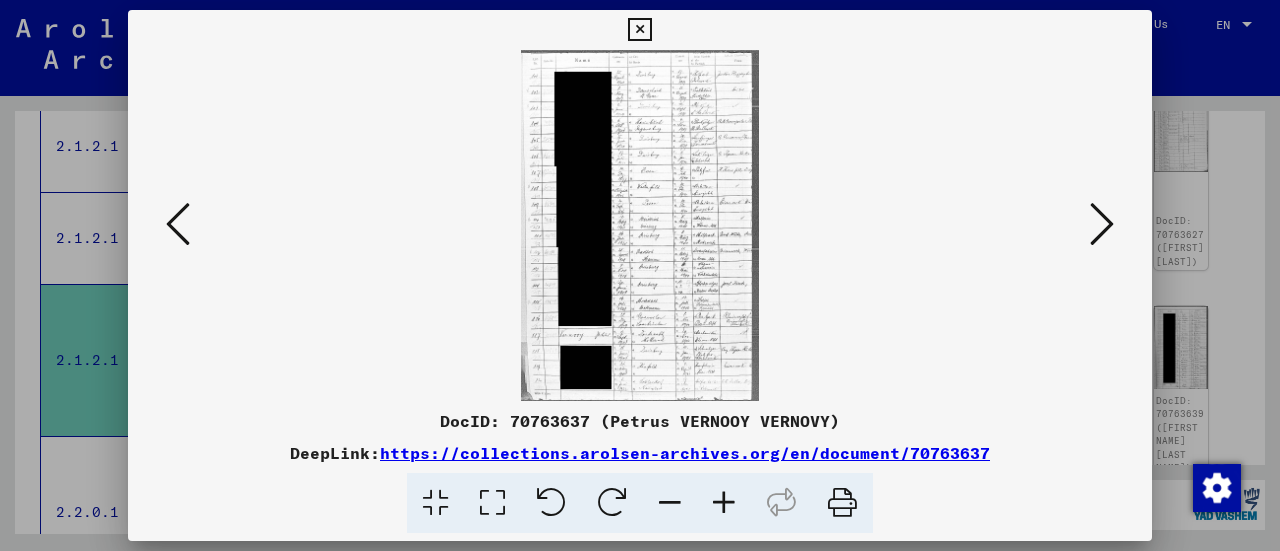click at bounding box center [724, 503] 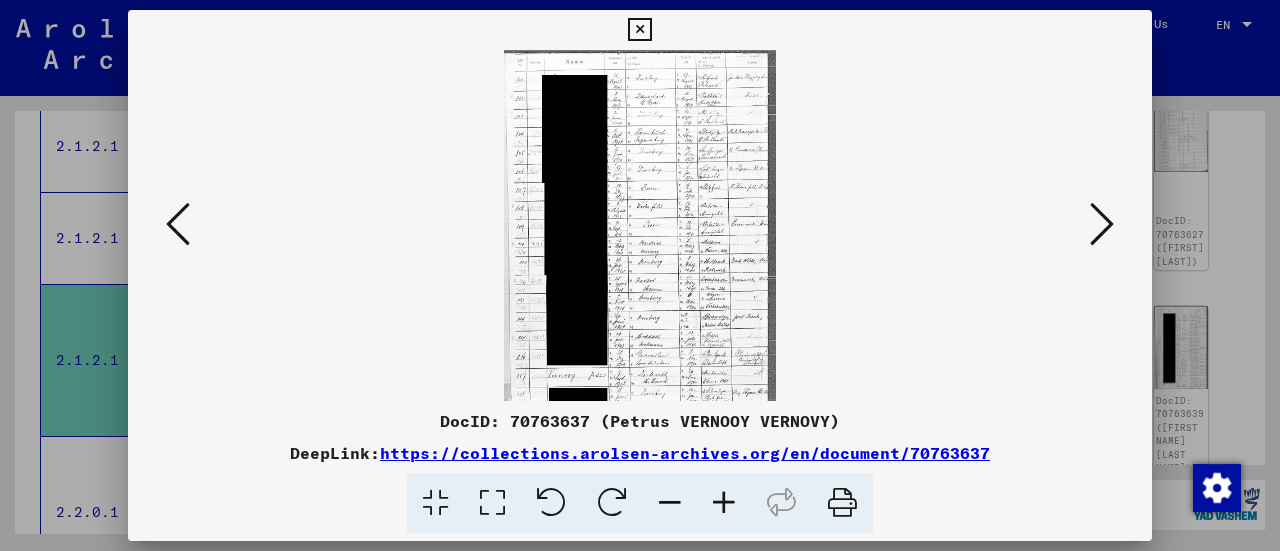click at bounding box center [724, 503] 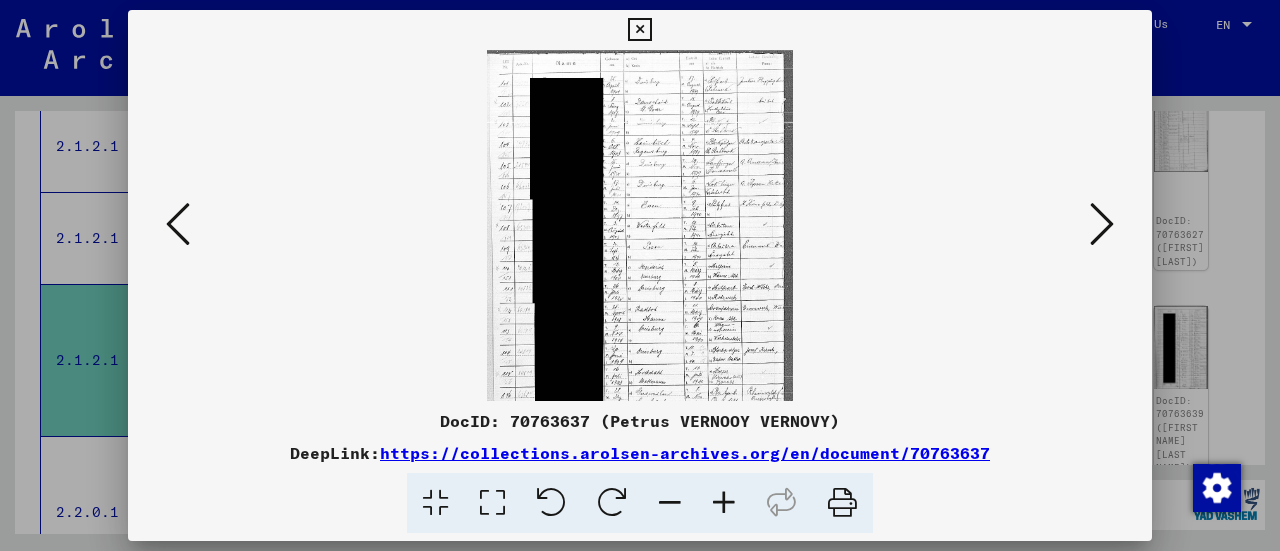click at bounding box center (724, 503) 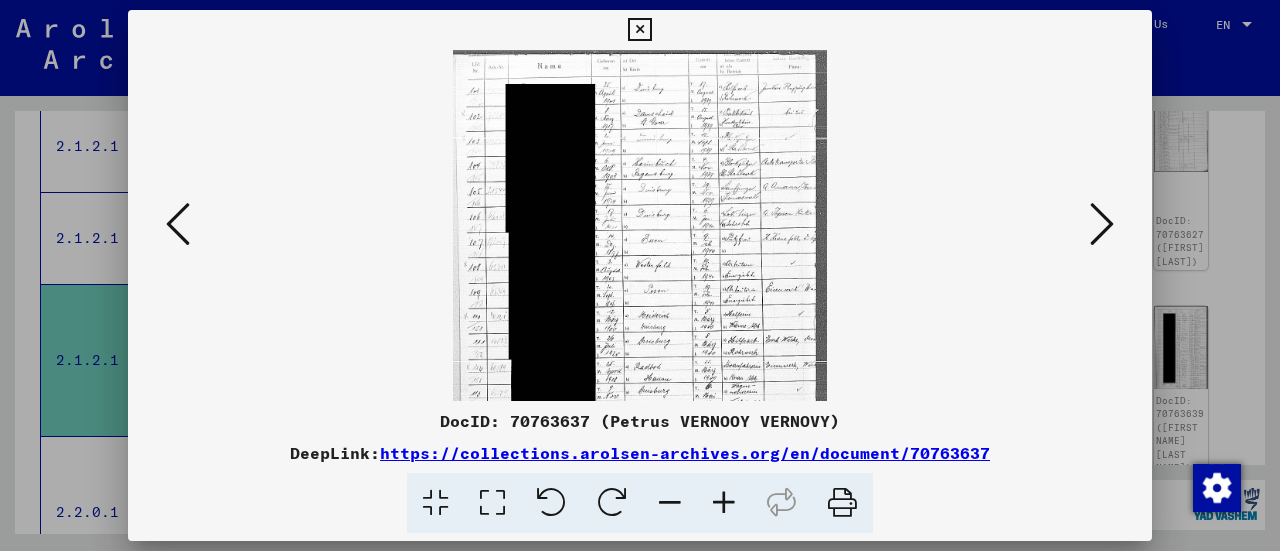 click at bounding box center [724, 503] 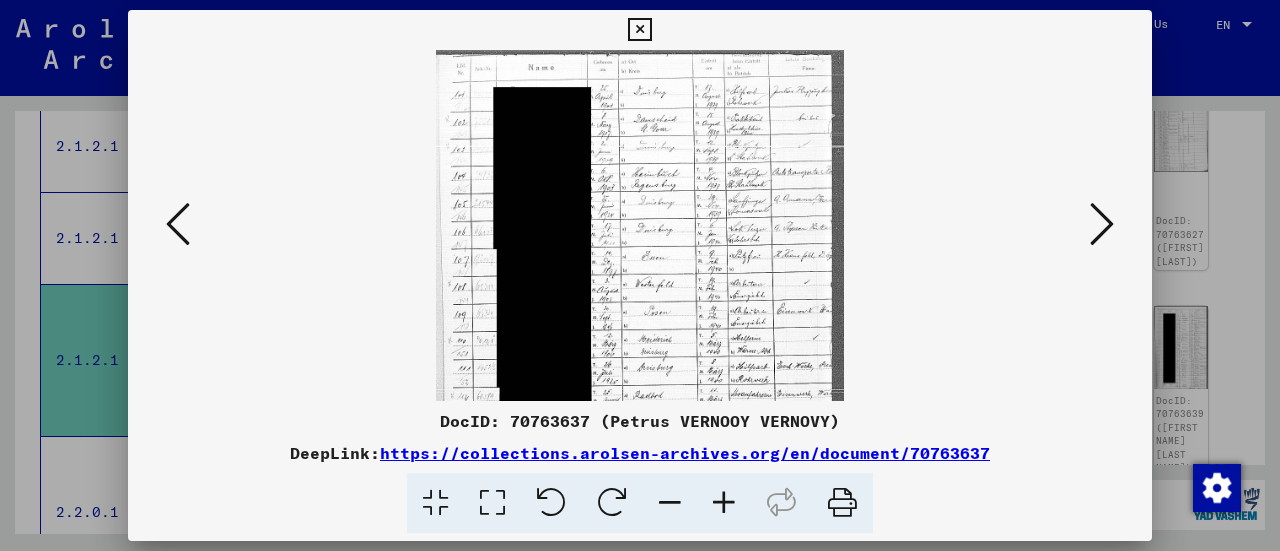 click at bounding box center [724, 503] 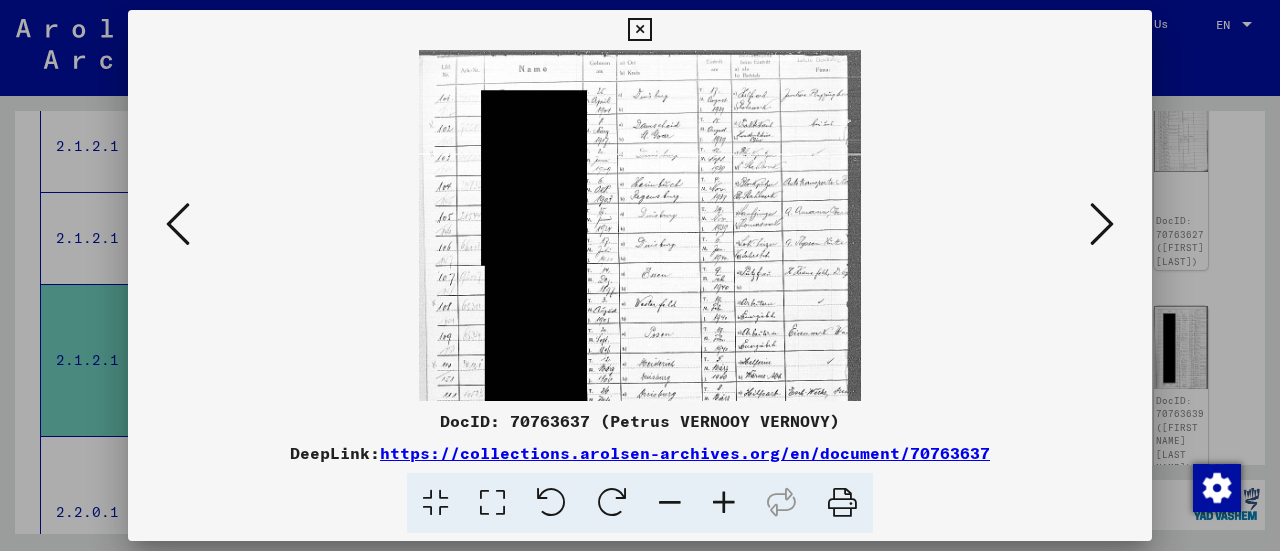 click at bounding box center (724, 503) 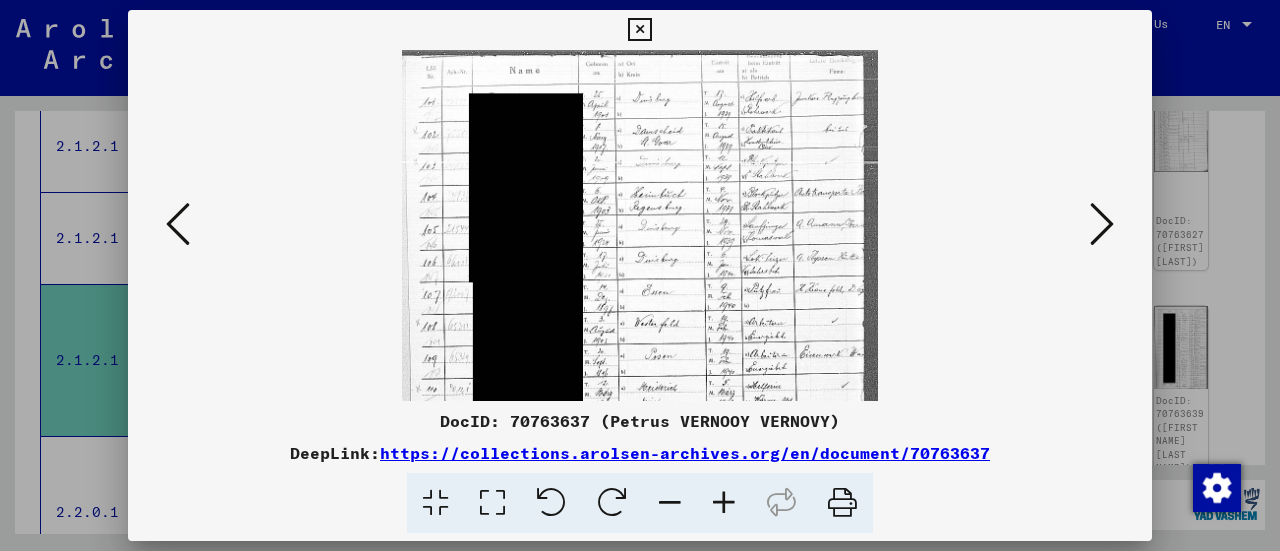 click at bounding box center (724, 503) 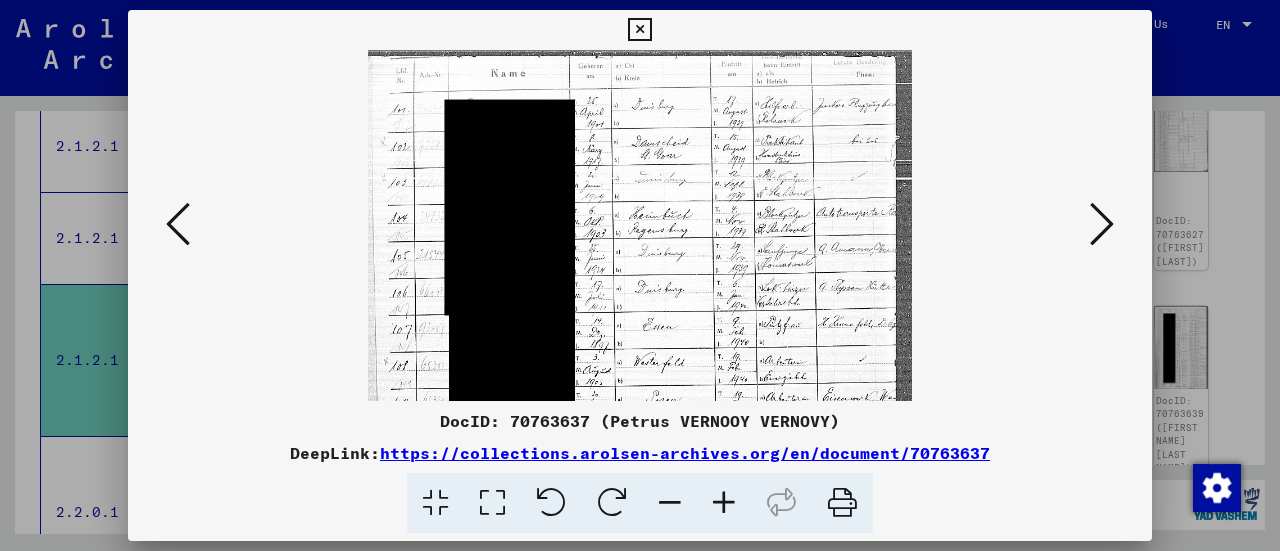 click at bounding box center (724, 503) 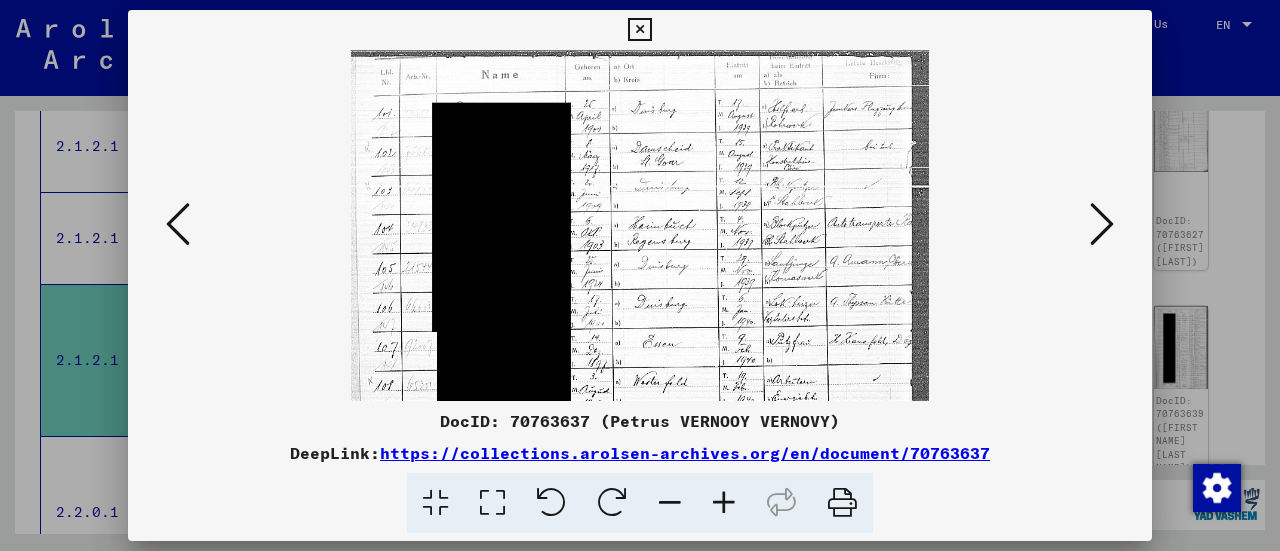 click at bounding box center (724, 503) 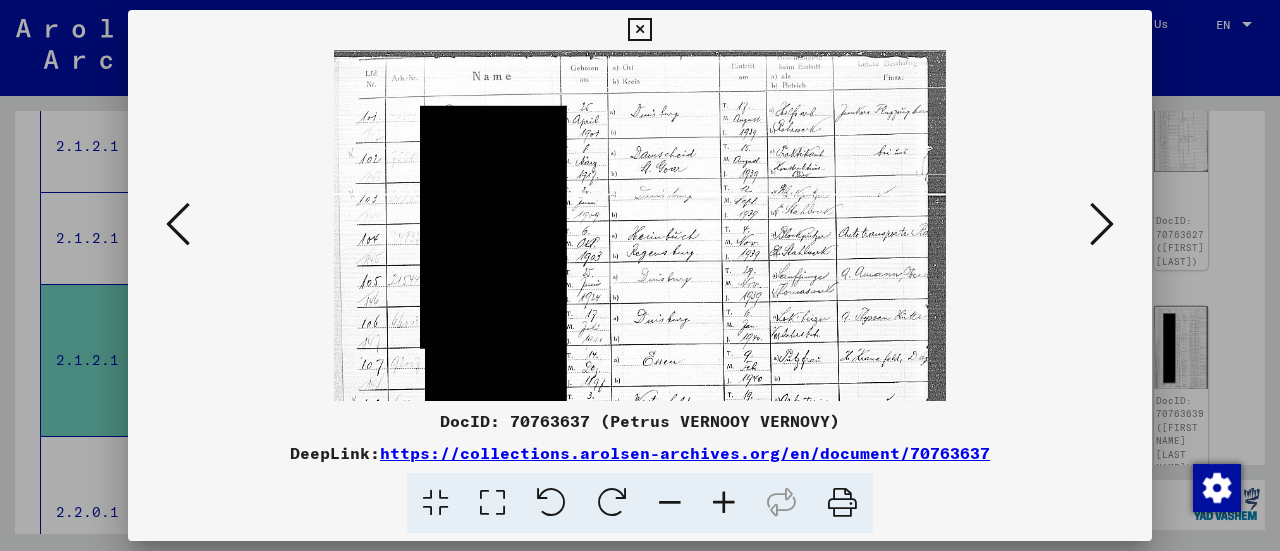 click at bounding box center [724, 503] 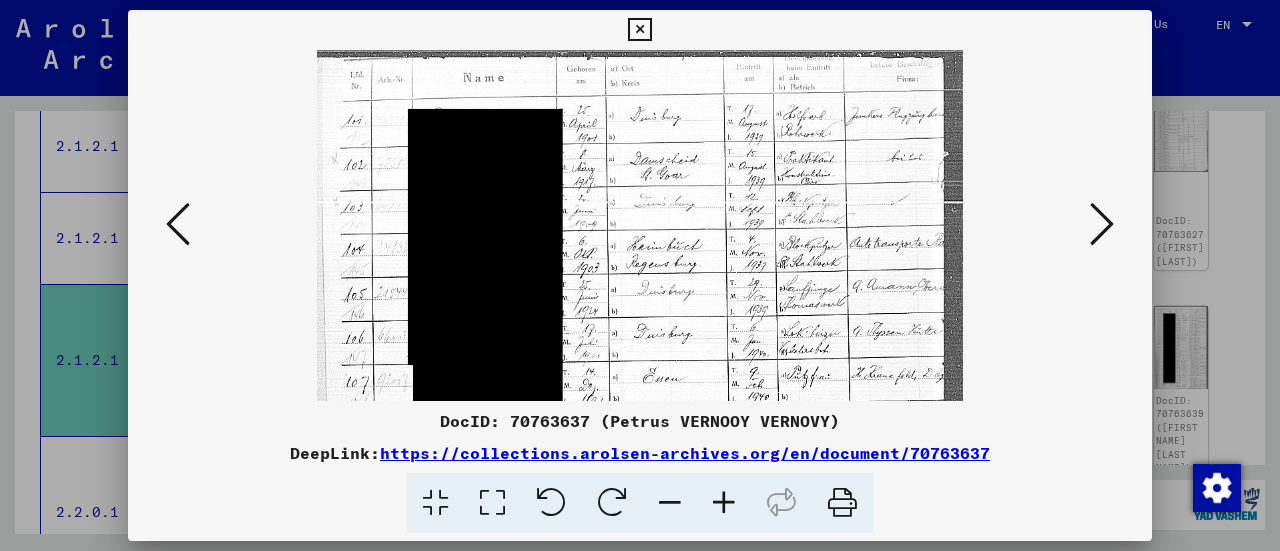 click at bounding box center (640, 275) 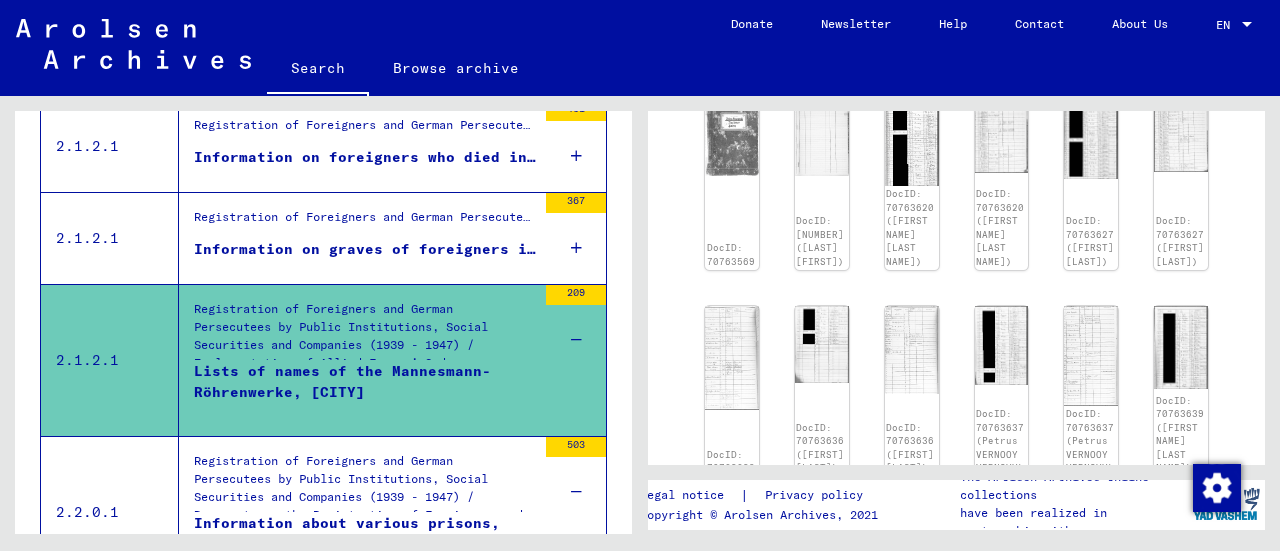 scroll, scrollTop: 1100, scrollLeft: 0, axis: vertical 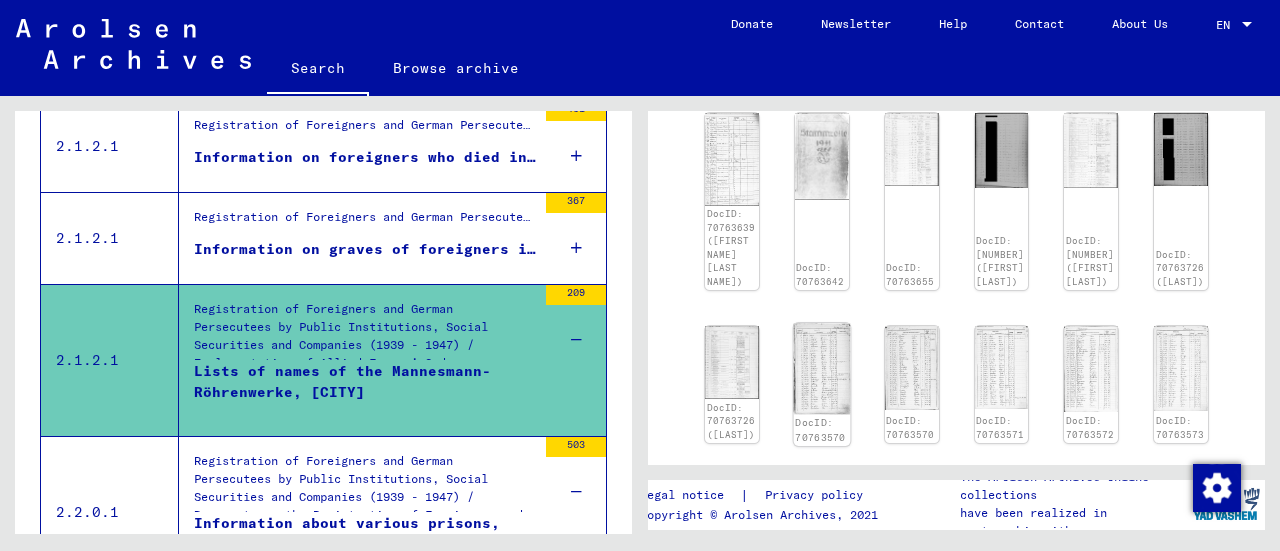 click 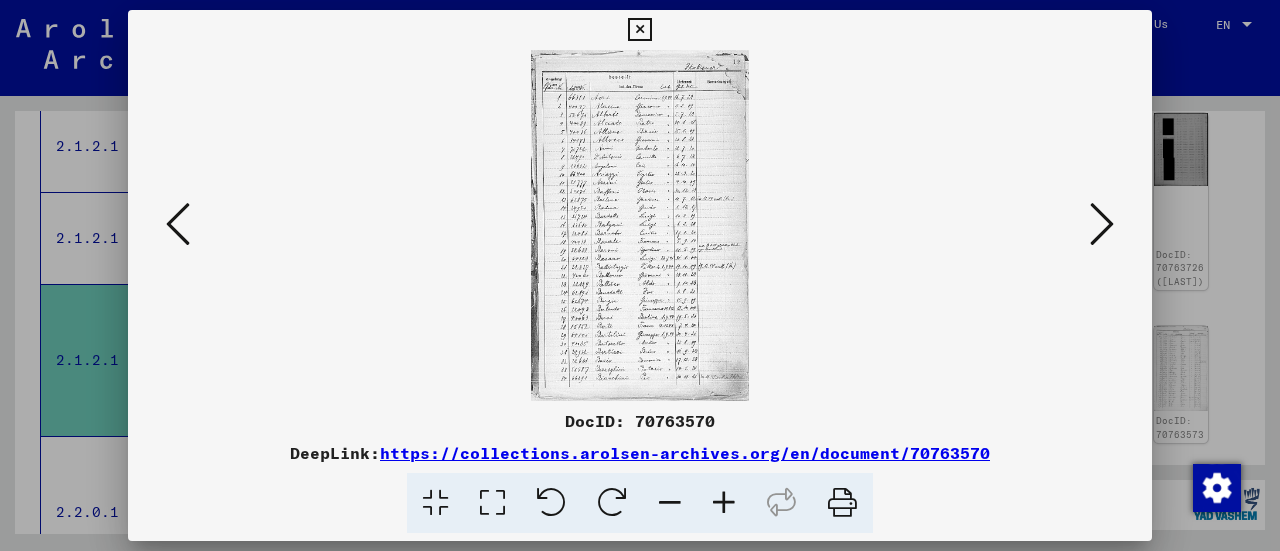 click at bounding box center (724, 503) 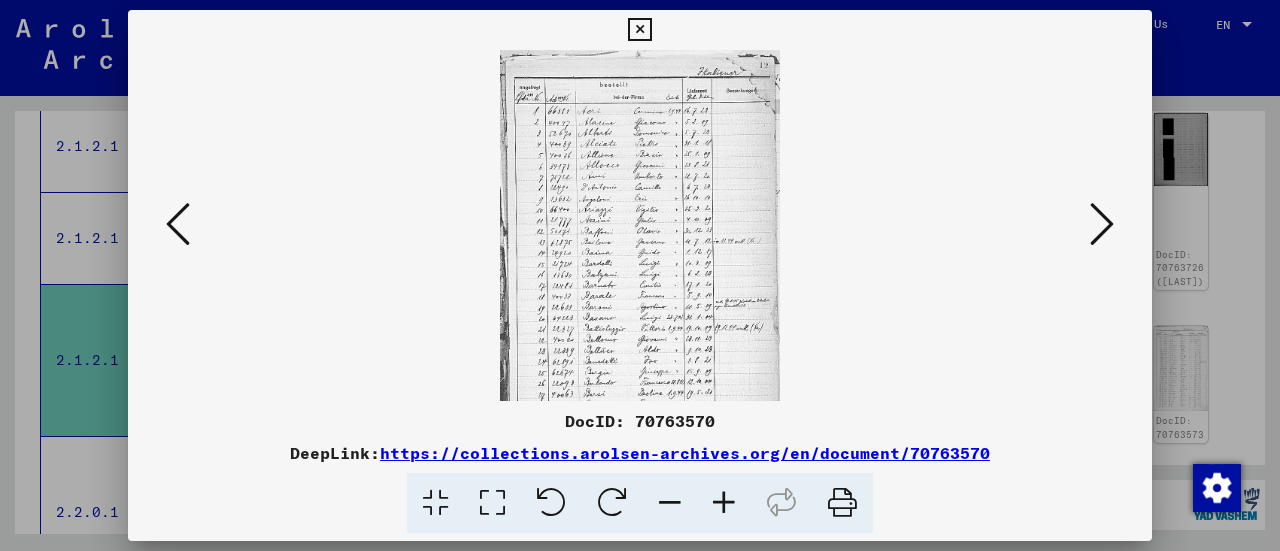 click at bounding box center (724, 503) 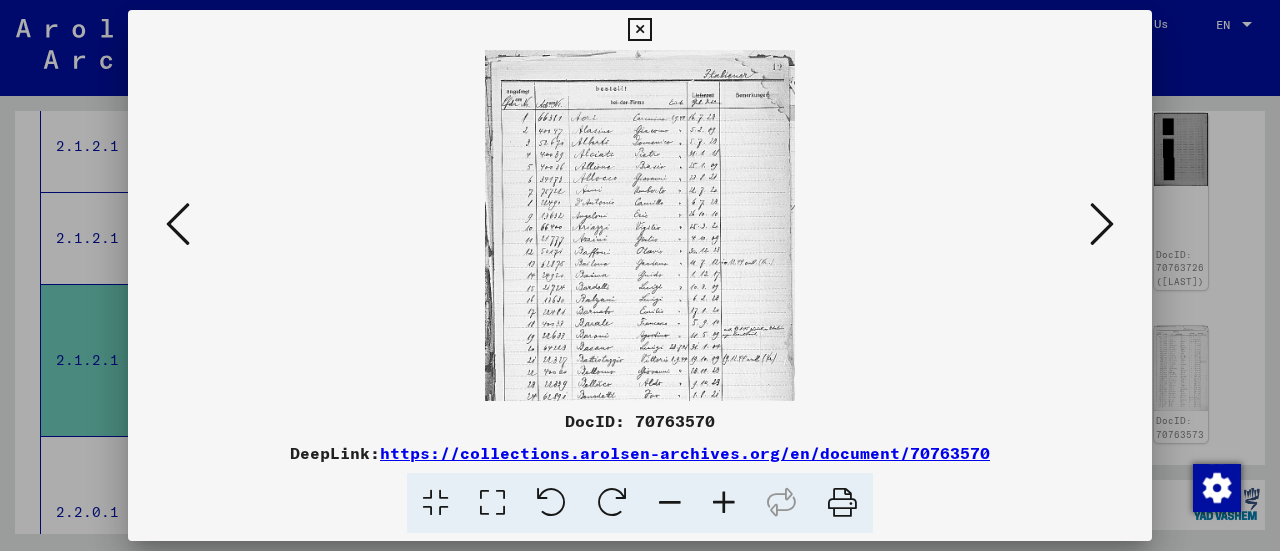 click at bounding box center [724, 503] 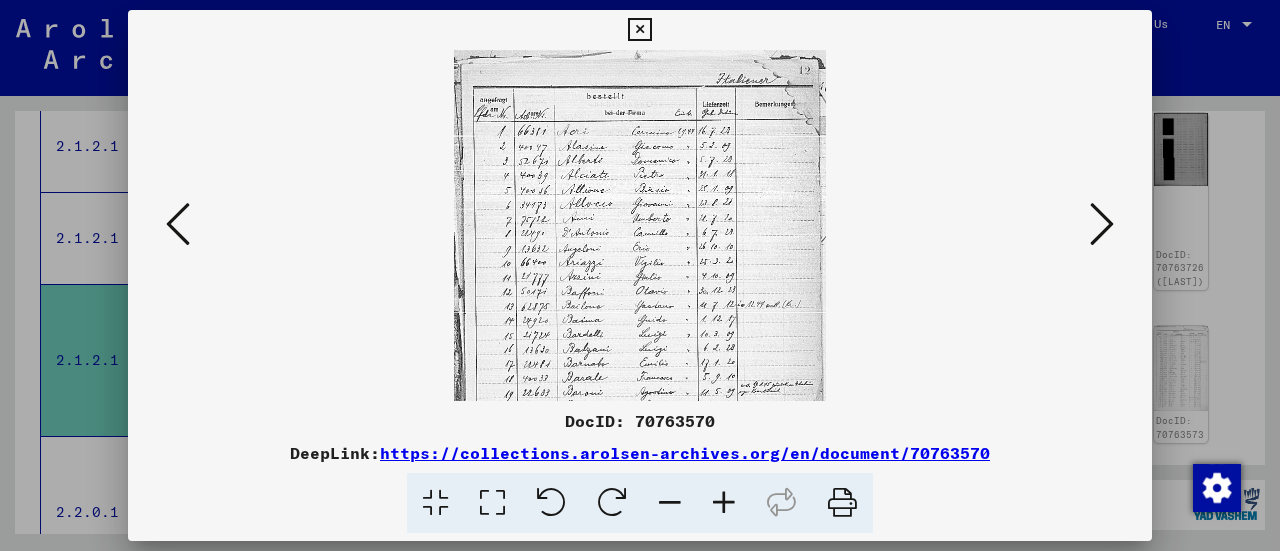 click at bounding box center [724, 503] 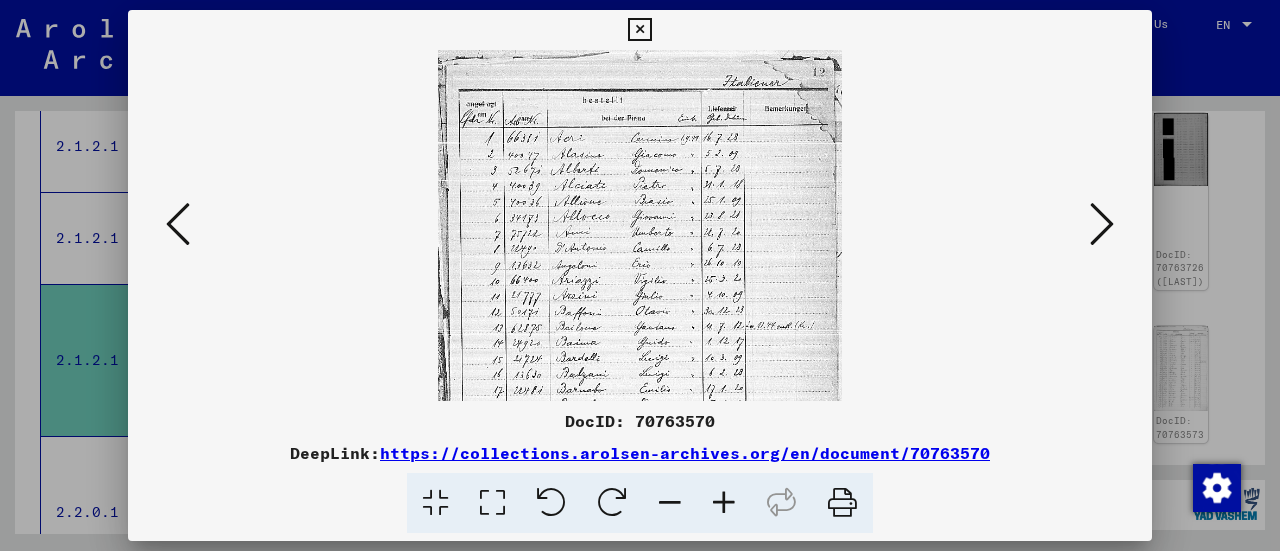 click at bounding box center [1102, 224] 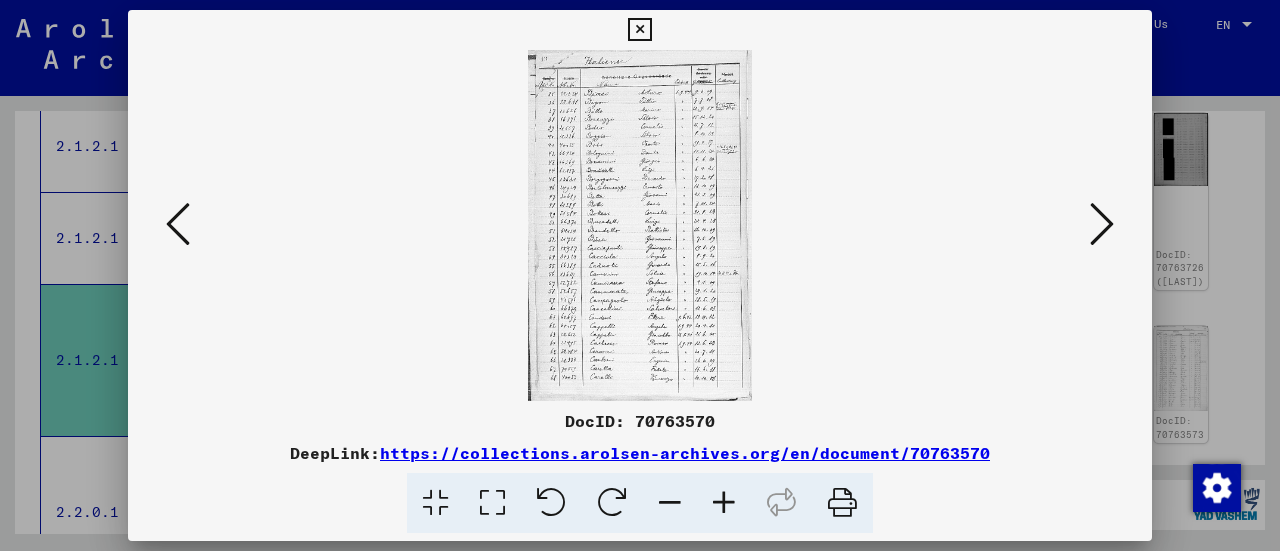 click at bounding box center [1102, 224] 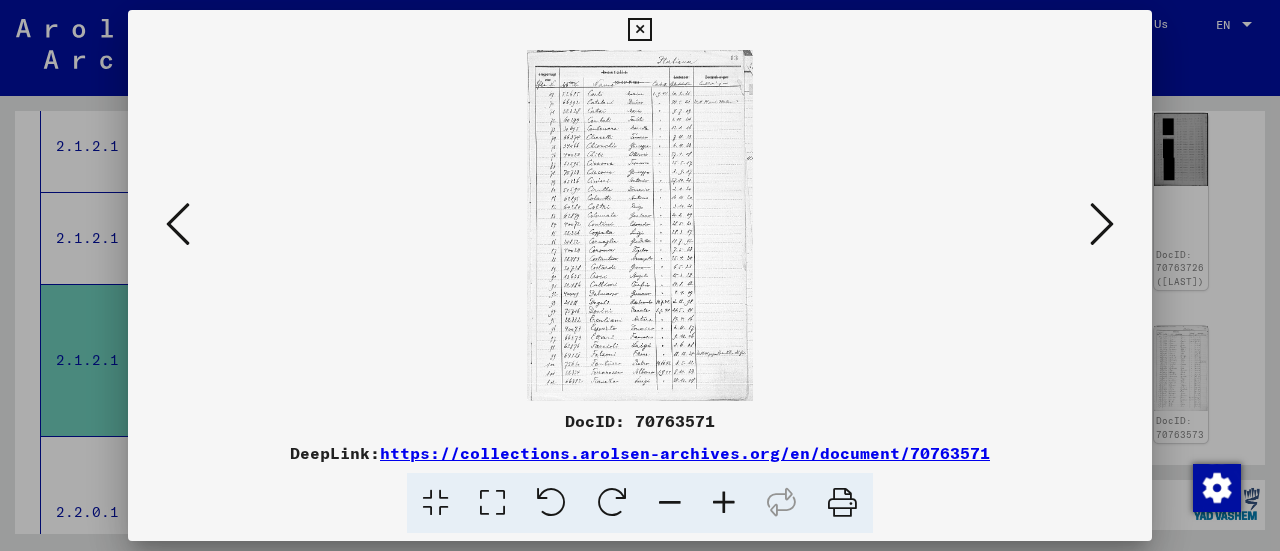click at bounding box center (1102, 224) 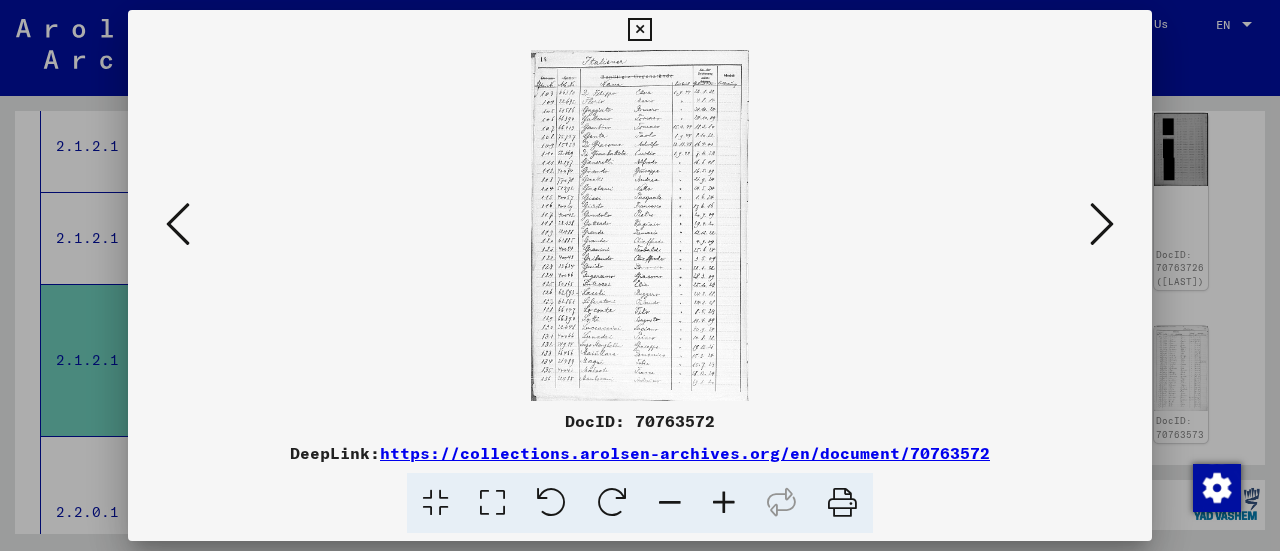 click at bounding box center (1102, 224) 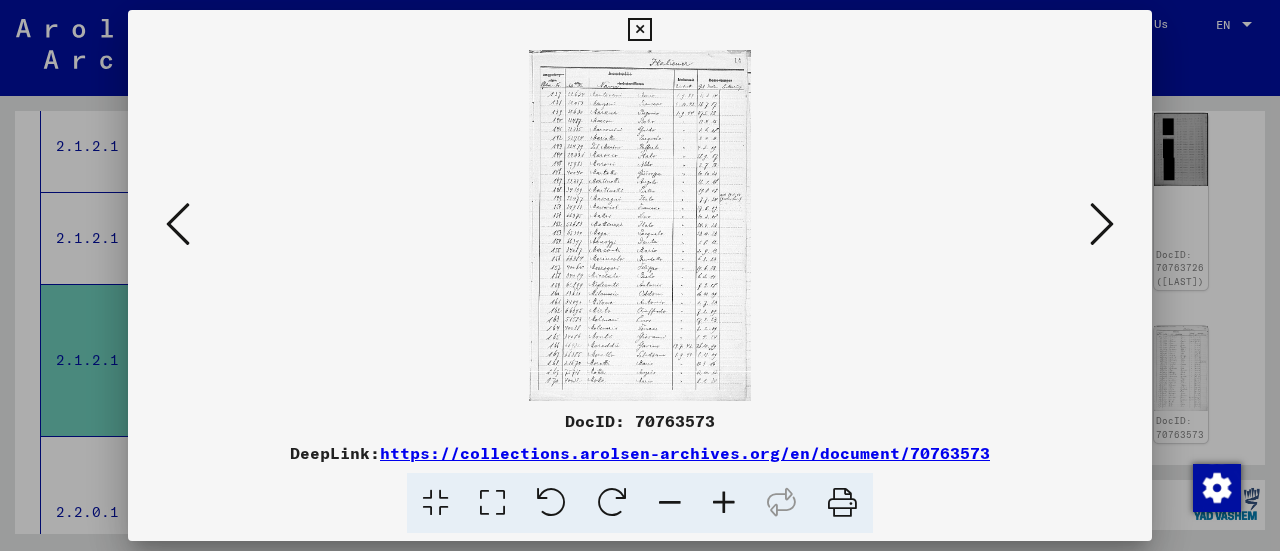 click at bounding box center [724, 503] 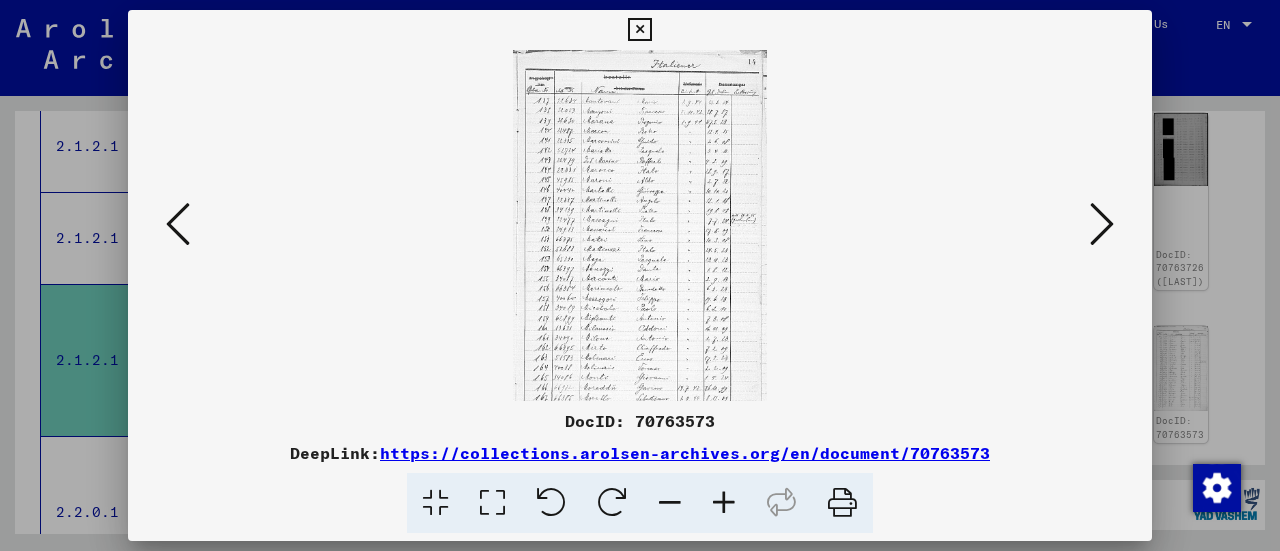click at bounding box center [724, 503] 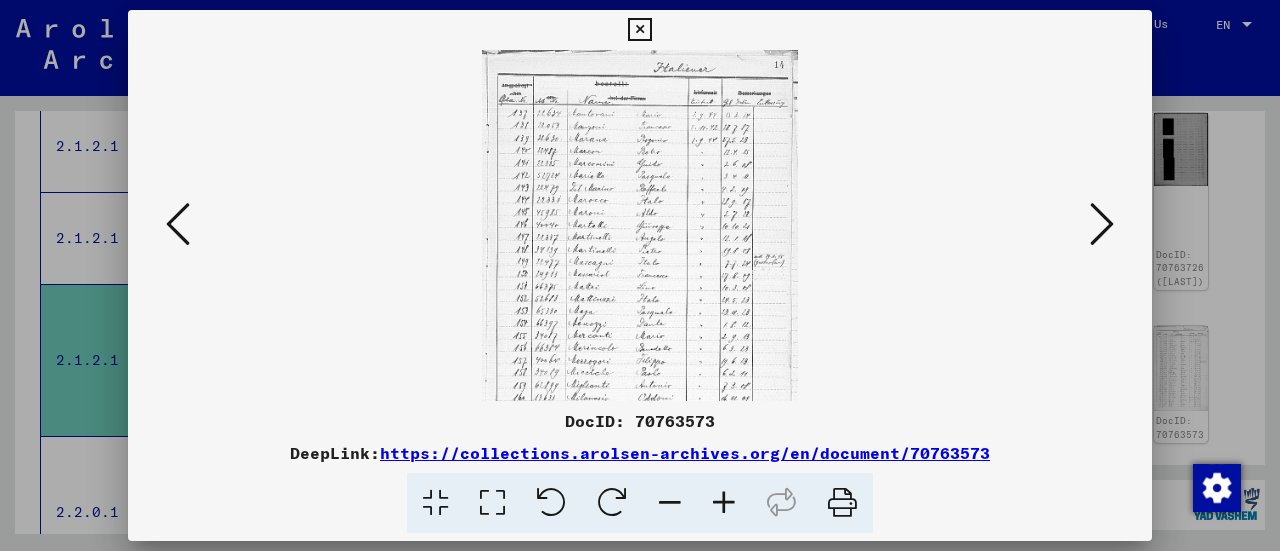 click at bounding box center (724, 503) 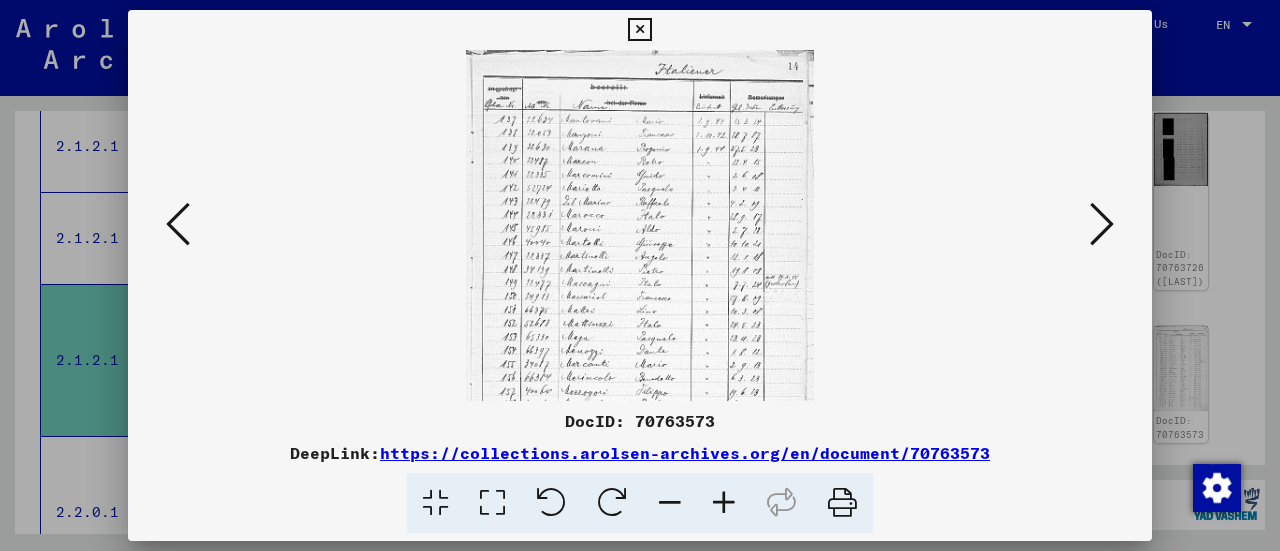 click at bounding box center (724, 503) 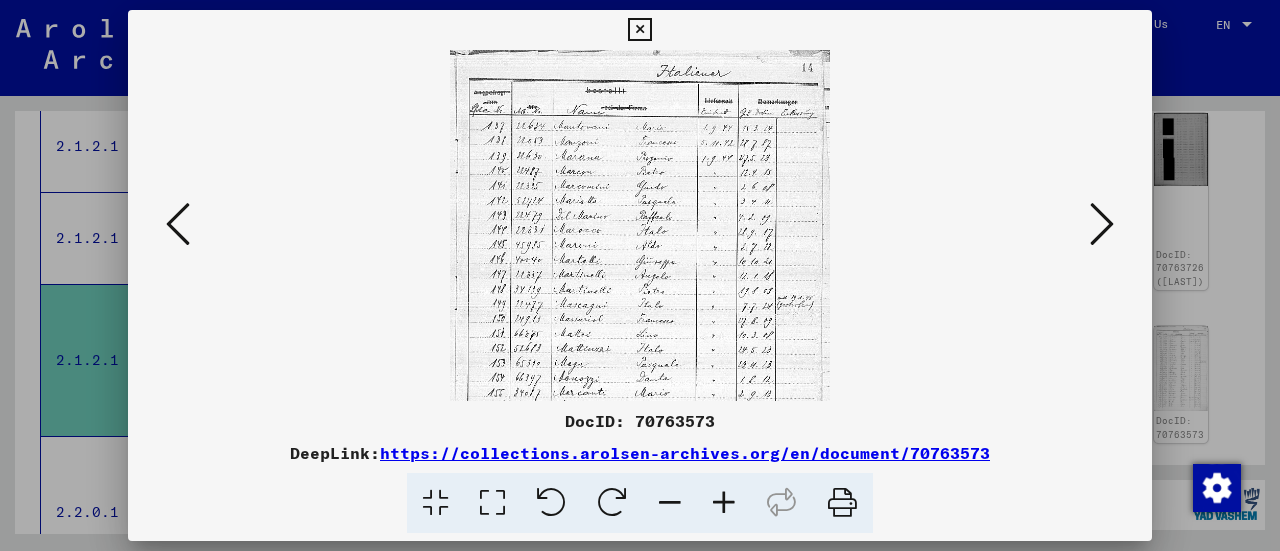 click at bounding box center [724, 503] 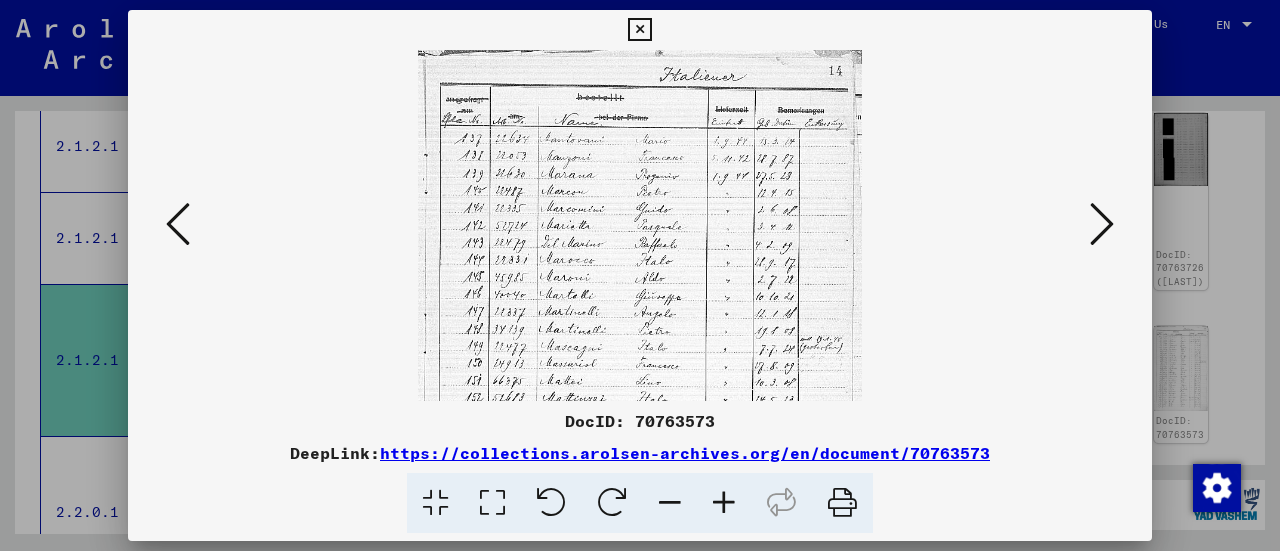 click at bounding box center (724, 503) 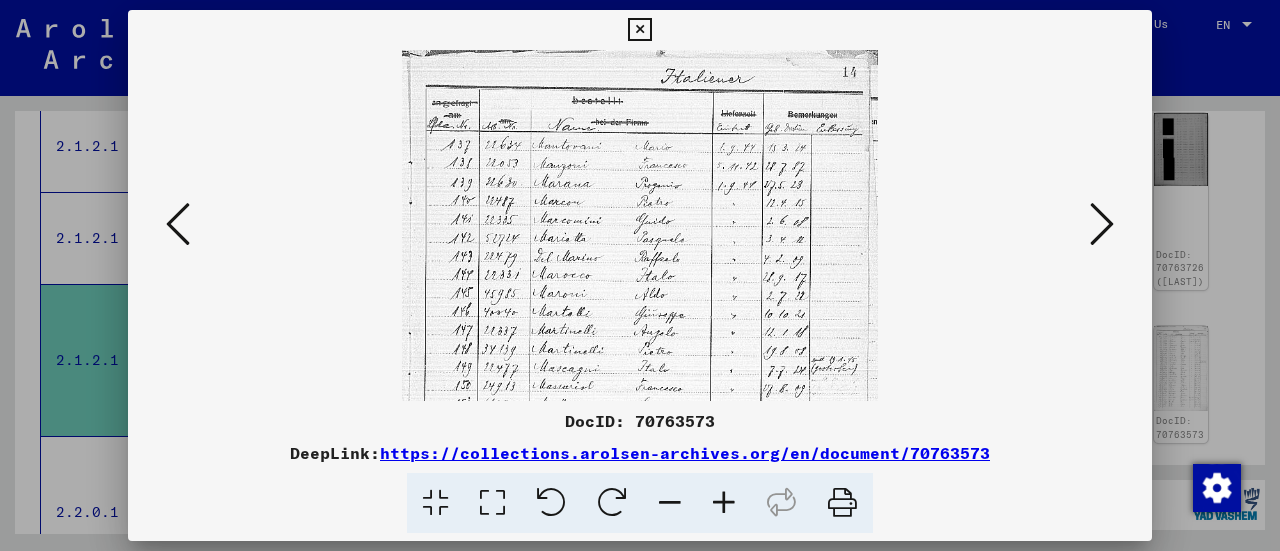click at bounding box center [724, 503] 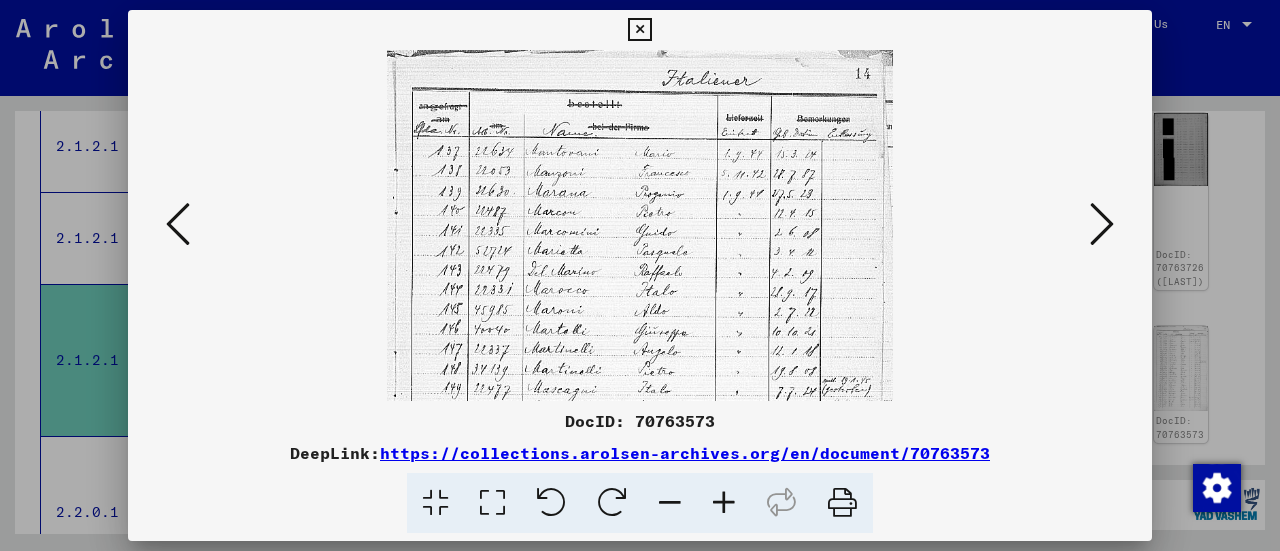 click at bounding box center [178, 224] 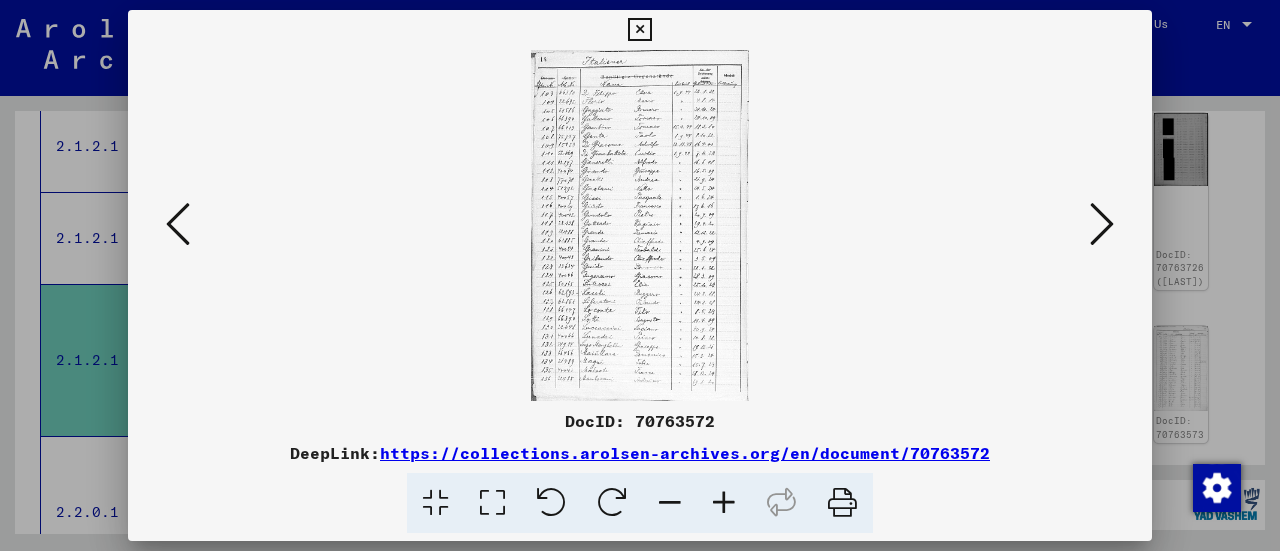 click at bounding box center (724, 503) 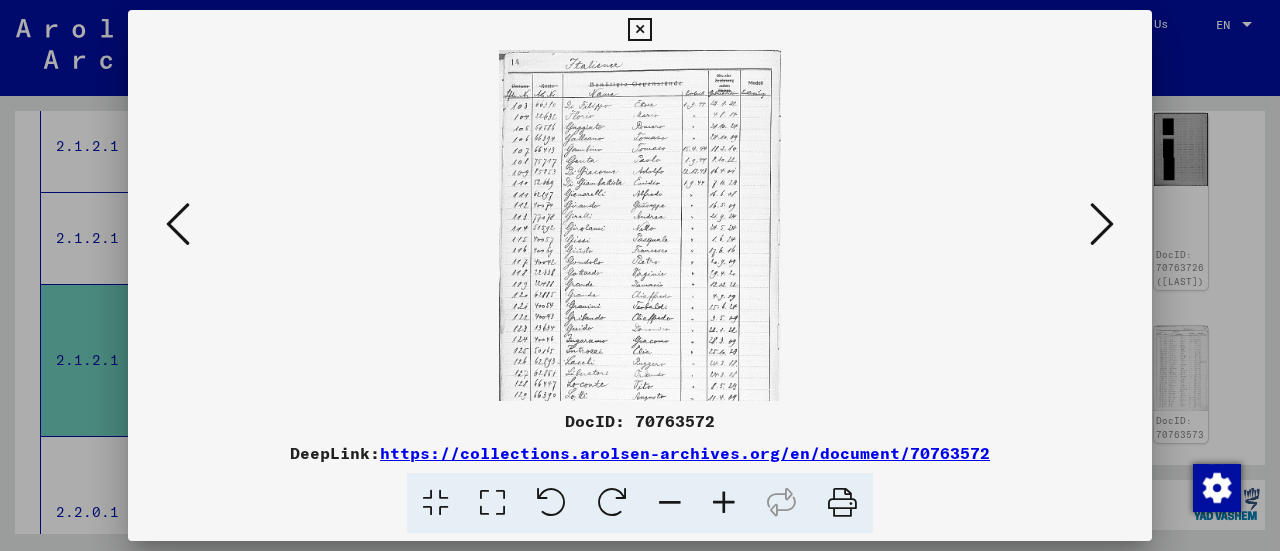 click at bounding box center (724, 503) 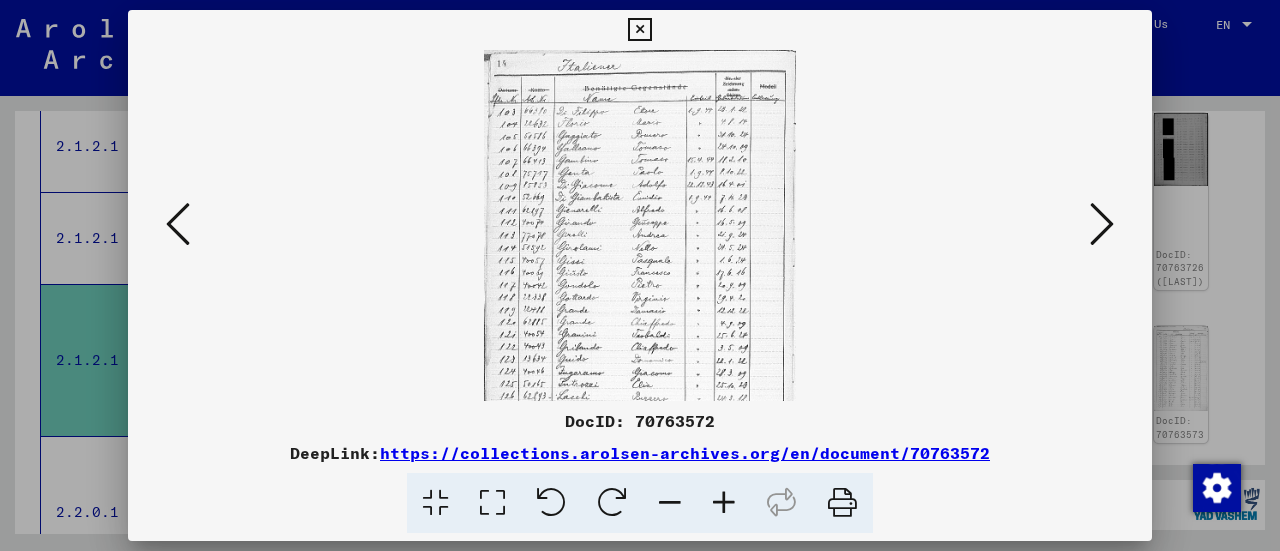 click at bounding box center (724, 503) 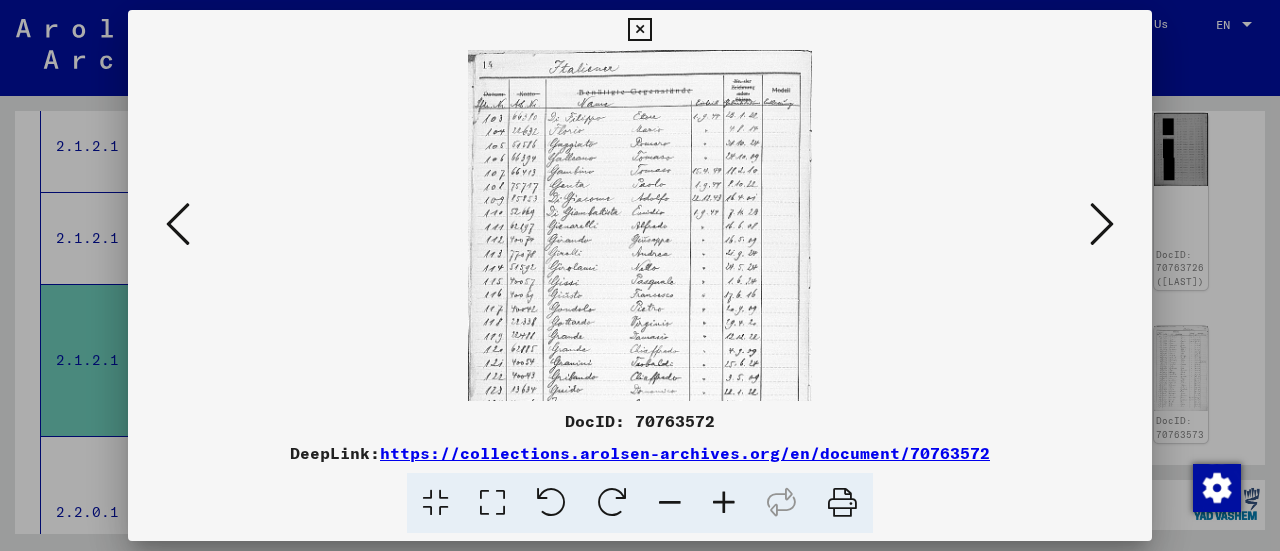 click at bounding box center [724, 503] 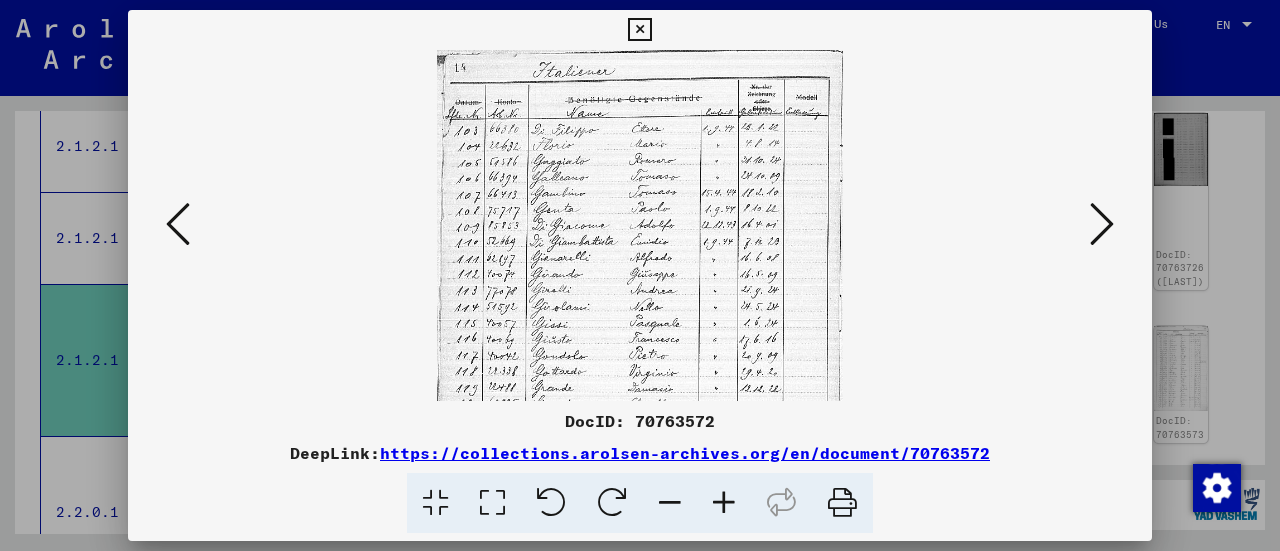 click at bounding box center [724, 503] 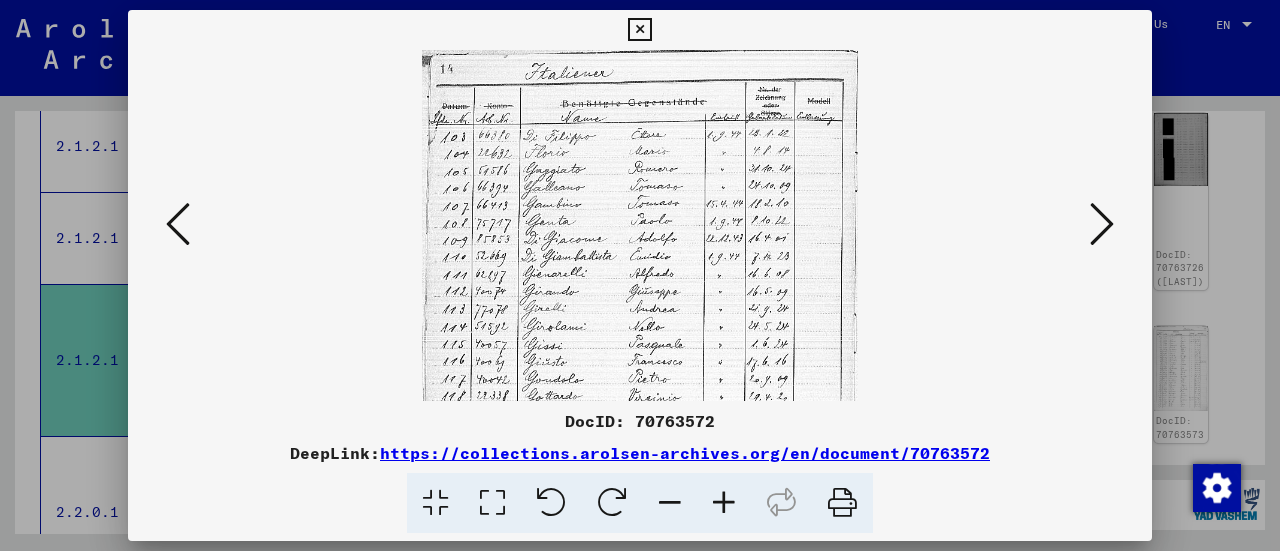 click at bounding box center (724, 503) 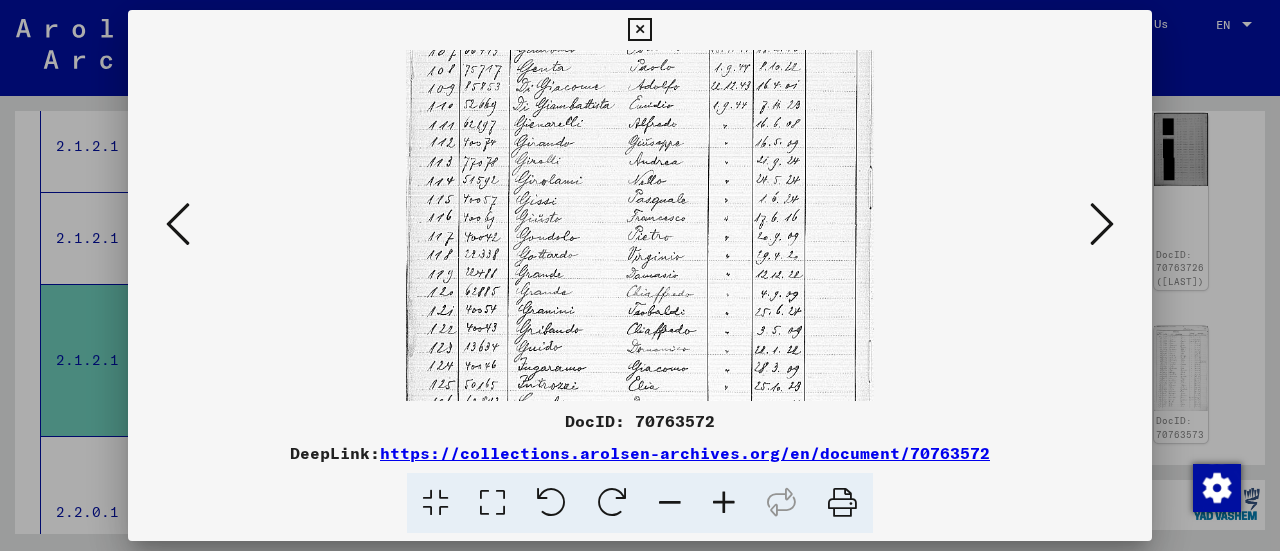 drag, startPoint x: 726, startPoint y: 346, endPoint x: 724, endPoint y: 165, distance: 181.01105 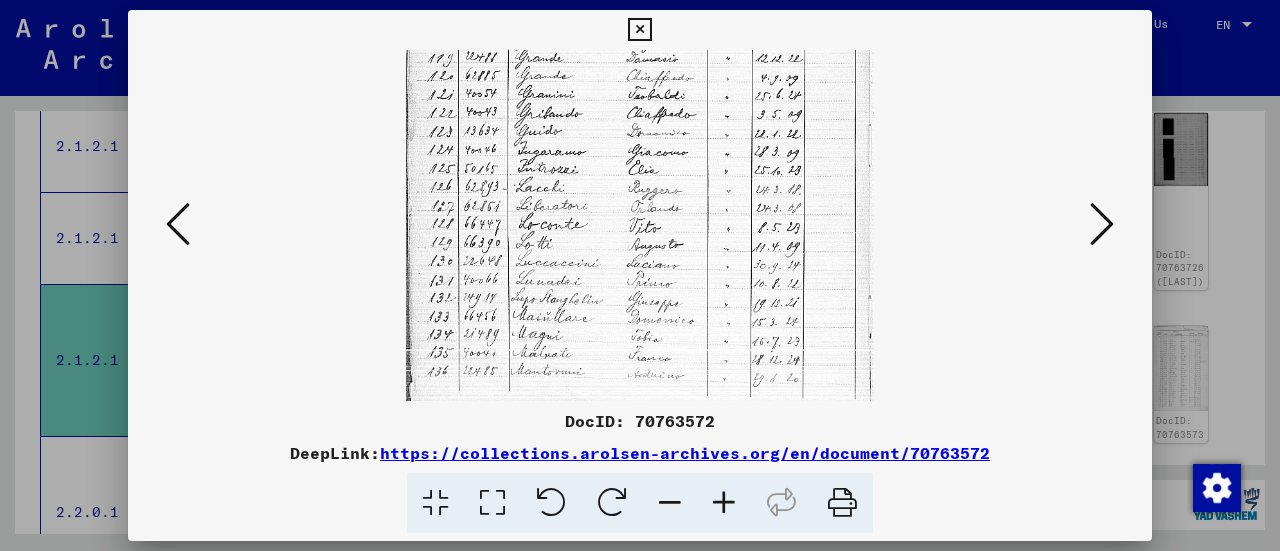 scroll, scrollTop: 400, scrollLeft: 0, axis: vertical 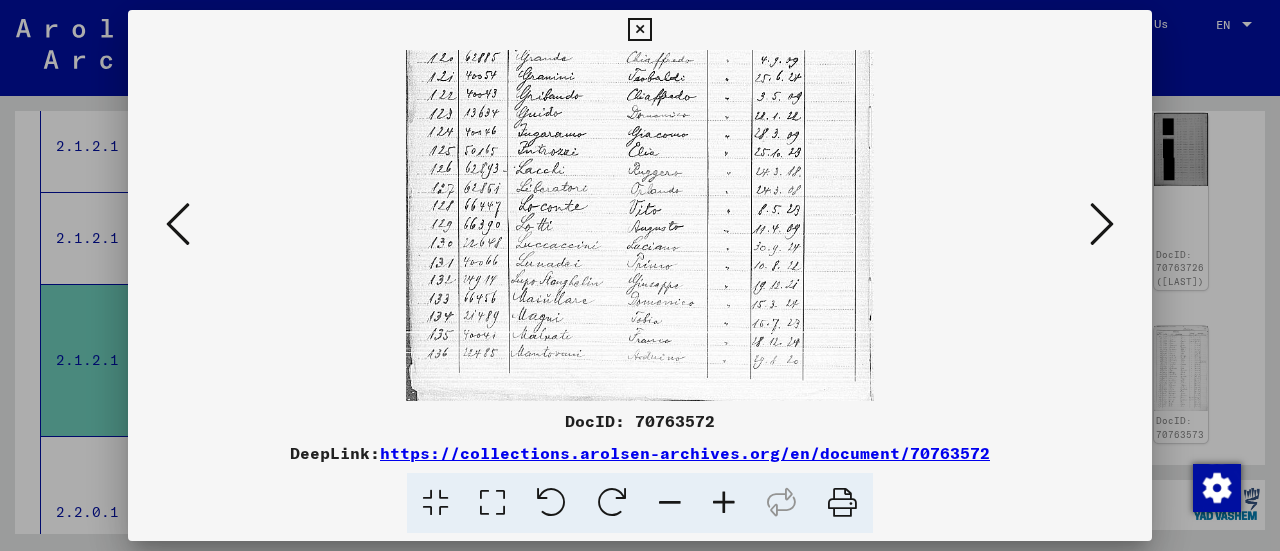 drag, startPoint x: 747, startPoint y: 305, endPoint x: 709, endPoint y: 70, distance: 238.05252 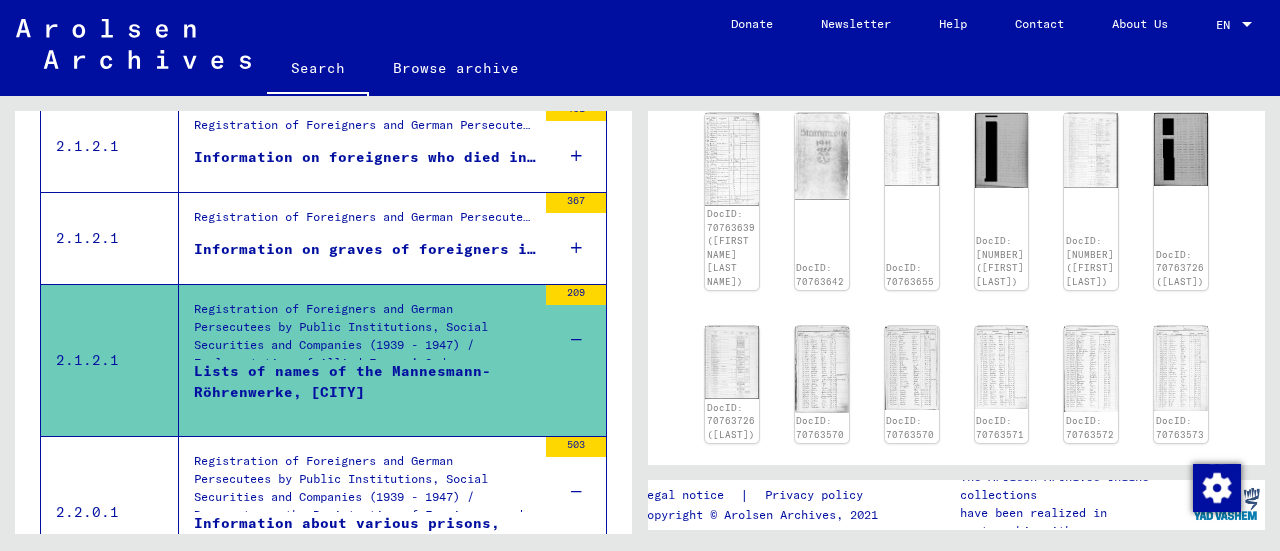 scroll, scrollTop: 1500, scrollLeft: 0, axis: vertical 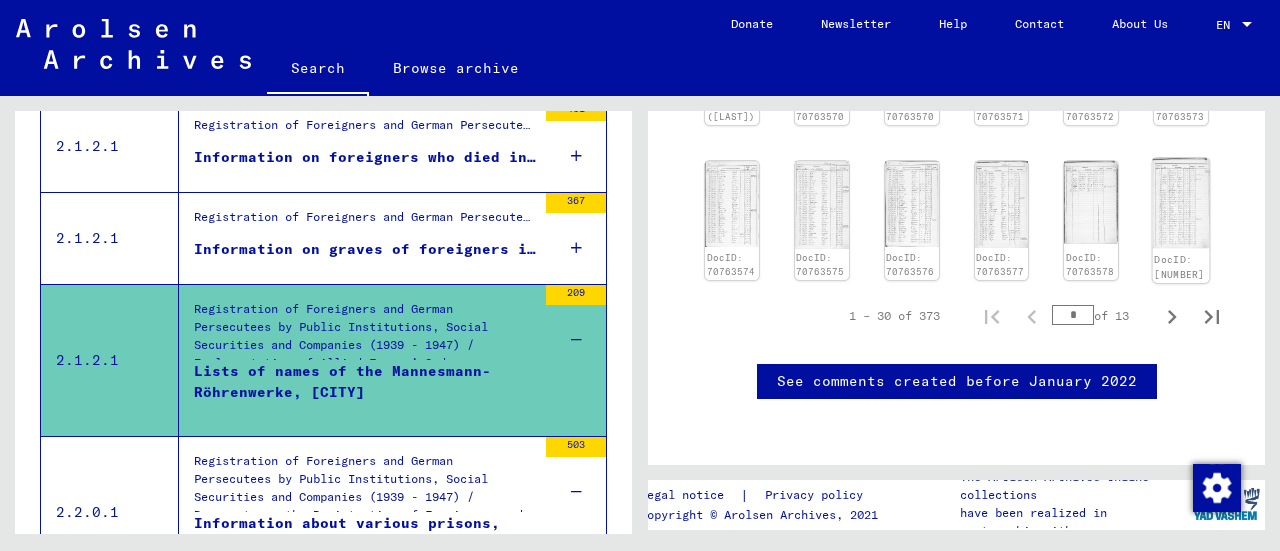 click 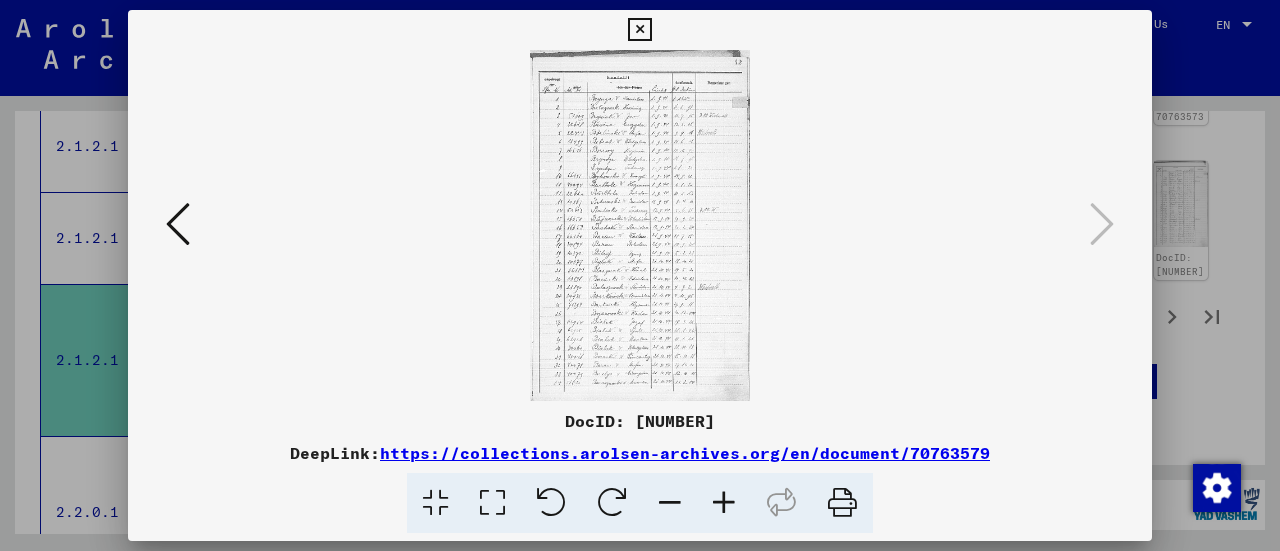 click at bounding box center (724, 503) 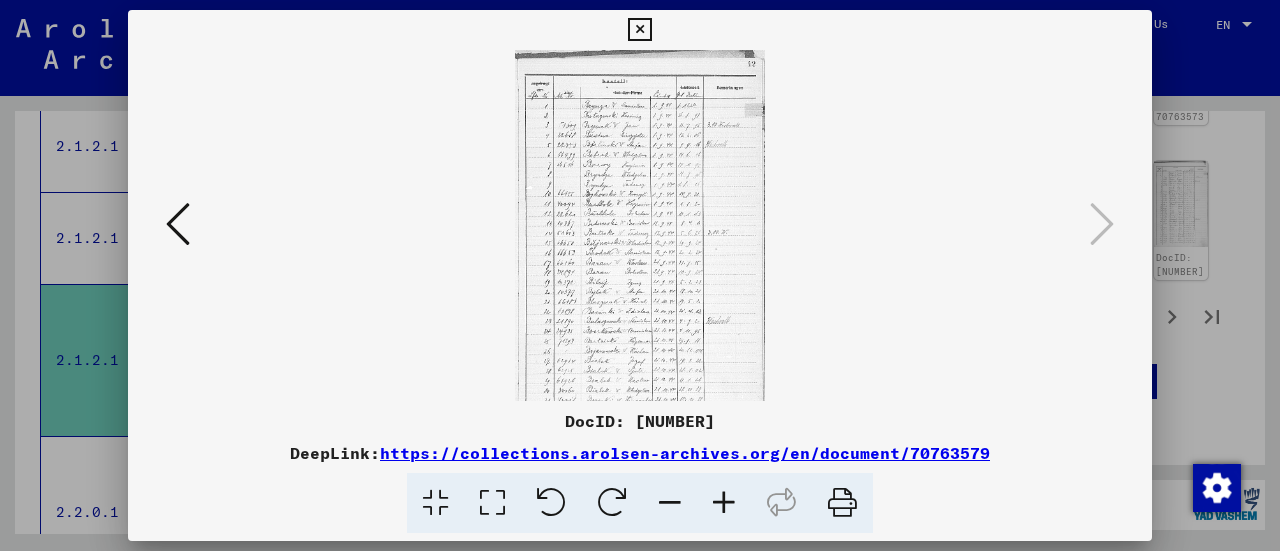 click at bounding box center [724, 503] 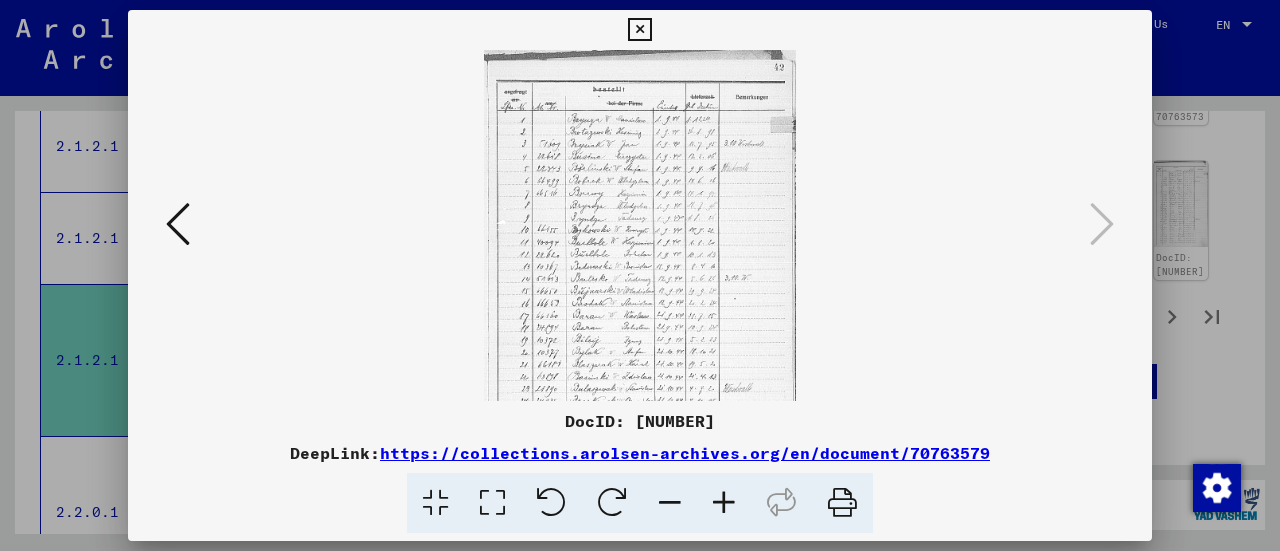 click at bounding box center (724, 503) 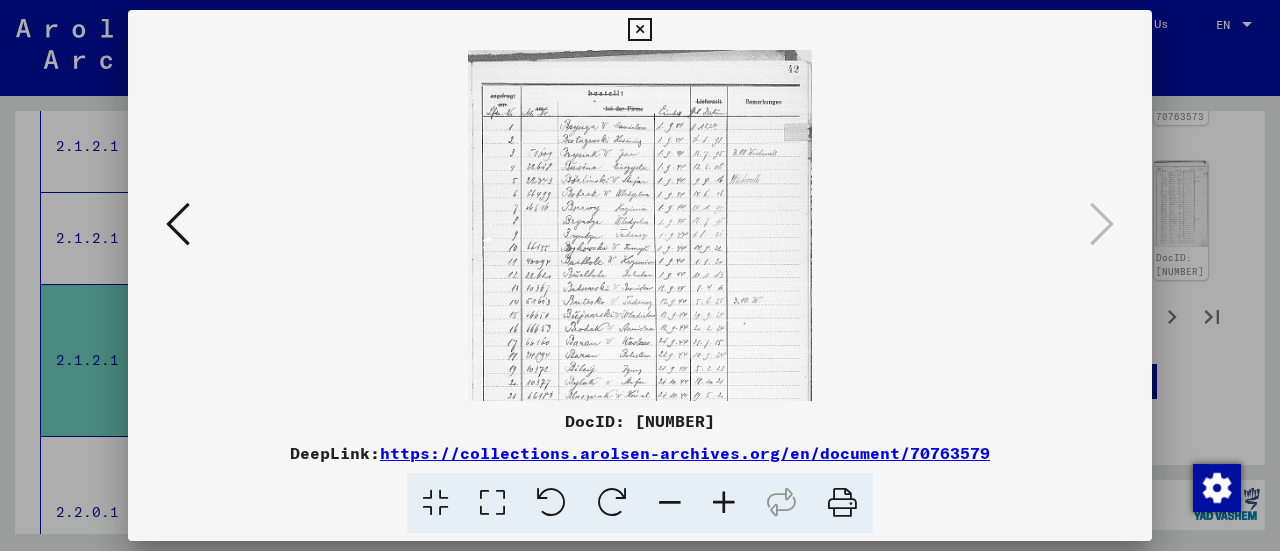 click at bounding box center [724, 503] 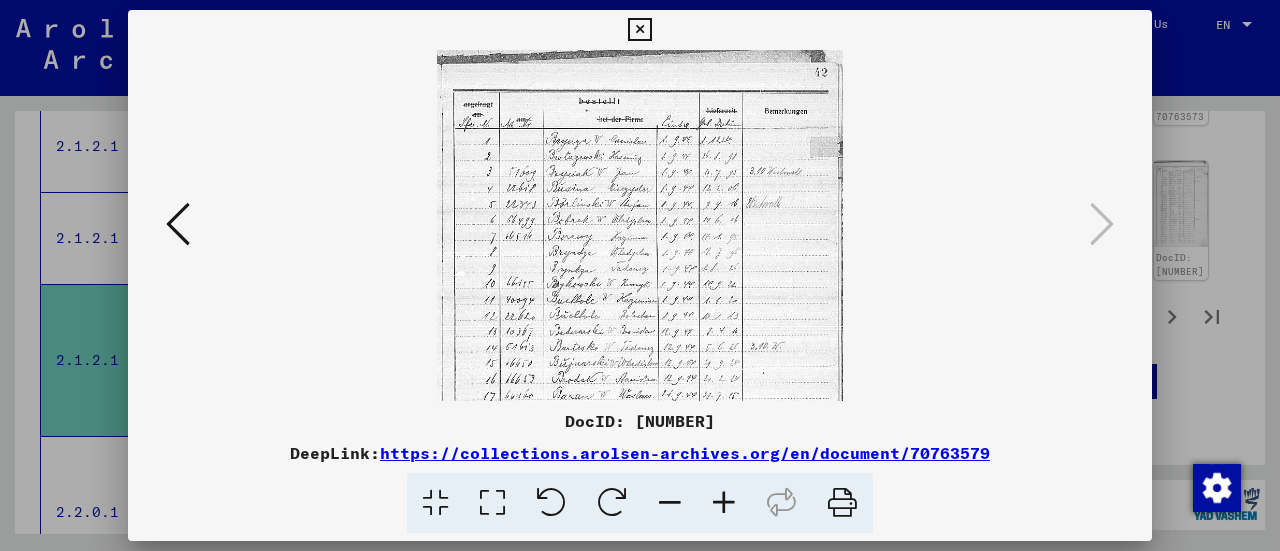 click at bounding box center [724, 503] 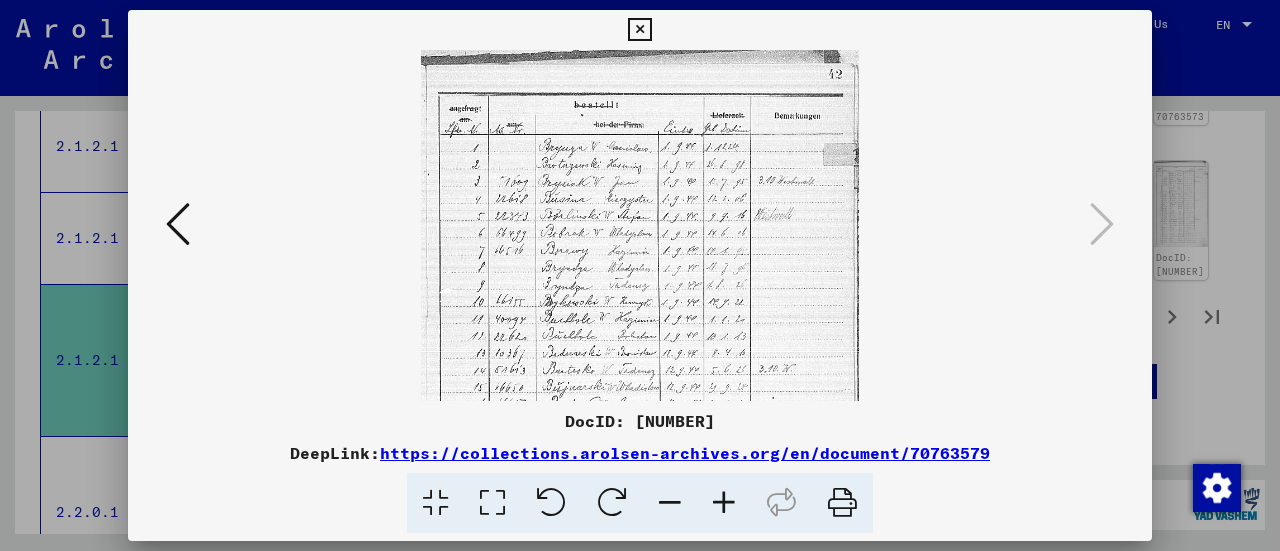 click at bounding box center [724, 503] 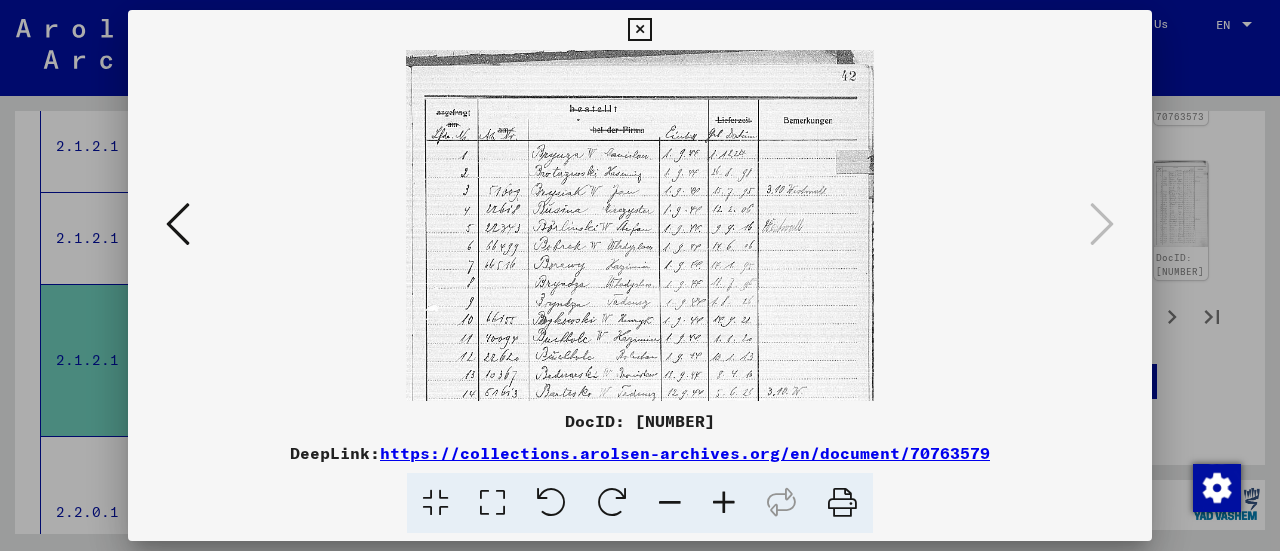 click at bounding box center (640, 275) 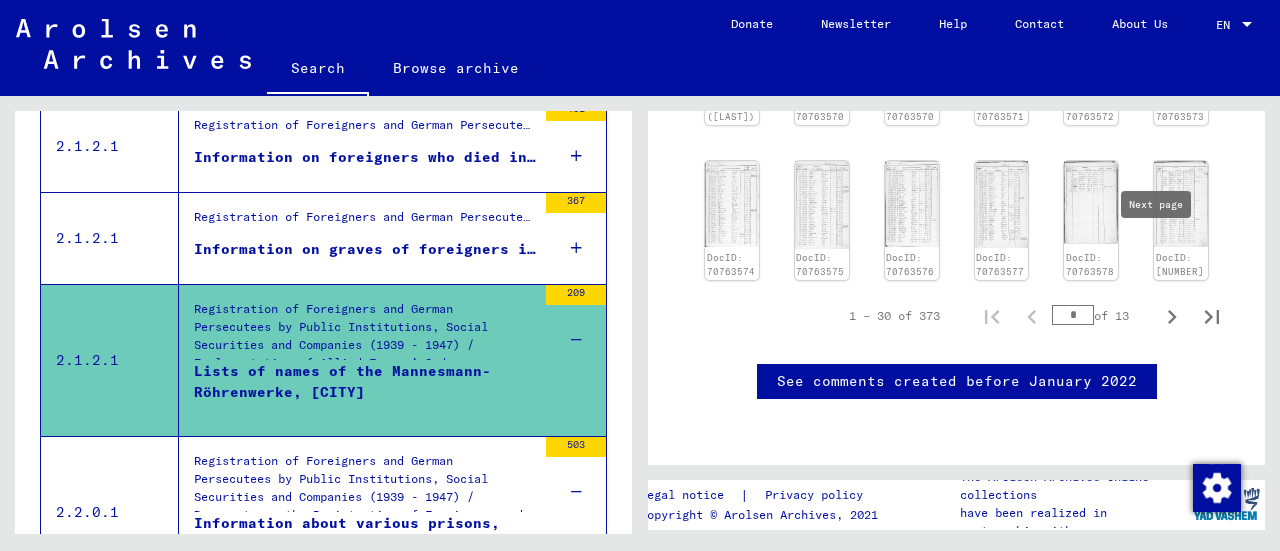 click 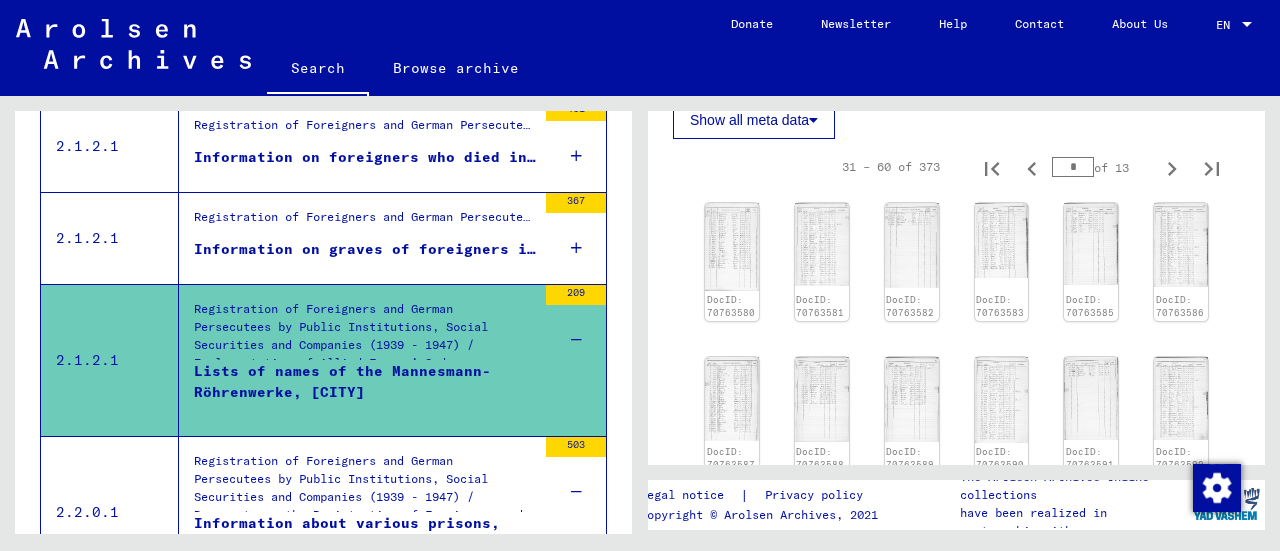 scroll, scrollTop: 564, scrollLeft: 0, axis: vertical 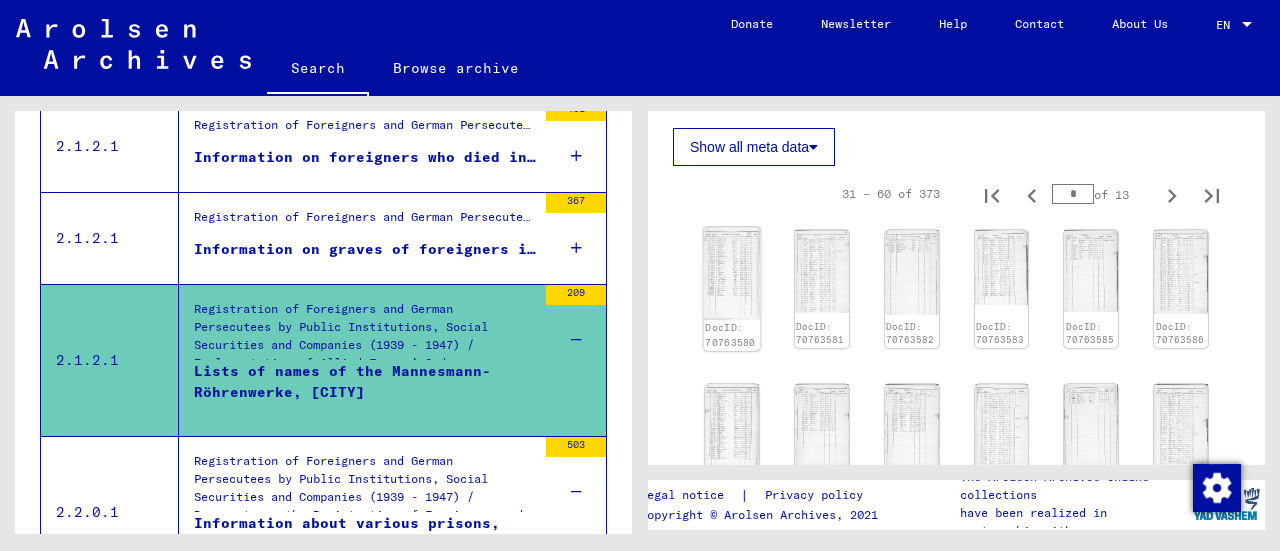 click 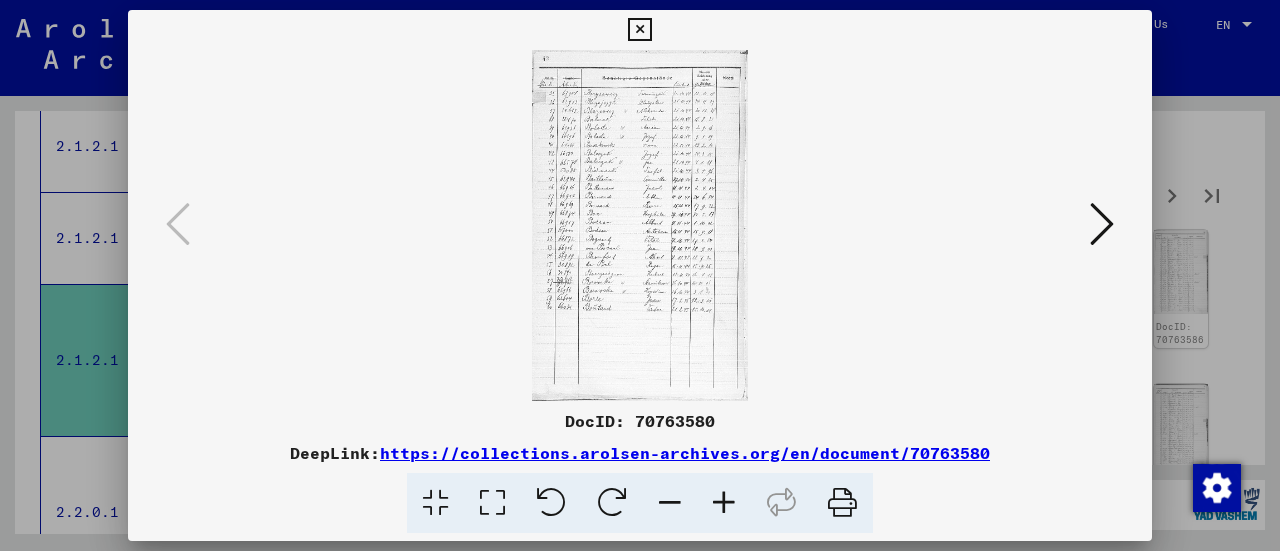 click at bounding box center (724, 503) 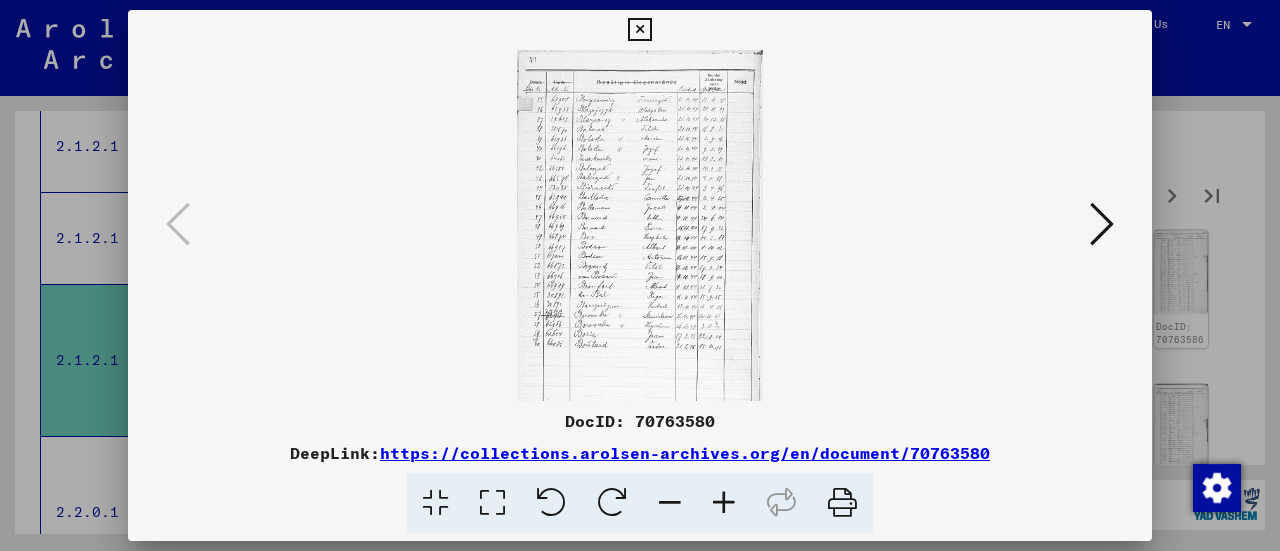 click at bounding box center (724, 503) 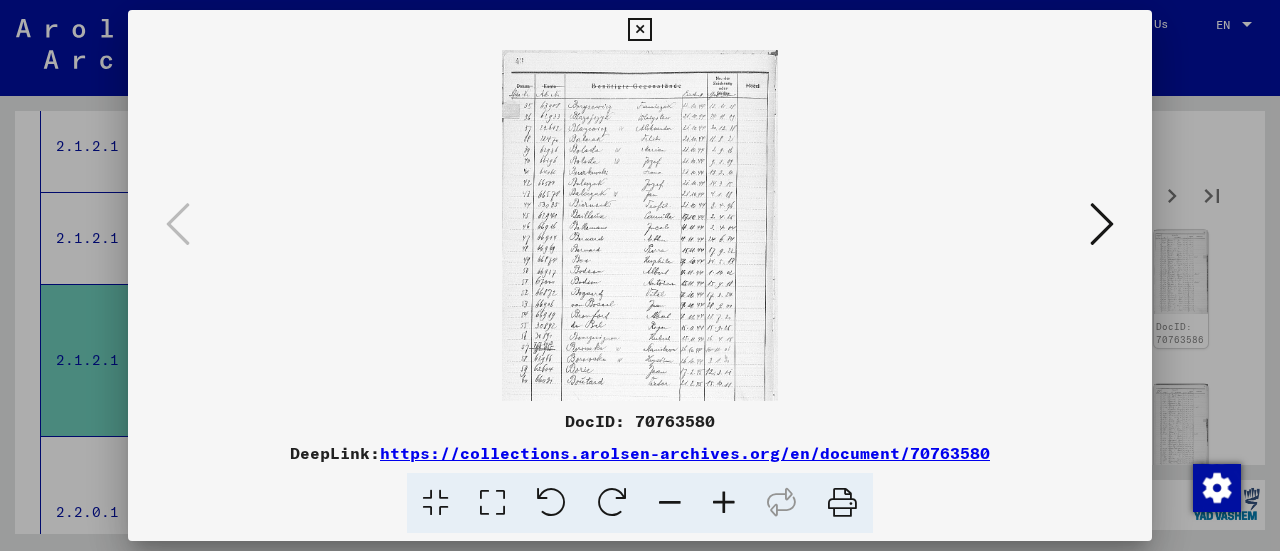click at bounding box center [724, 503] 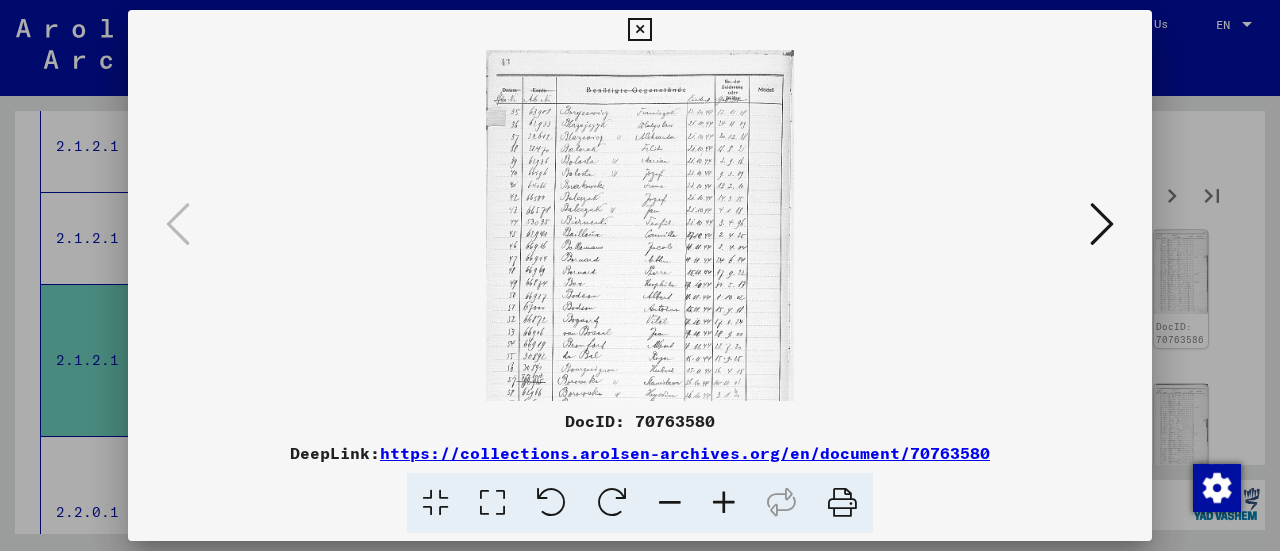 click at bounding box center [724, 503] 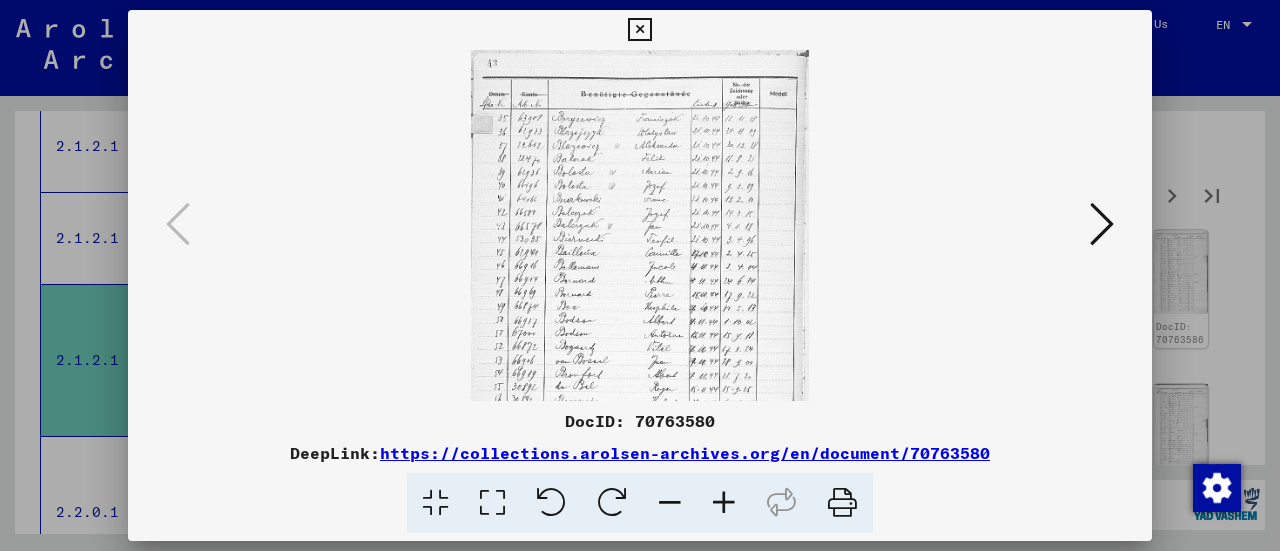 click at bounding box center (640, 275) 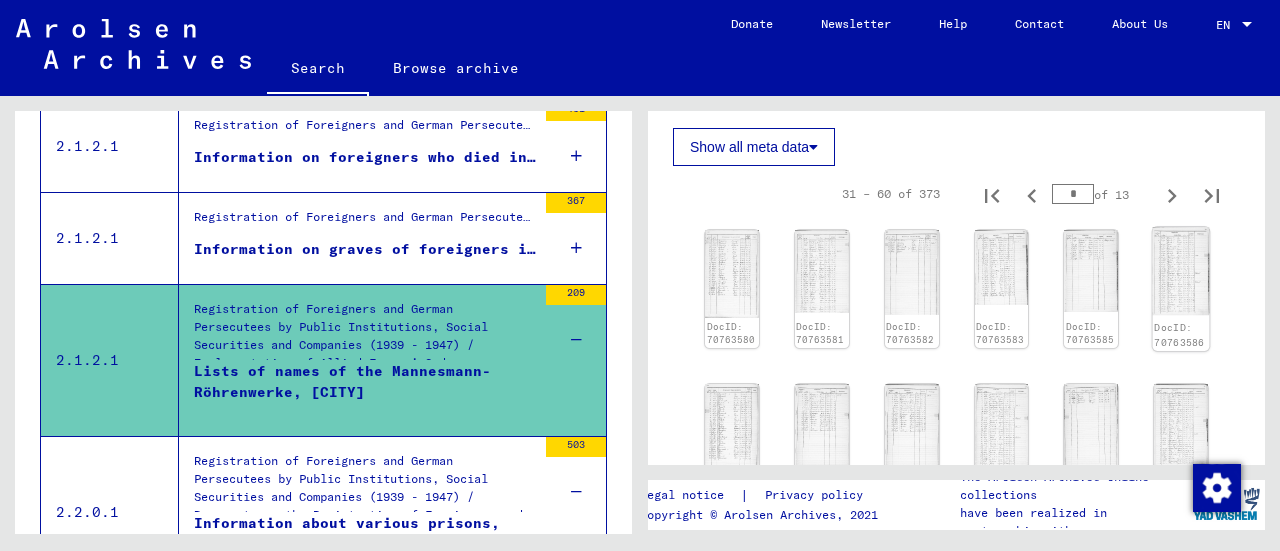 click 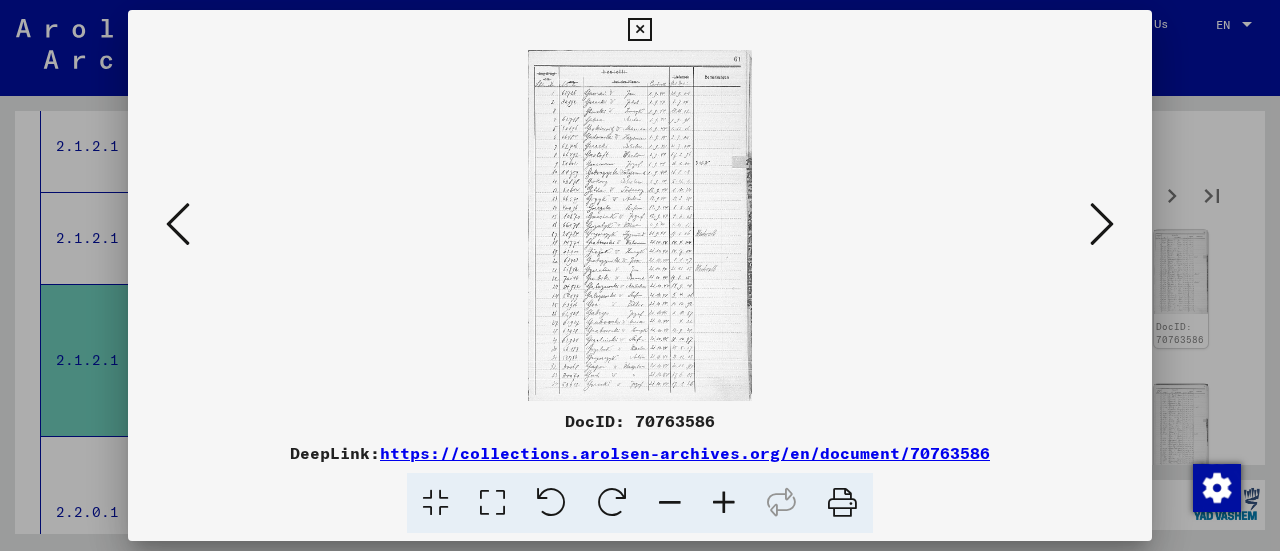 click at bounding box center [724, 503] 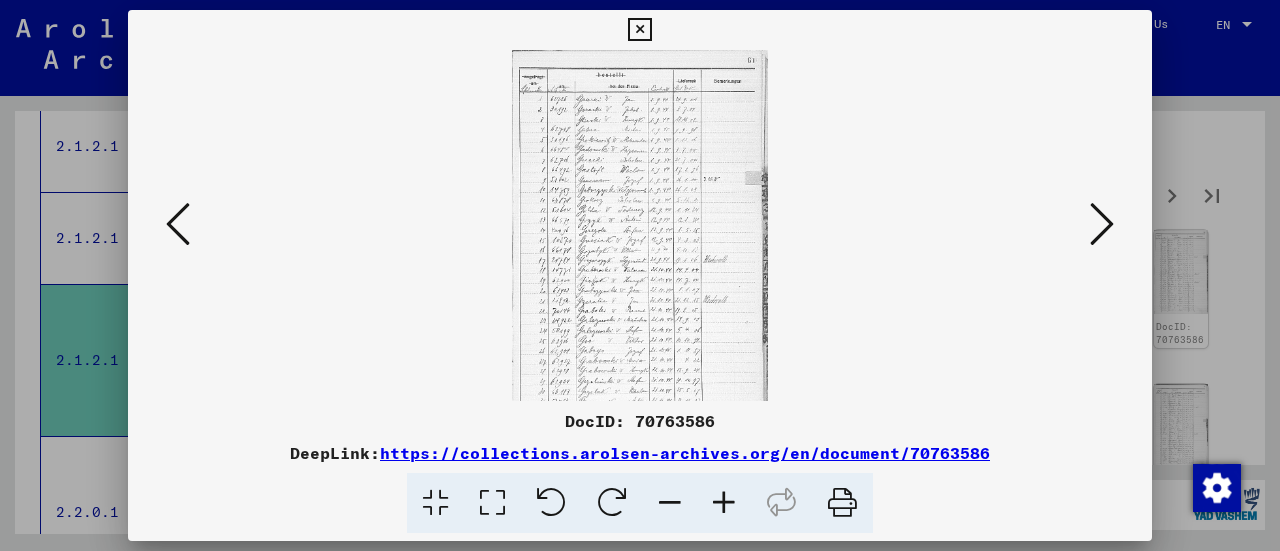 click at bounding box center [724, 503] 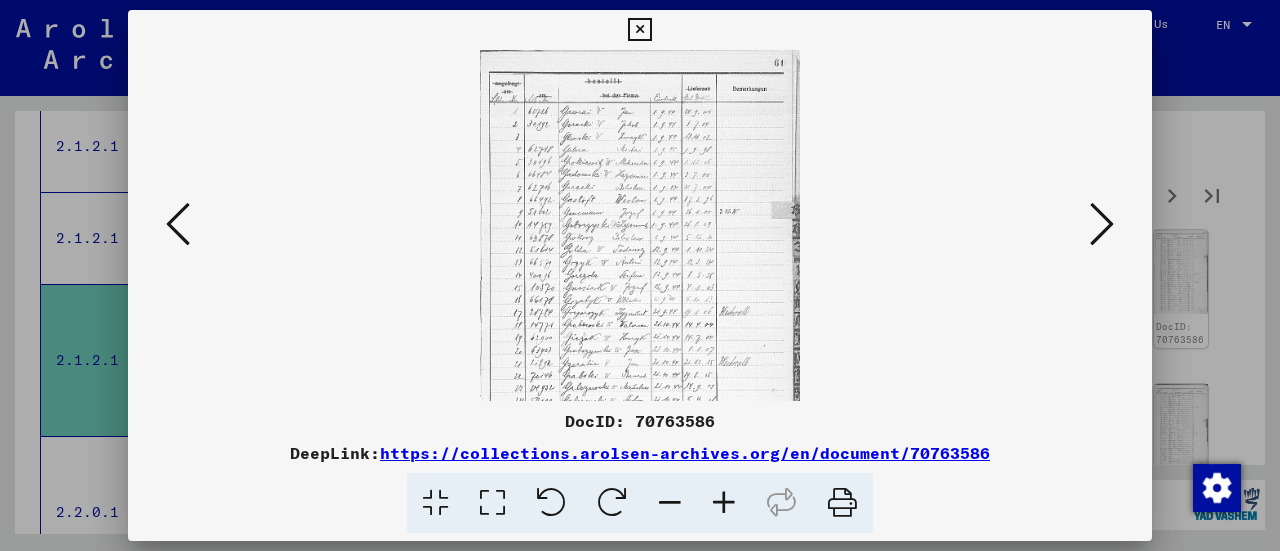 click at bounding box center [724, 503] 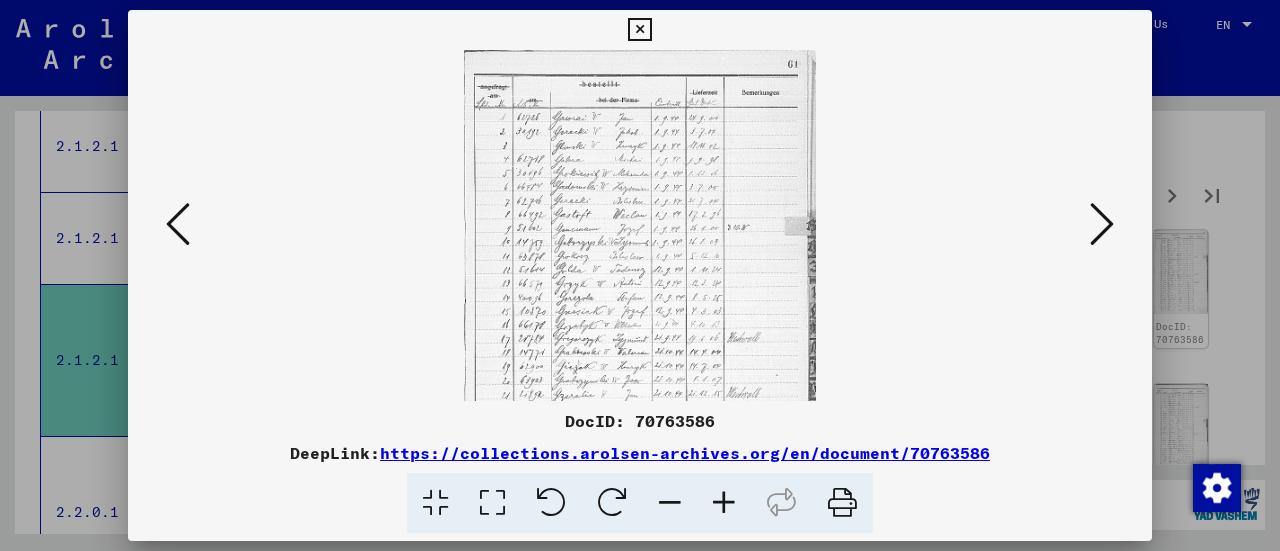click at bounding box center (724, 503) 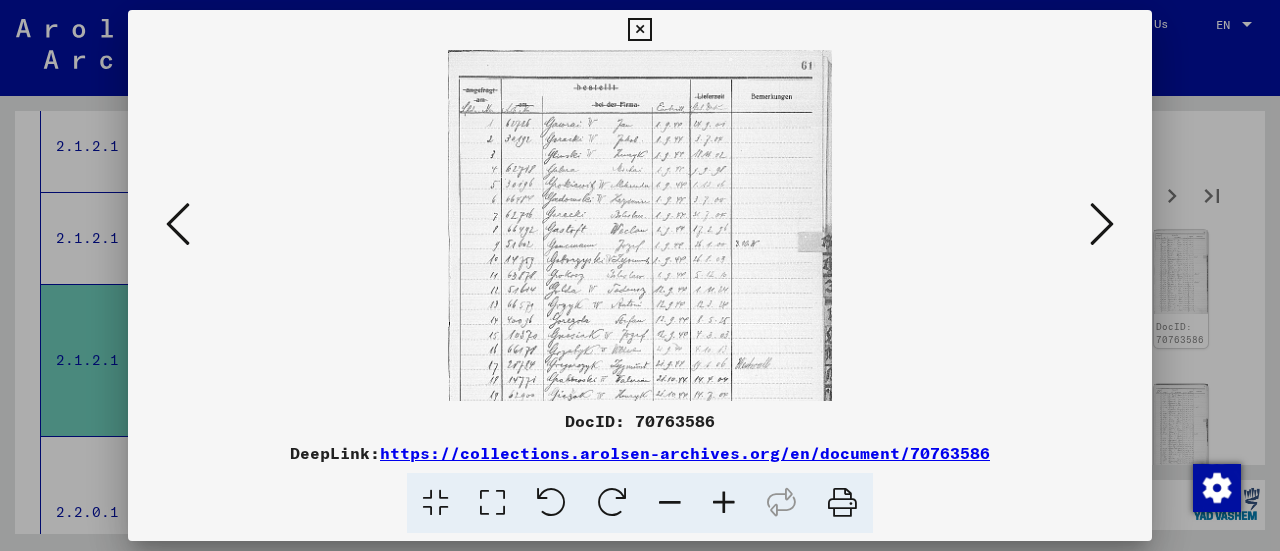 click at bounding box center [724, 503] 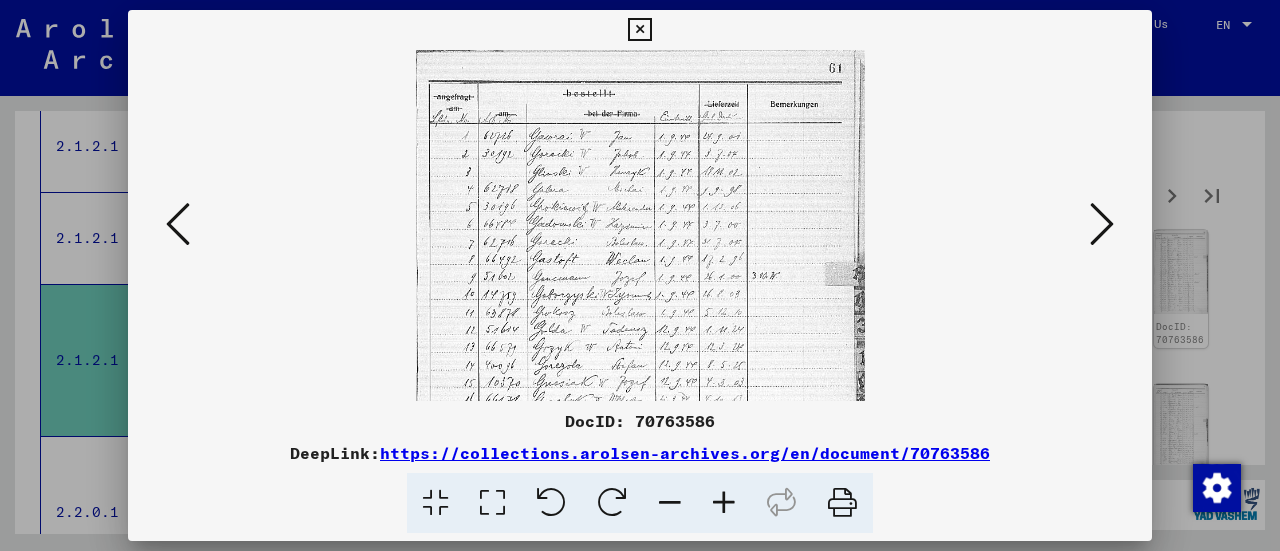 click at bounding box center [724, 503] 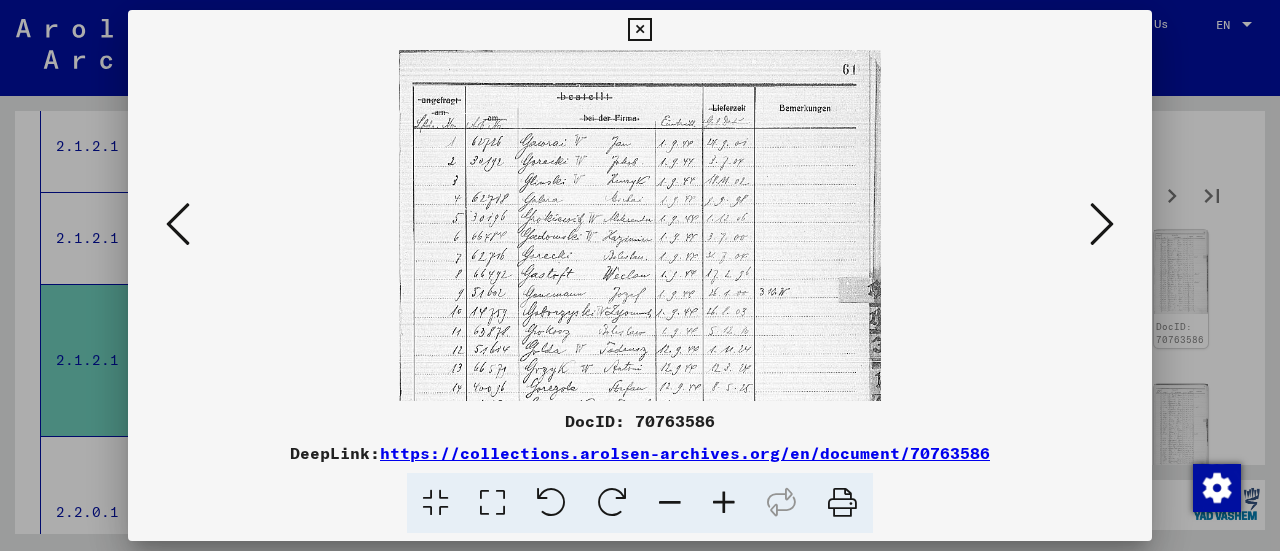 click at bounding box center (724, 503) 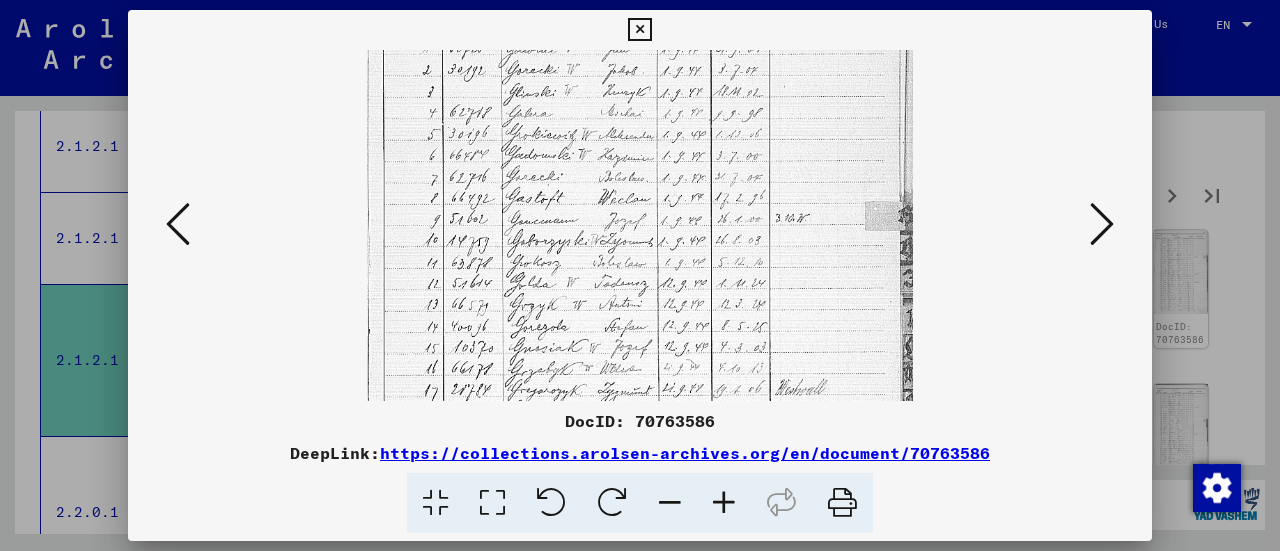 drag, startPoint x: 752, startPoint y: 363, endPoint x: 740, endPoint y: 167, distance: 196.367 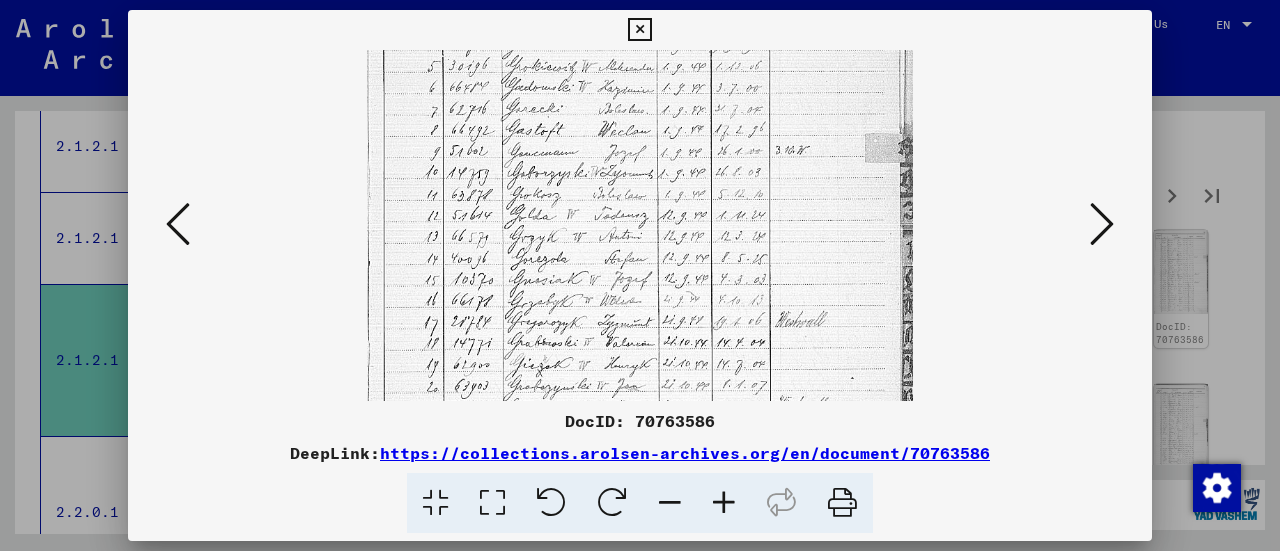 drag, startPoint x: 758, startPoint y: 236, endPoint x: 748, endPoint y: 178, distance: 58.855755 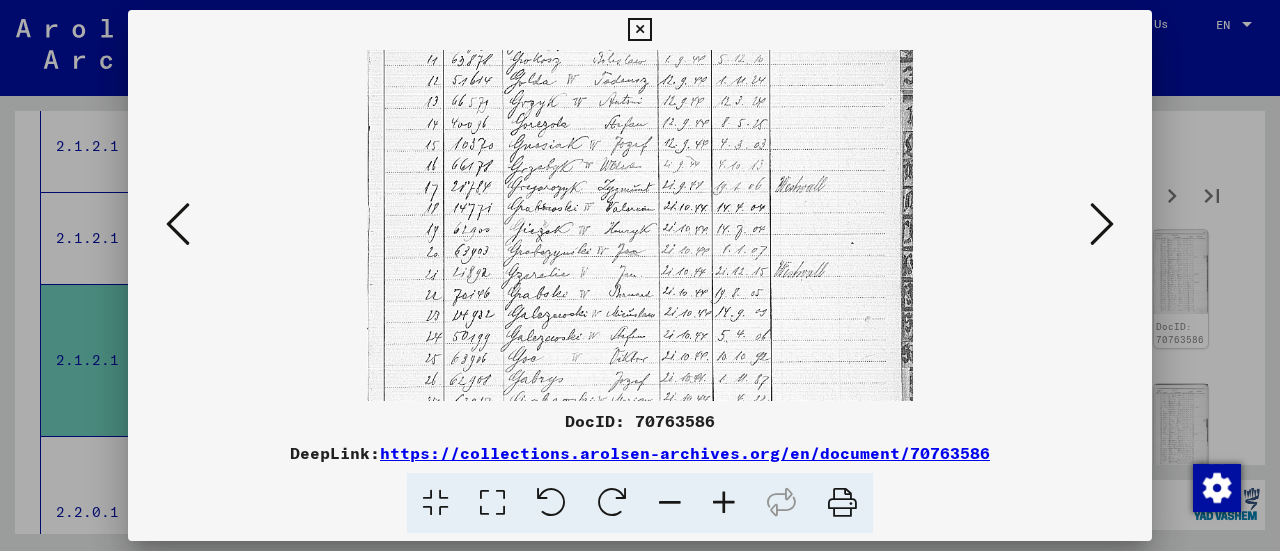 drag, startPoint x: 773, startPoint y: 338, endPoint x: 743, endPoint y: 159, distance: 181.49655 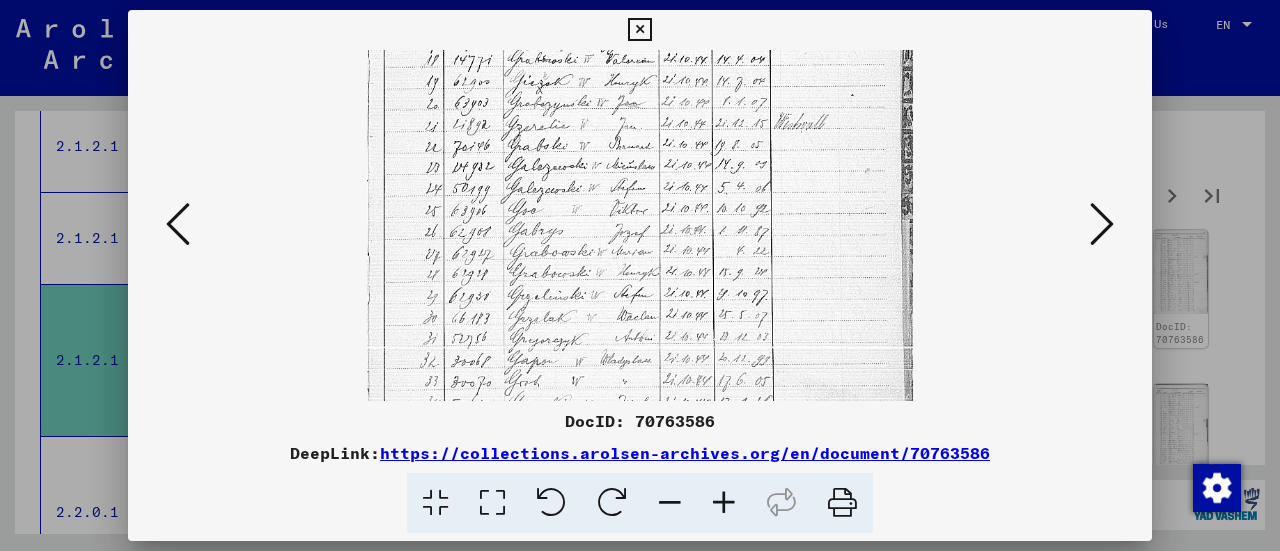scroll, scrollTop: 500, scrollLeft: 0, axis: vertical 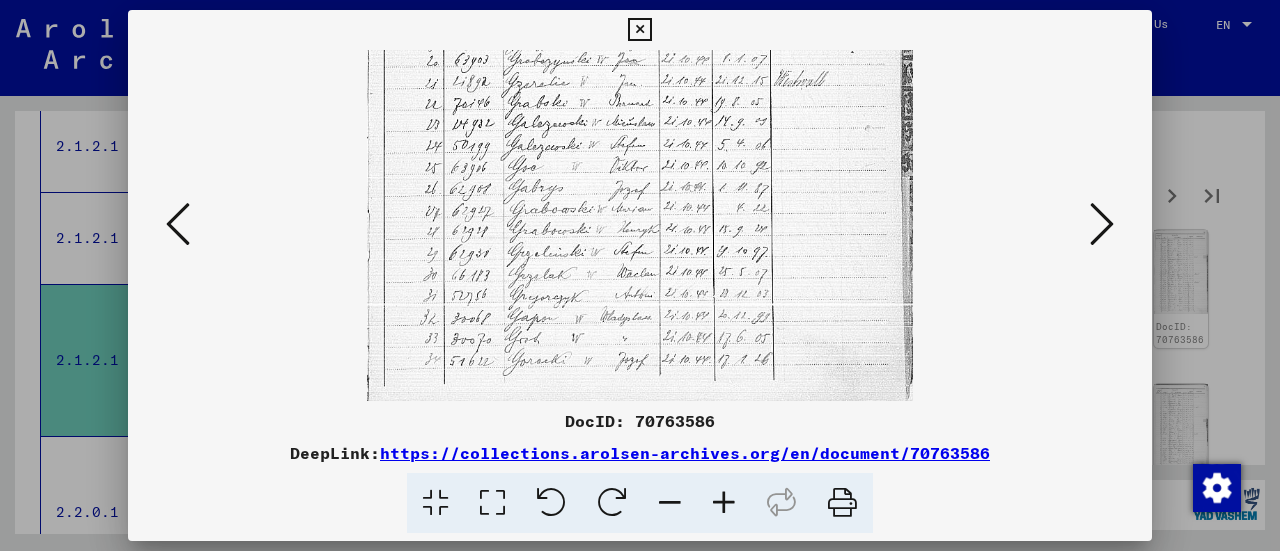 drag, startPoint x: 761, startPoint y: 334, endPoint x: 737, endPoint y: 145, distance: 190.51772 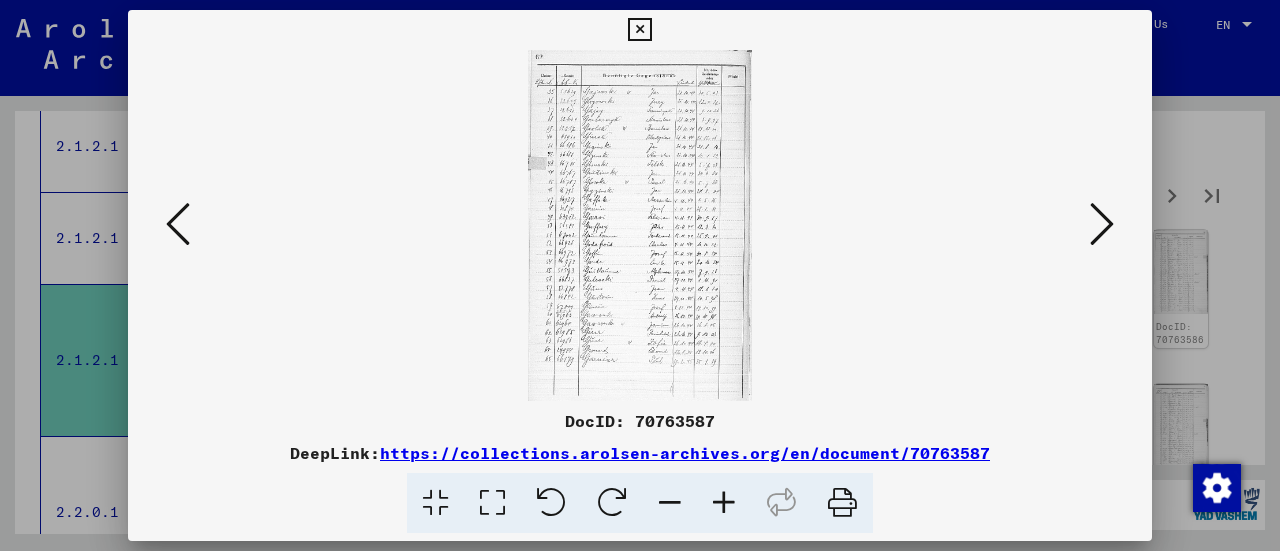 scroll, scrollTop: 0, scrollLeft: 0, axis: both 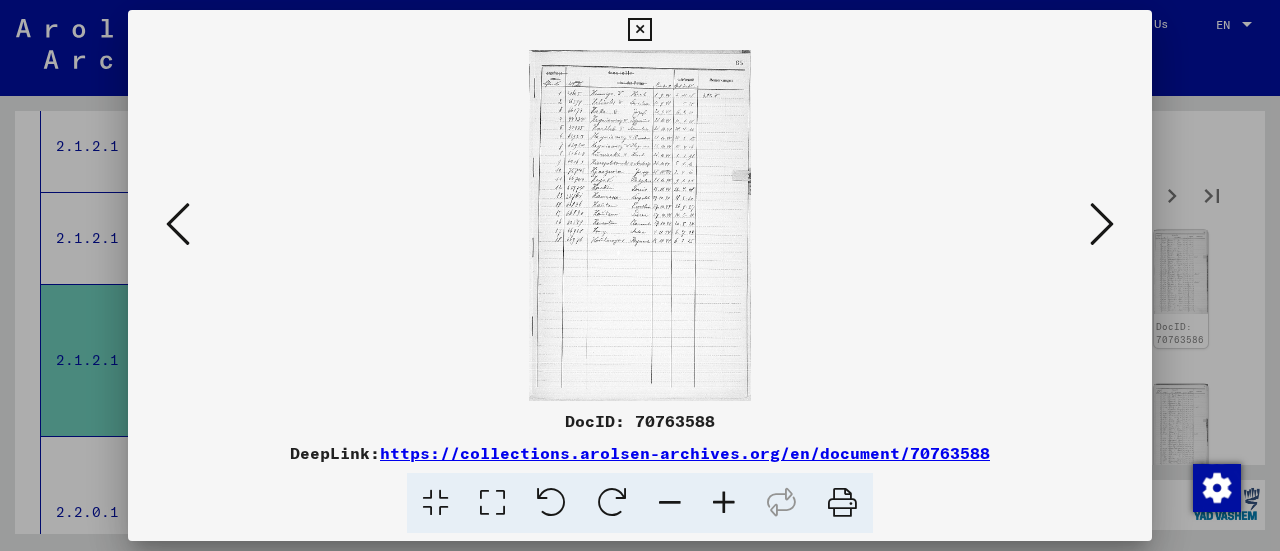 click at bounding box center [724, 503] 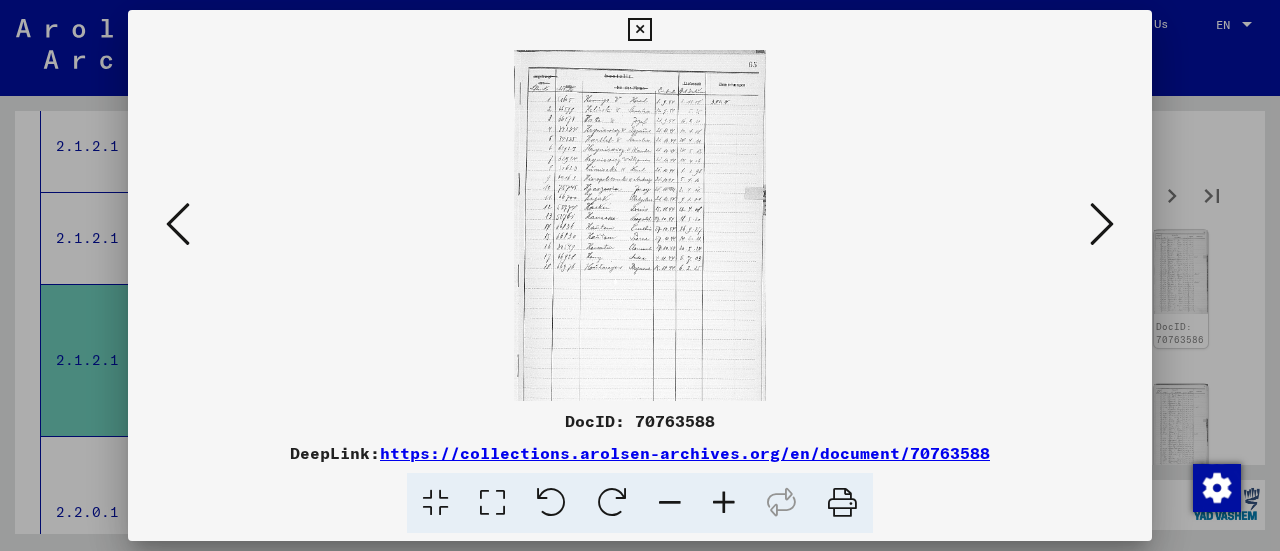 click at bounding box center [724, 503] 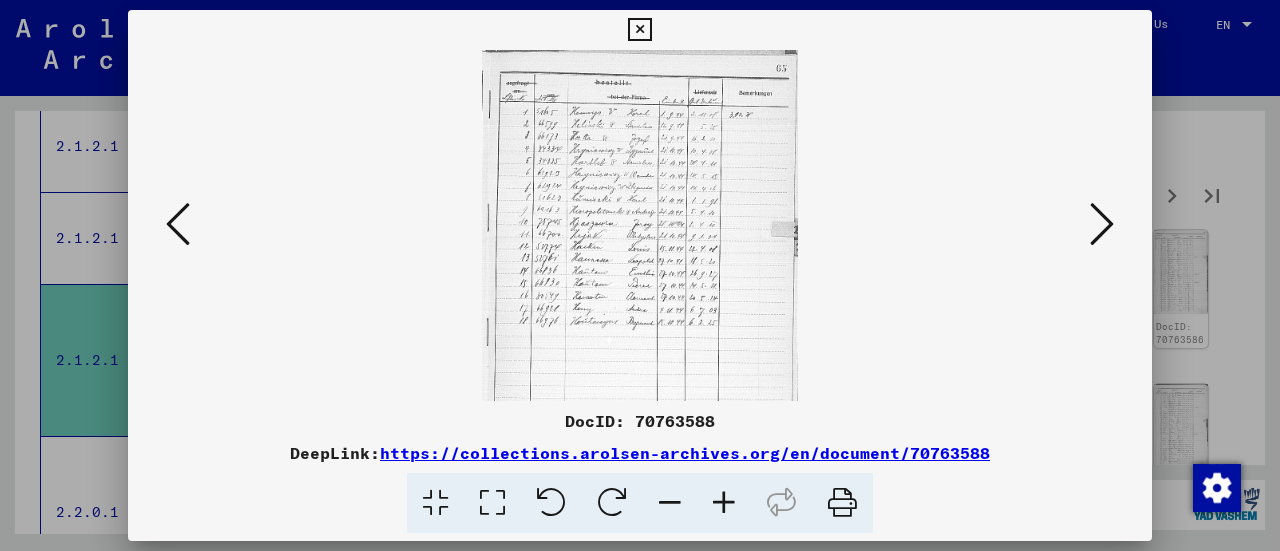 click at bounding box center (724, 503) 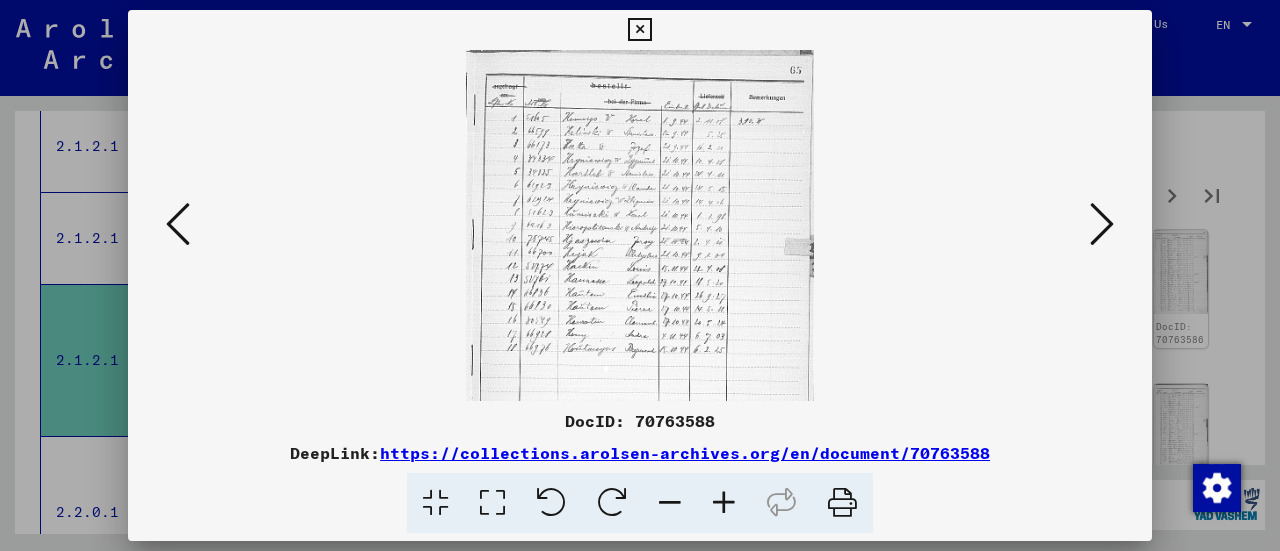 click at bounding box center [724, 503] 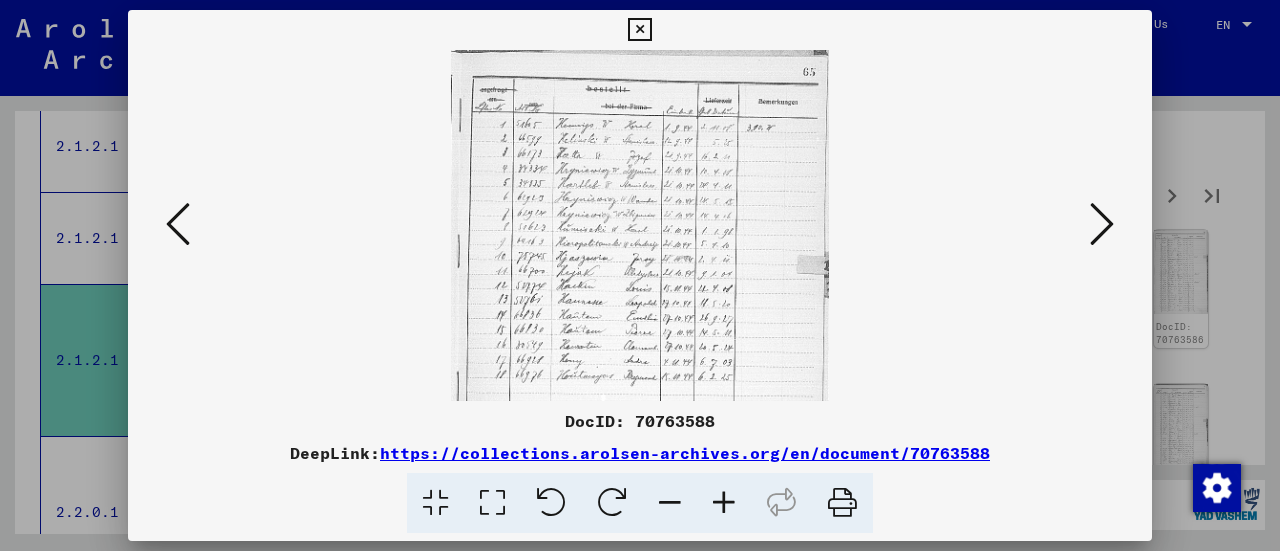 click at bounding box center [724, 503] 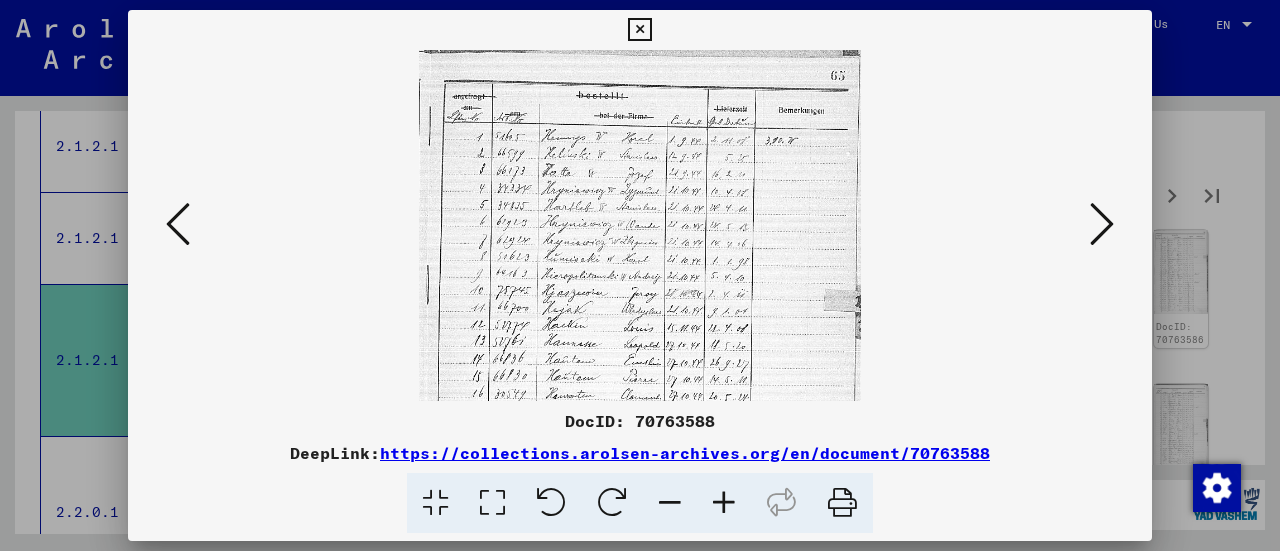 click at bounding box center [724, 503] 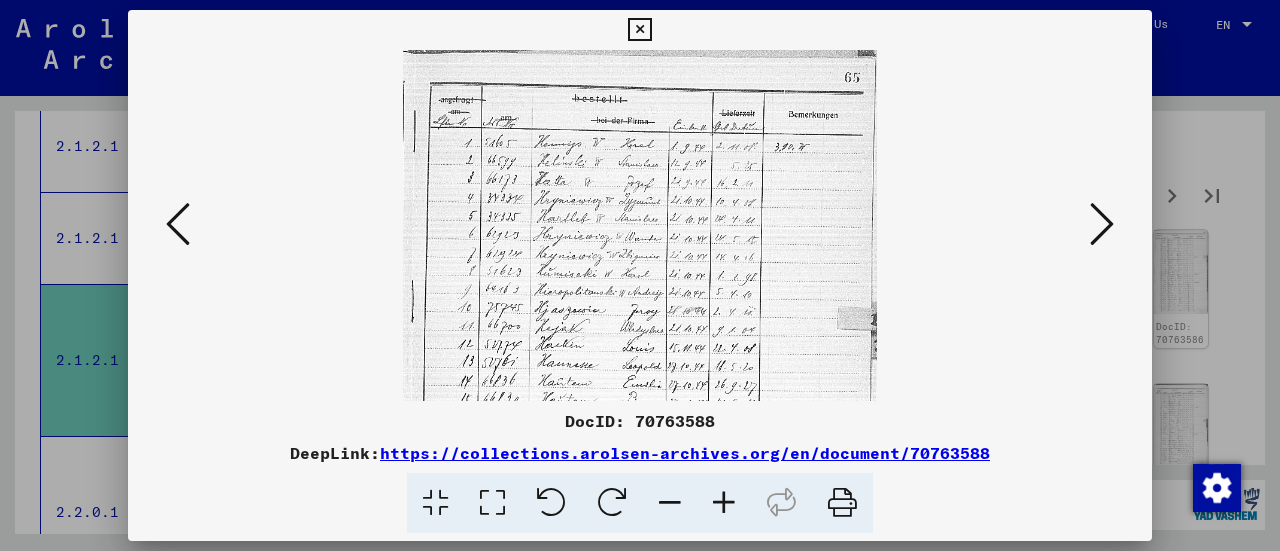 click at bounding box center [724, 503] 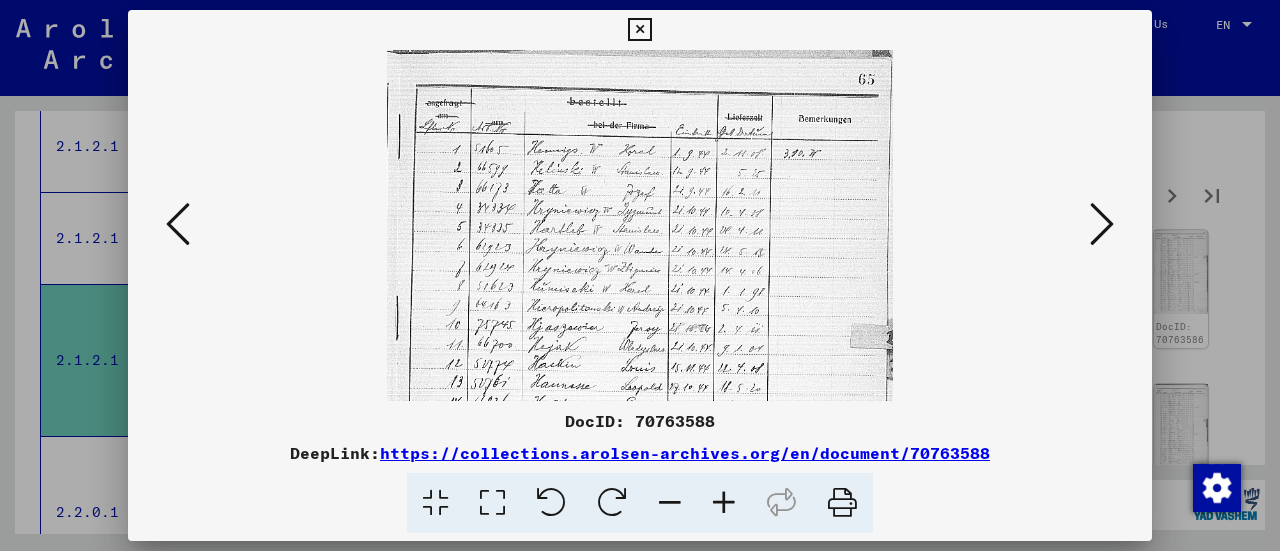 click at bounding box center (724, 503) 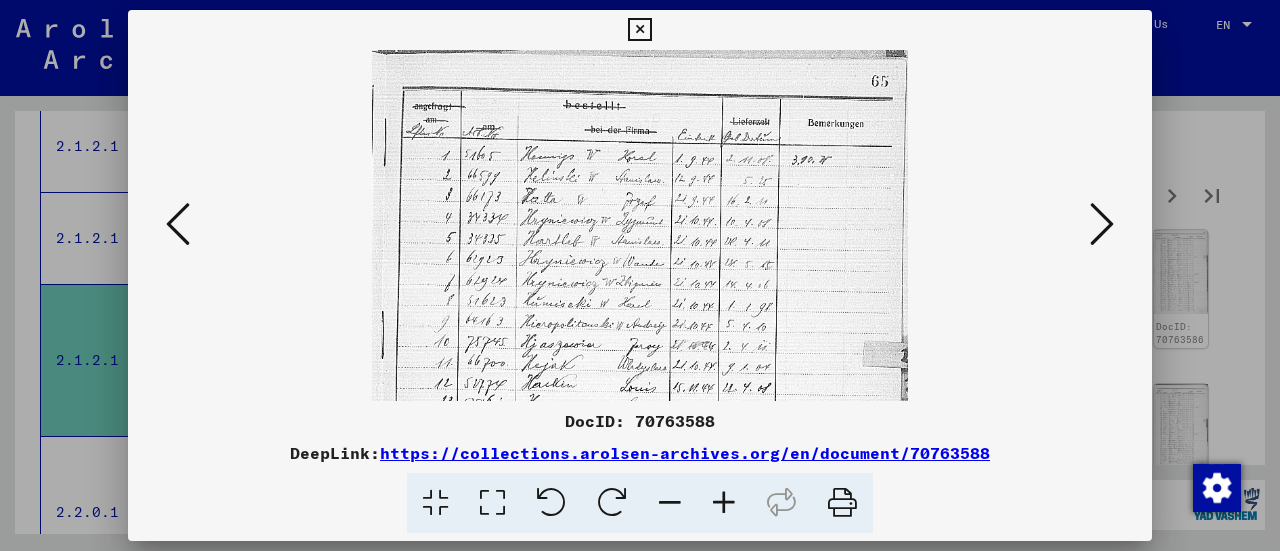 click at bounding box center [724, 503] 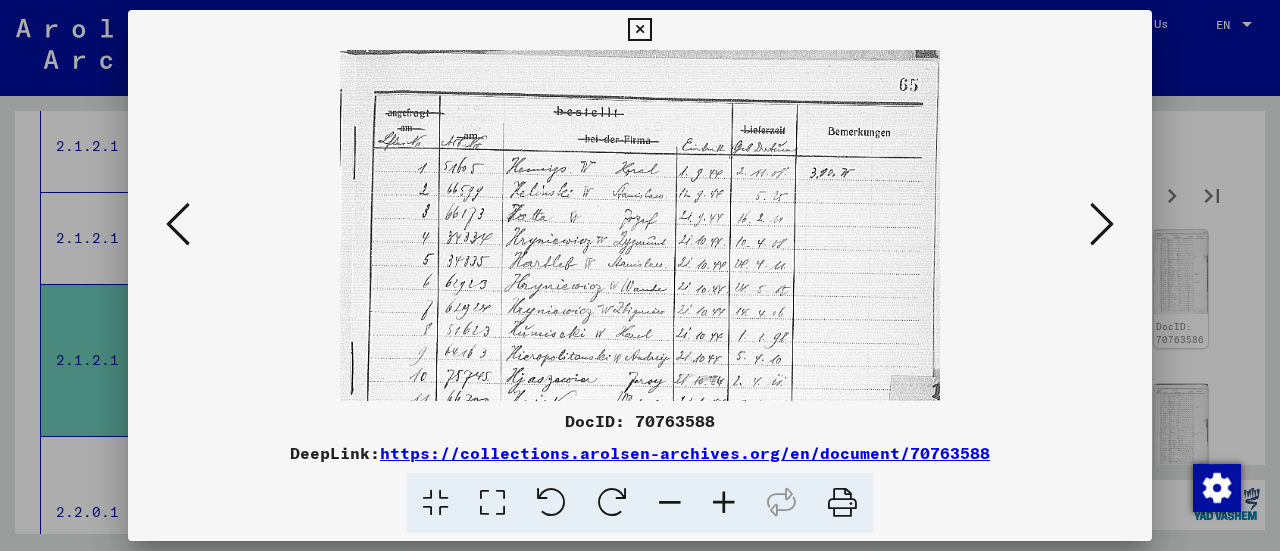 click at bounding box center (724, 503) 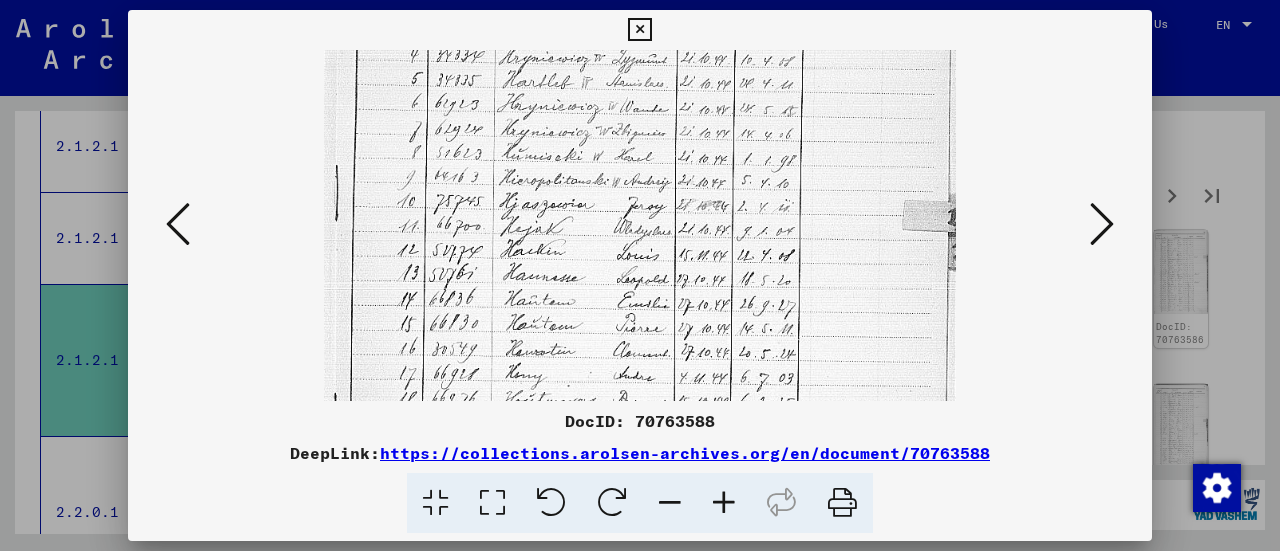 drag, startPoint x: 838, startPoint y: 370, endPoint x: 825, endPoint y: 178, distance: 192.4396 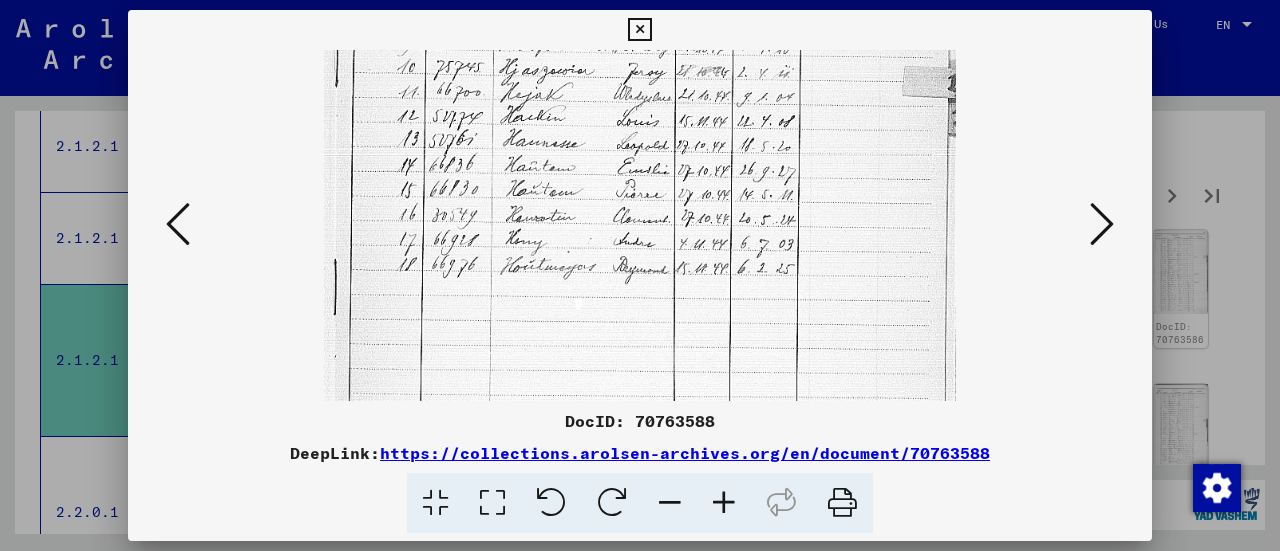 drag, startPoint x: 828, startPoint y: 315, endPoint x: 800, endPoint y: 141, distance: 176.23848 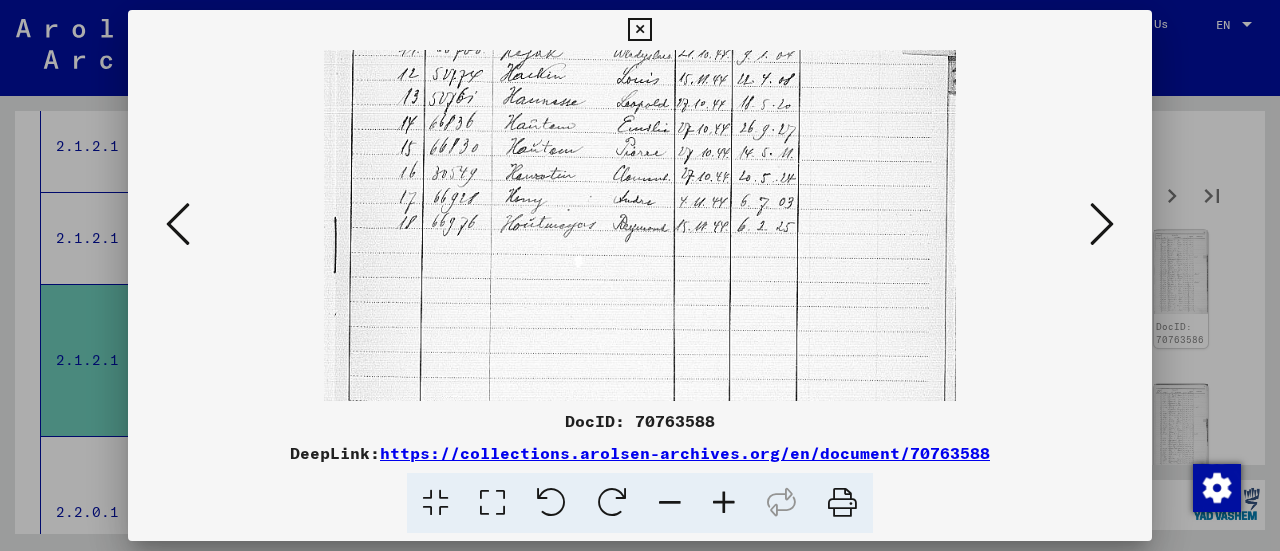 click at bounding box center [1102, 224] 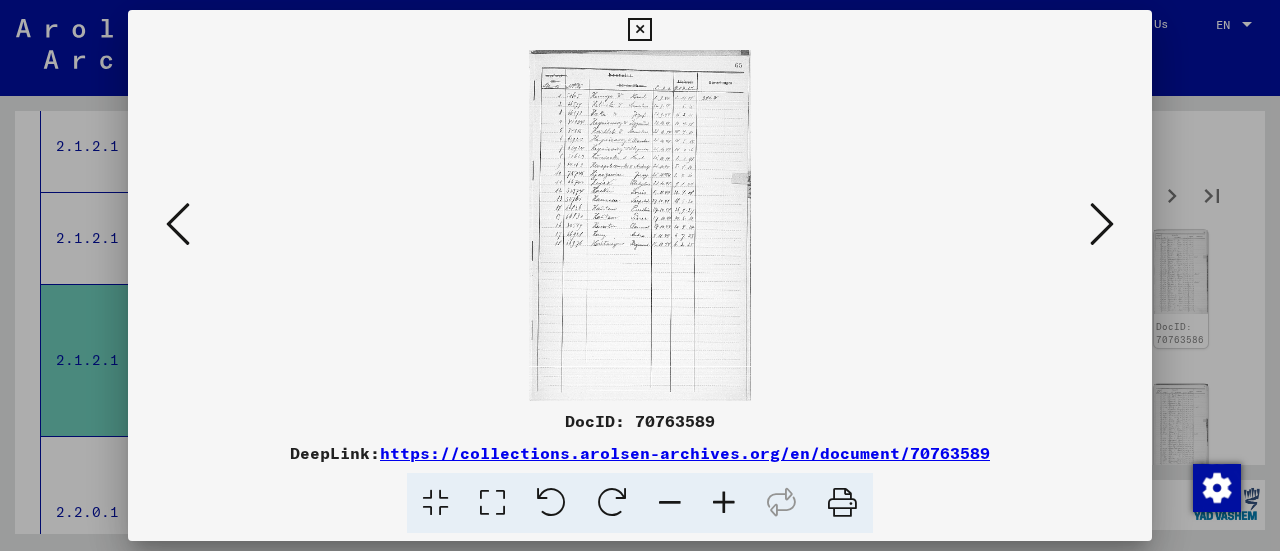 click at bounding box center [1102, 224] 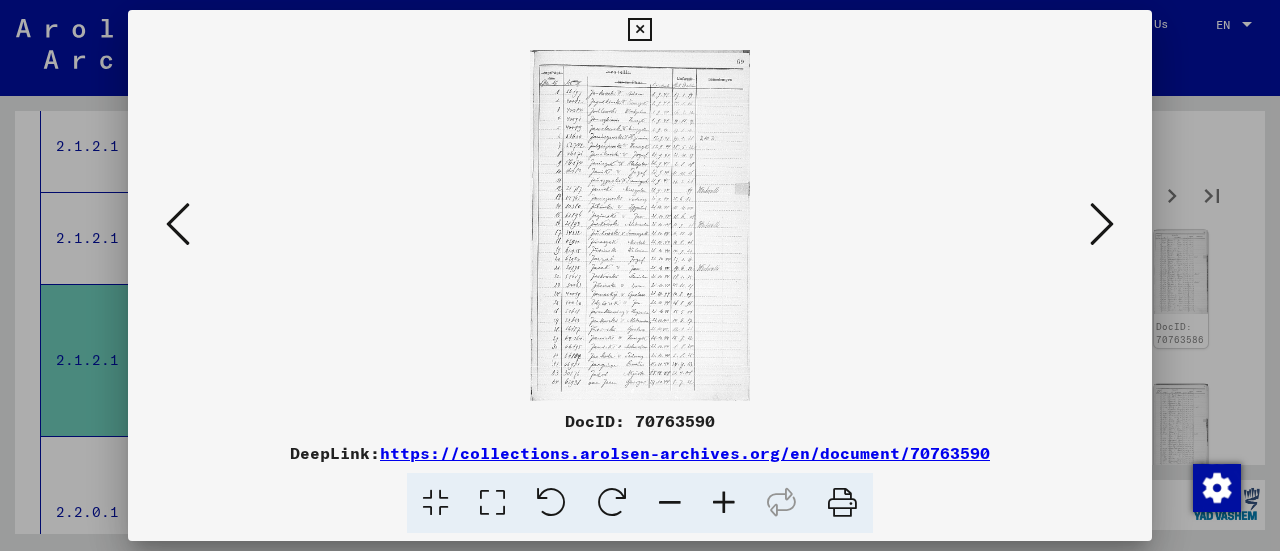 click at bounding box center [1102, 224] 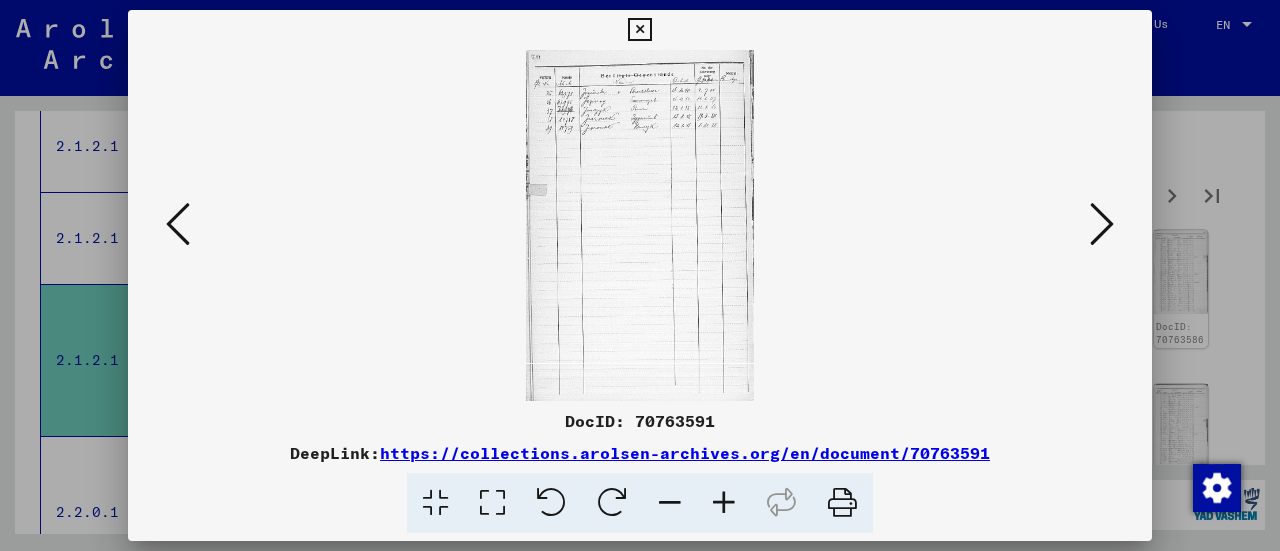 click at bounding box center (1102, 224) 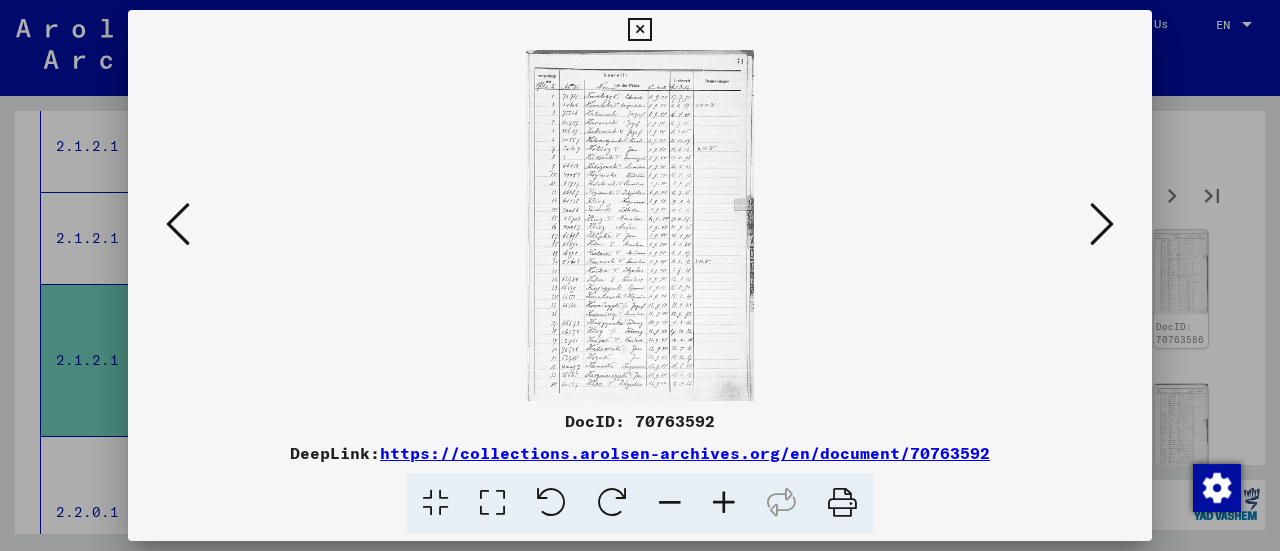 click at bounding box center (724, 503) 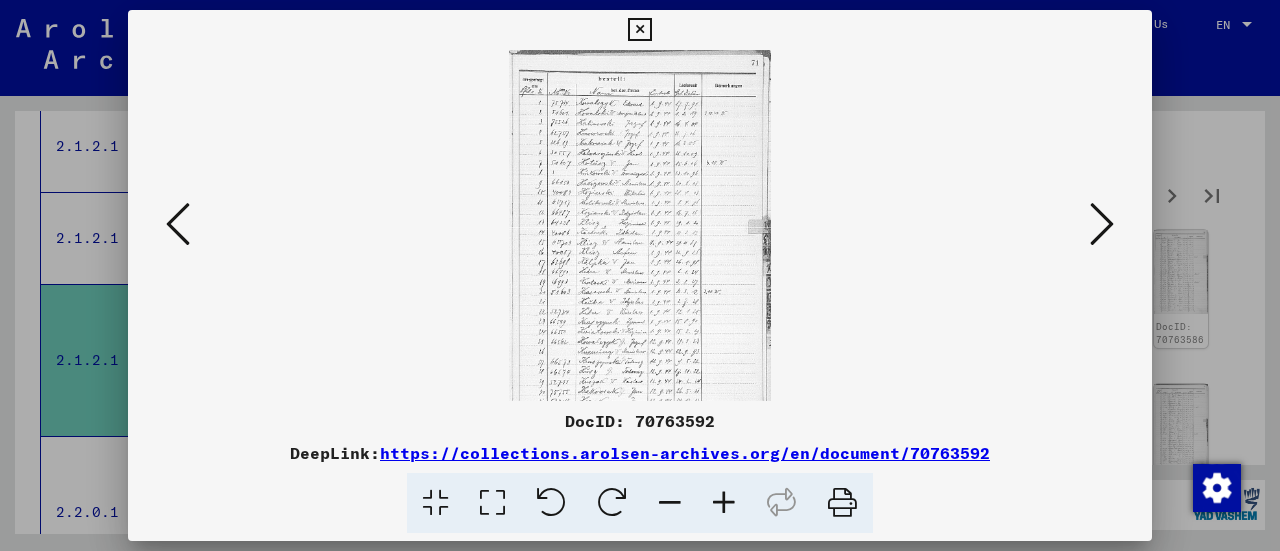 click at bounding box center [724, 503] 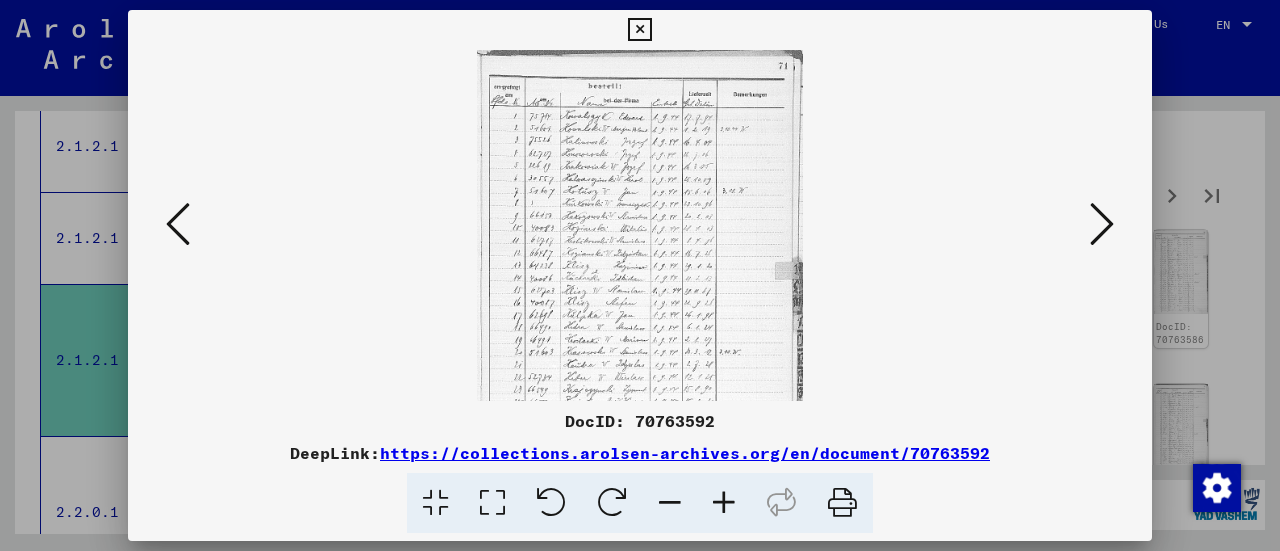 click at bounding box center (724, 503) 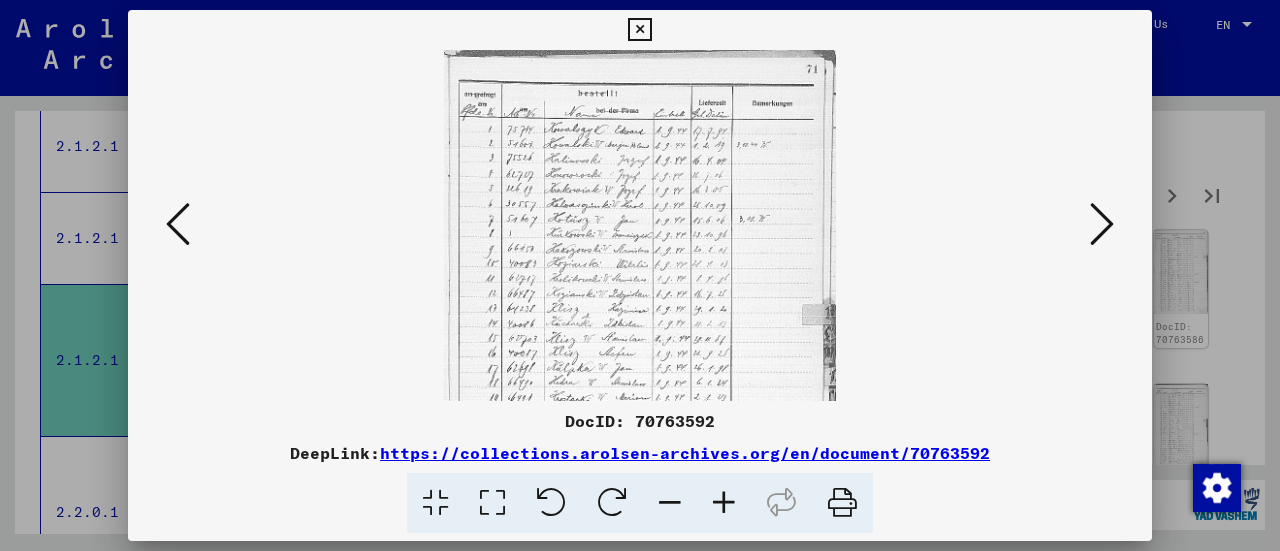 click at bounding box center (724, 503) 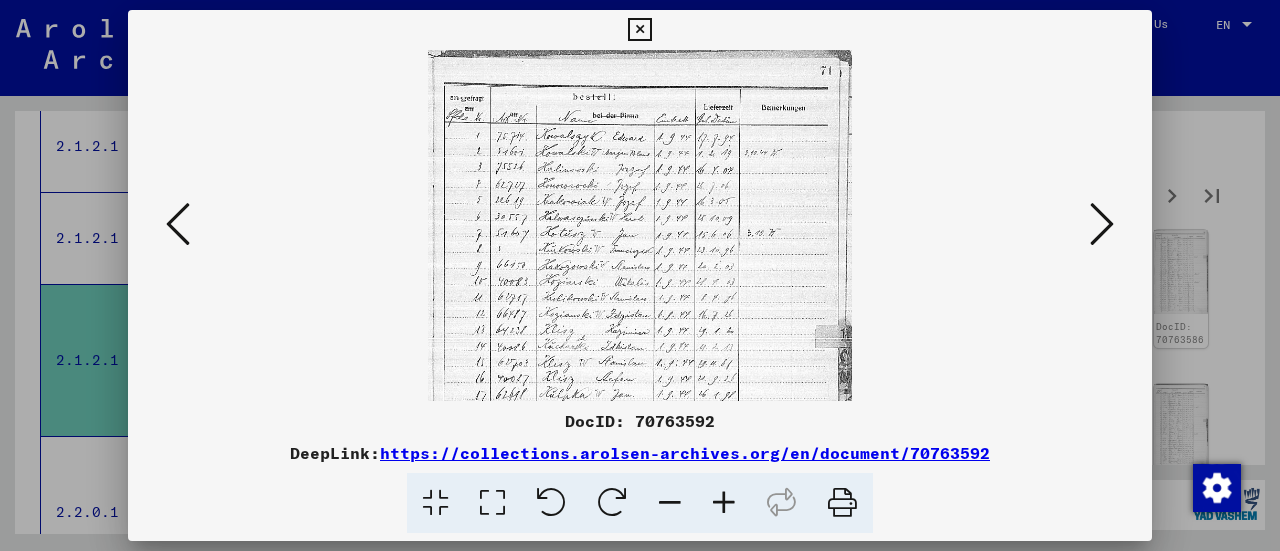 click at bounding box center [724, 503] 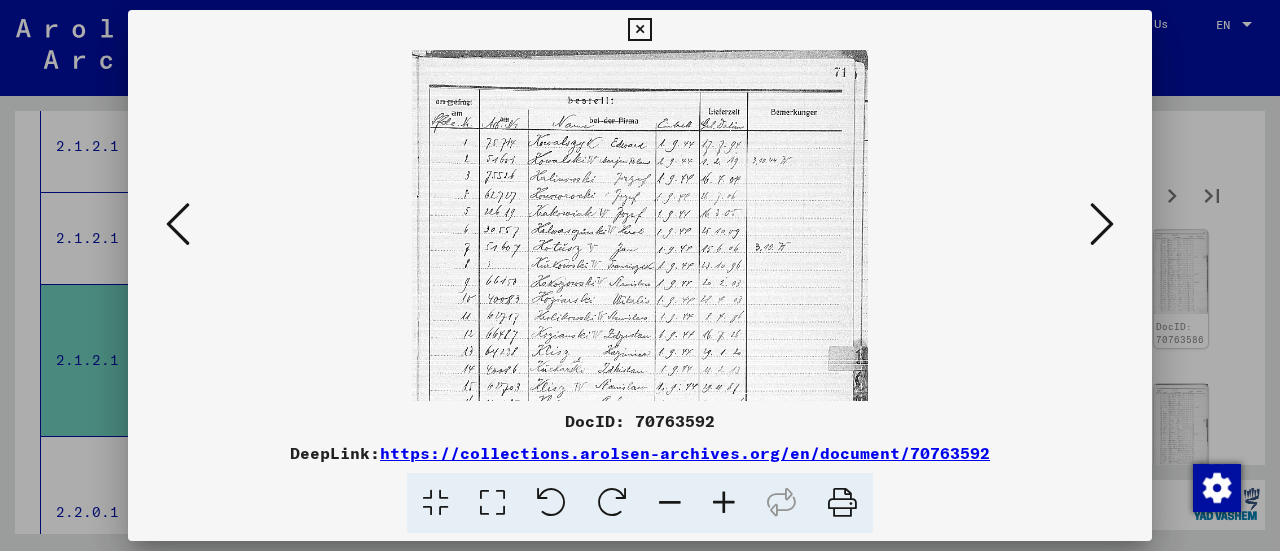 click at bounding box center (724, 503) 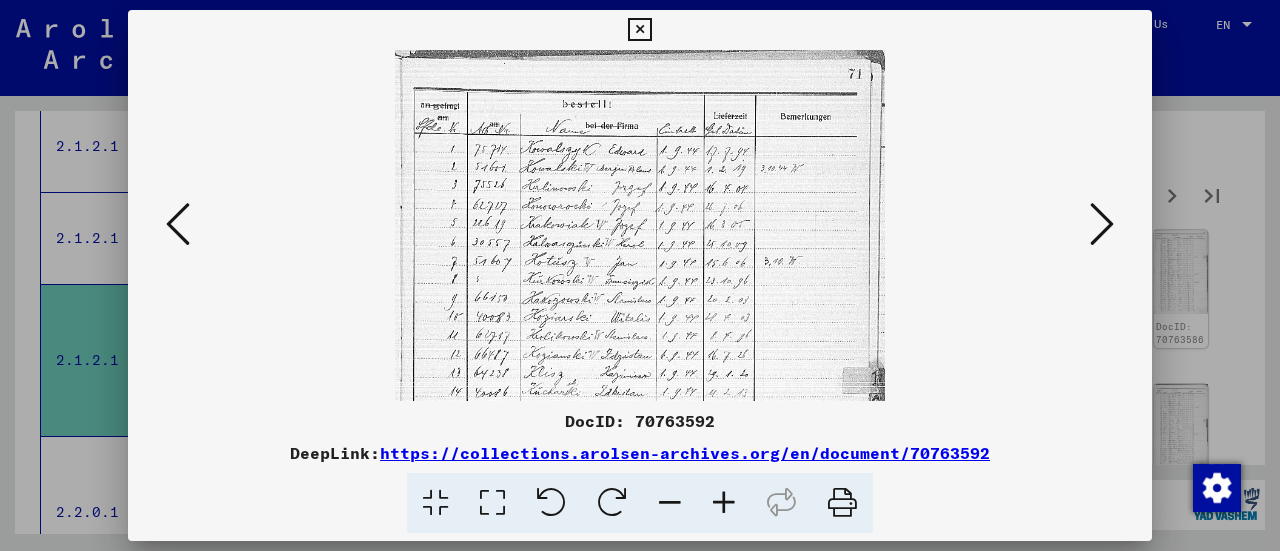 click at bounding box center (724, 503) 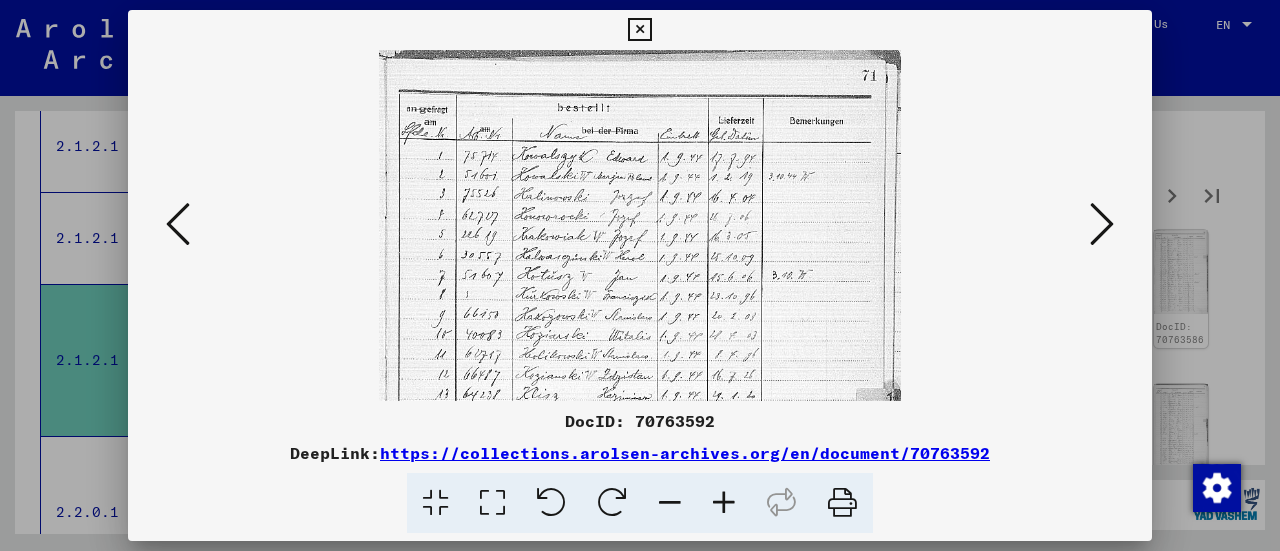 click at bounding box center (724, 503) 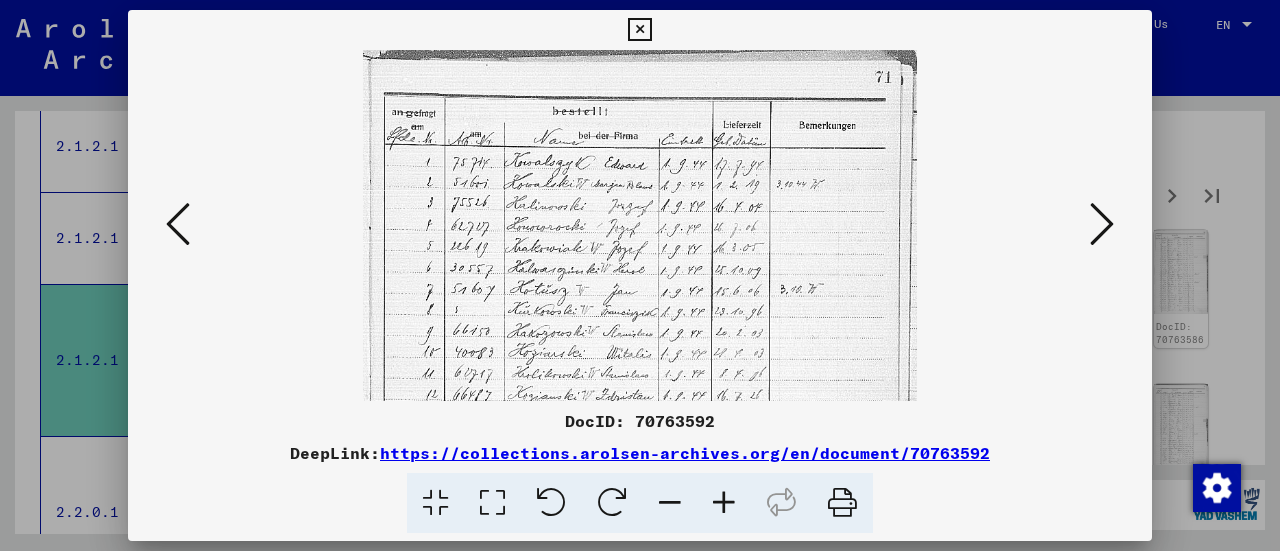 click at bounding box center [724, 503] 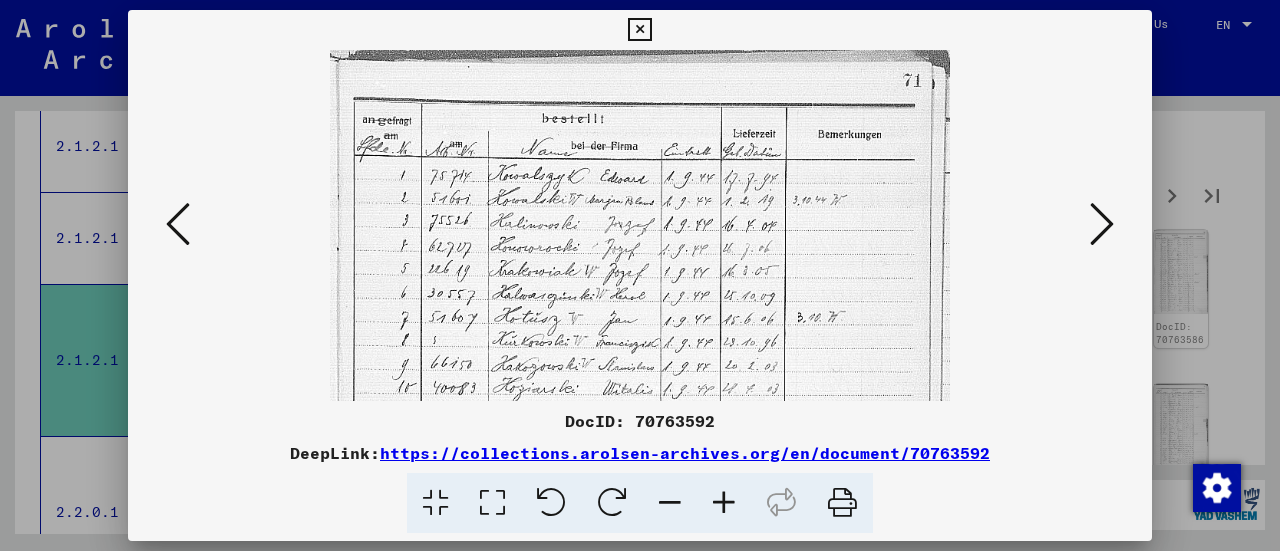 click at bounding box center (724, 503) 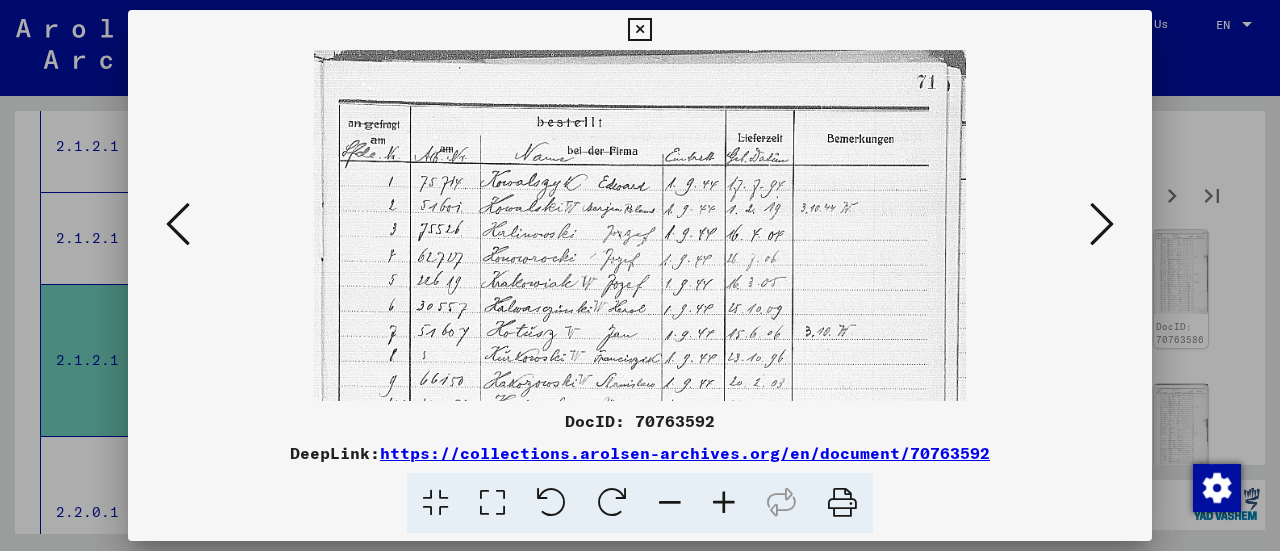 click at bounding box center [724, 503] 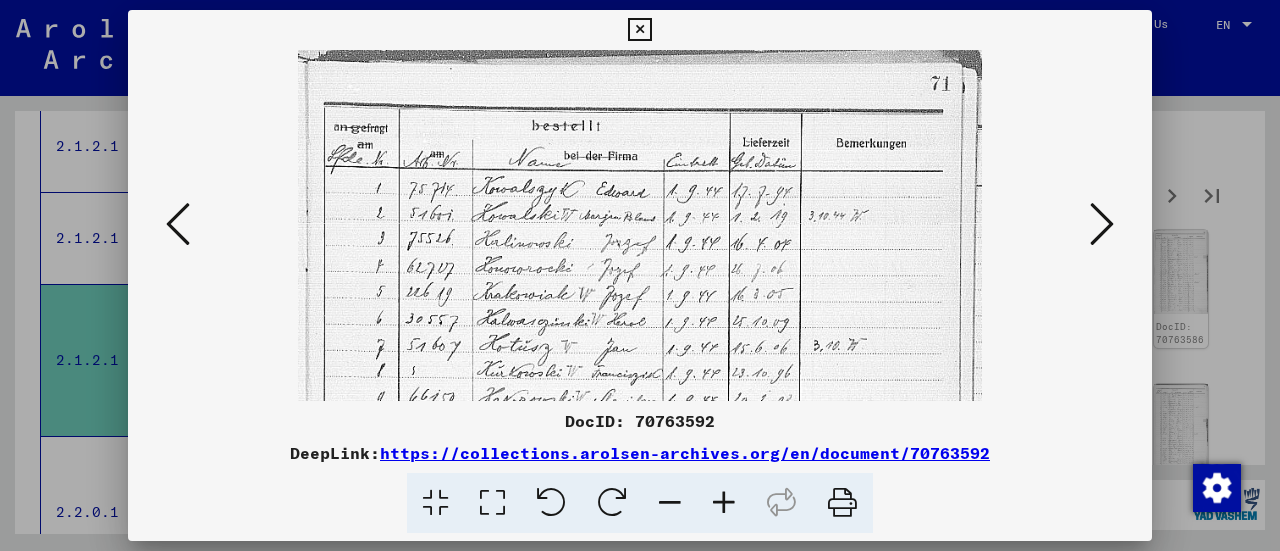 click at bounding box center [724, 503] 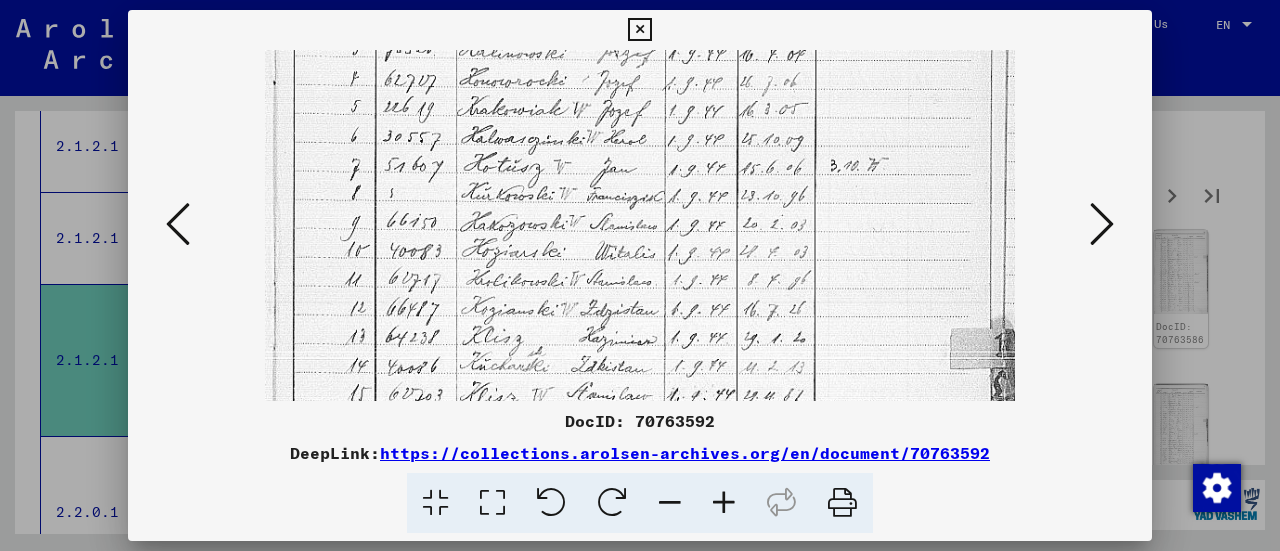 drag, startPoint x: 864, startPoint y: 377, endPoint x: 880, endPoint y: 175, distance: 202.63268 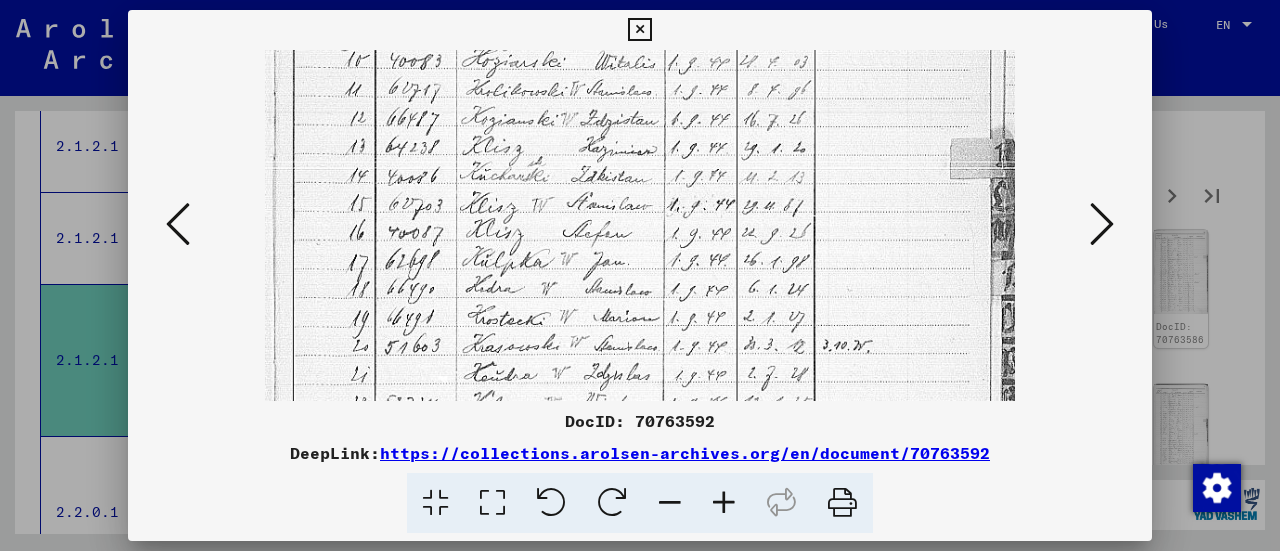 drag, startPoint x: 852, startPoint y: 345, endPoint x: 843, endPoint y: 179, distance: 166.24379 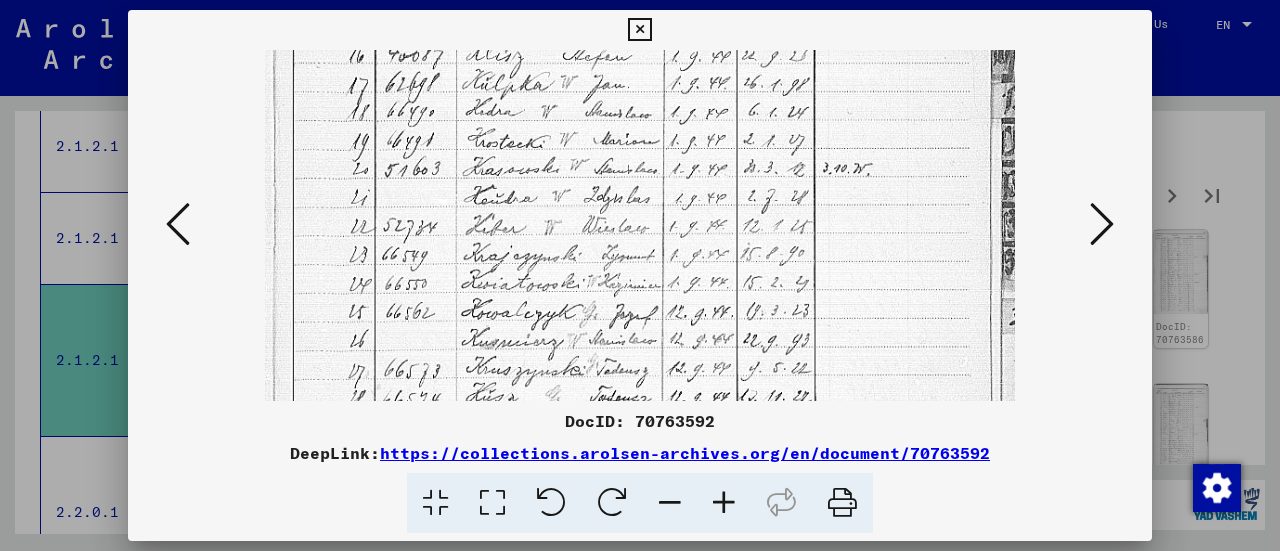 scroll, scrollTop: 587, scrollLeft: 0, axis: vertical 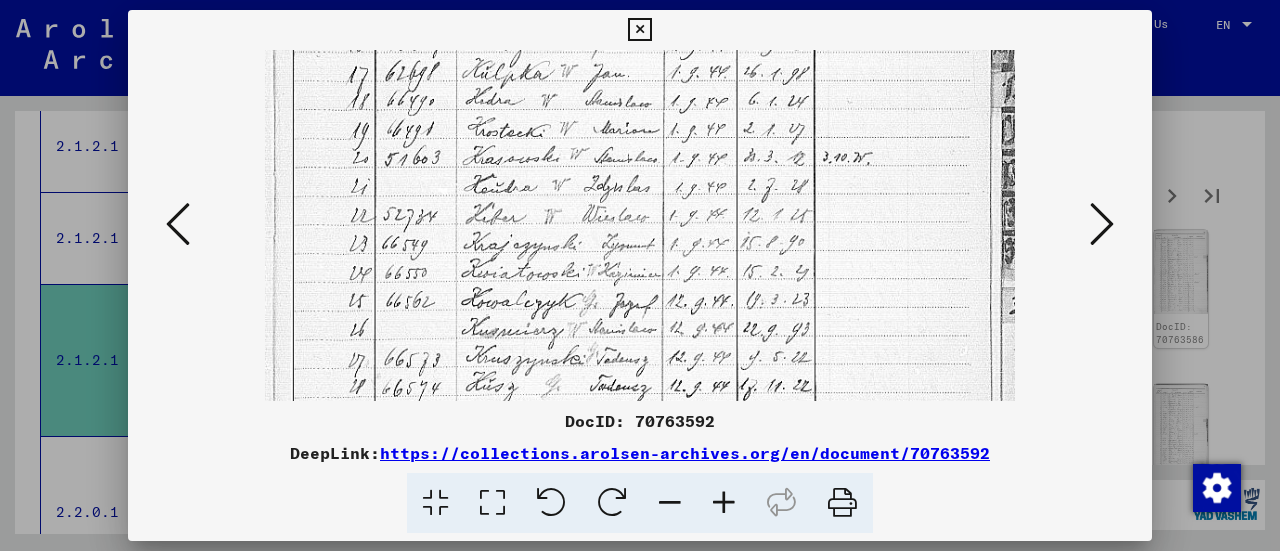drag, startPoint x: 833, startPoint y: 328, endPoint x: 832, endPoint y: 160, distance: 168.00298 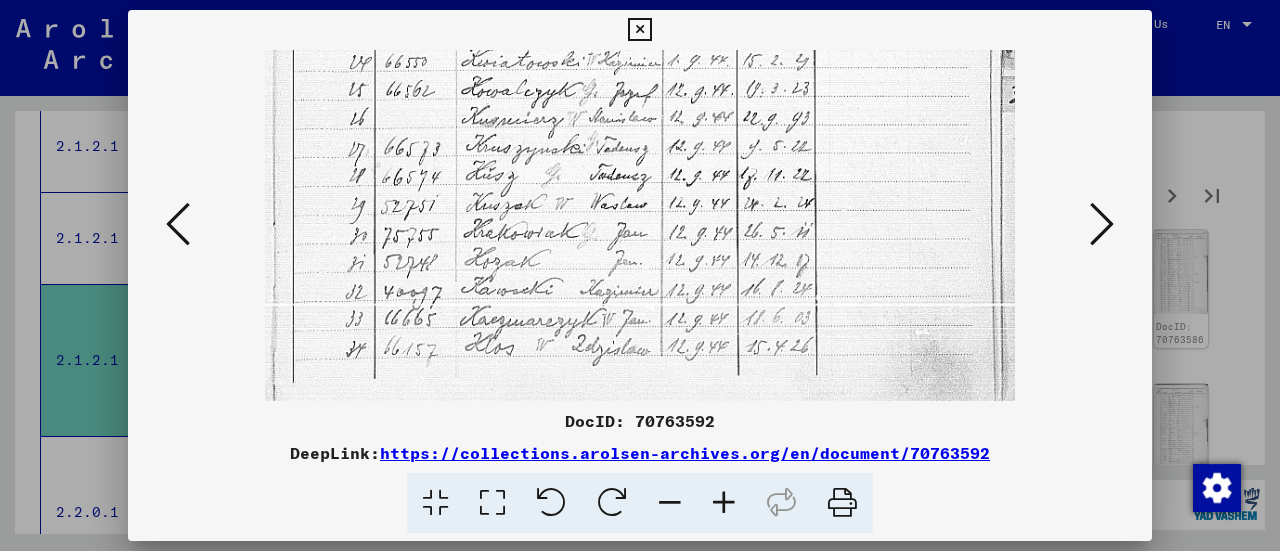 drag, startPoint x: 830, startPoint y: 314, endPoint x: 838, endPoint y: 119, distance: 195.16403 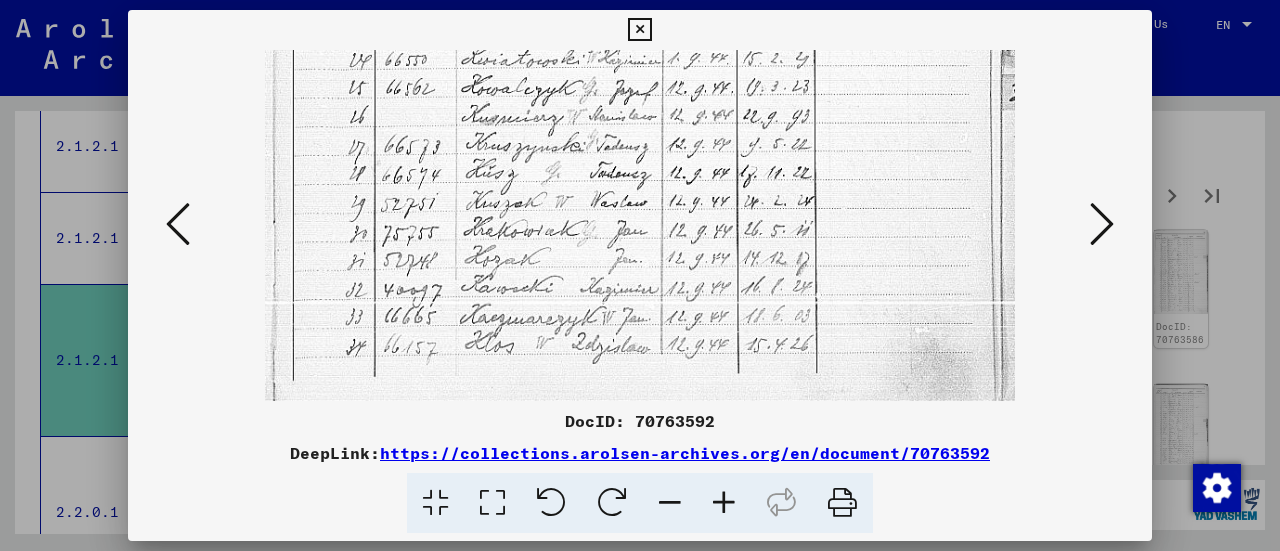 scroll, scrollTop: 800, scrollLeft: 0, axis: vertical 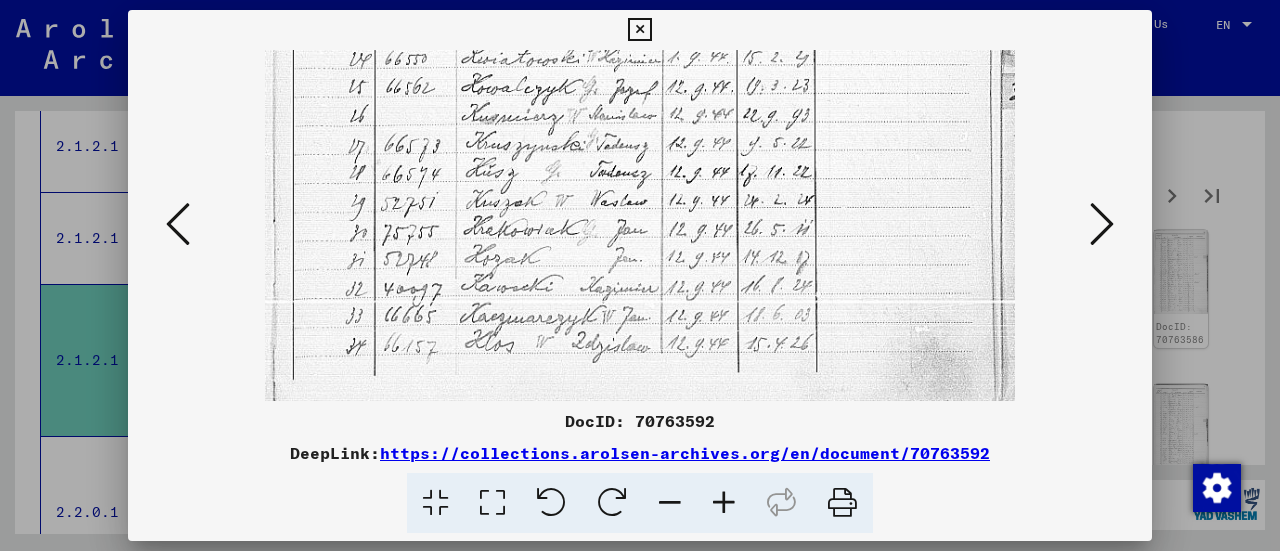 drag, startPoint x: 806, startPoint y: 319, endPoint x: 805, endPoint y: 219, distance: 100.005 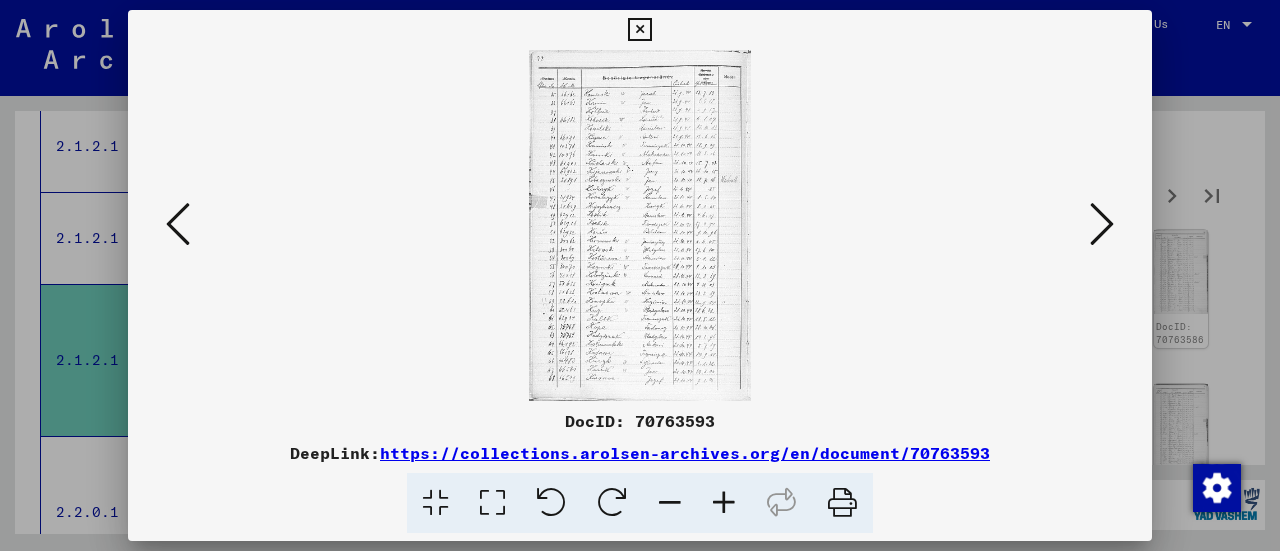 click at bounding box center (724, 503) 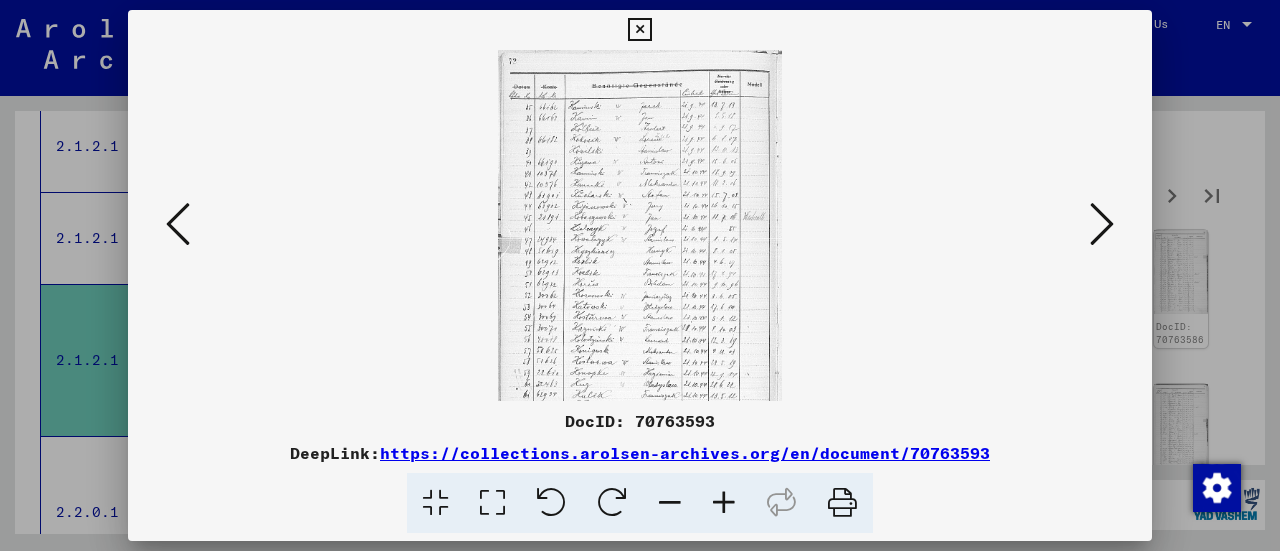 click at bounding box center (724, 503) 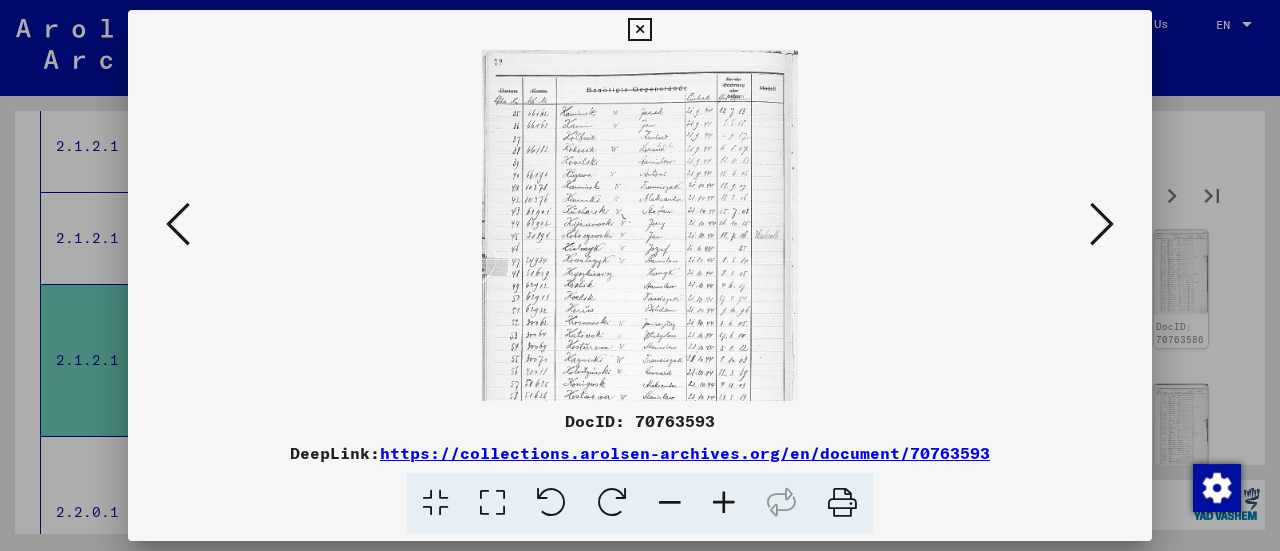 click at bounding box center (724, 503) 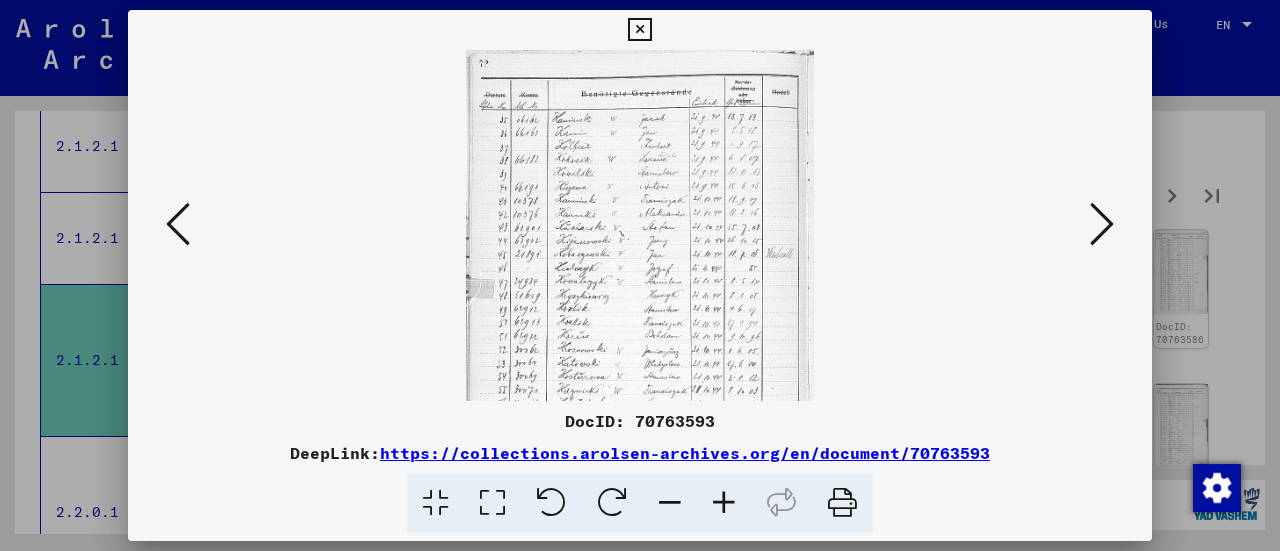 click at bounding box center [724, 503] 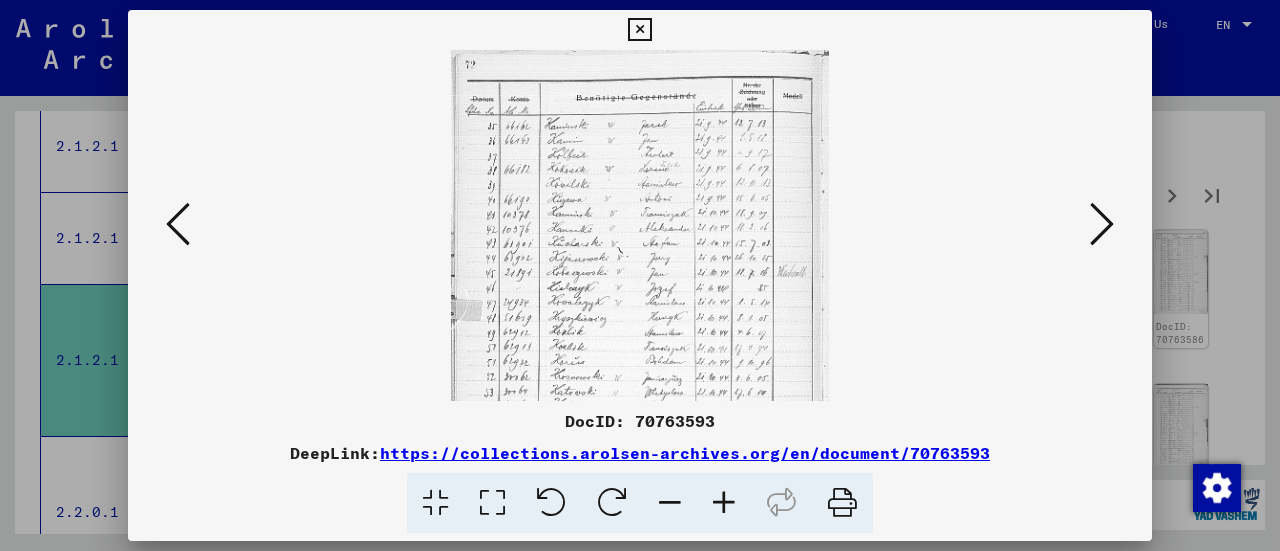 click at bounding box center [724, 503] 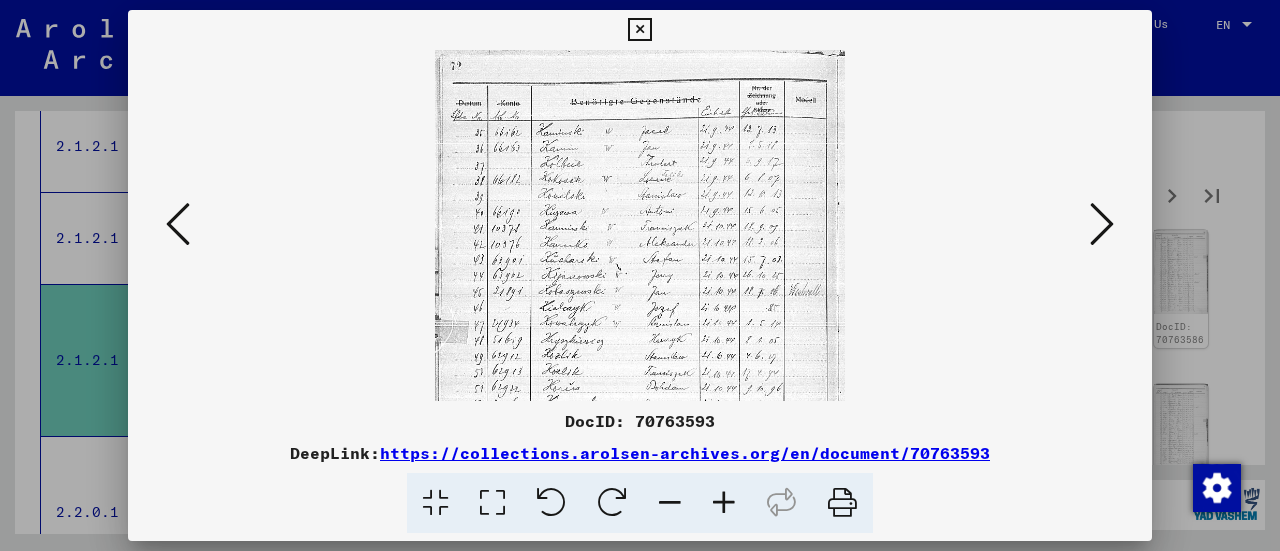click at bounding box center (724, 503) 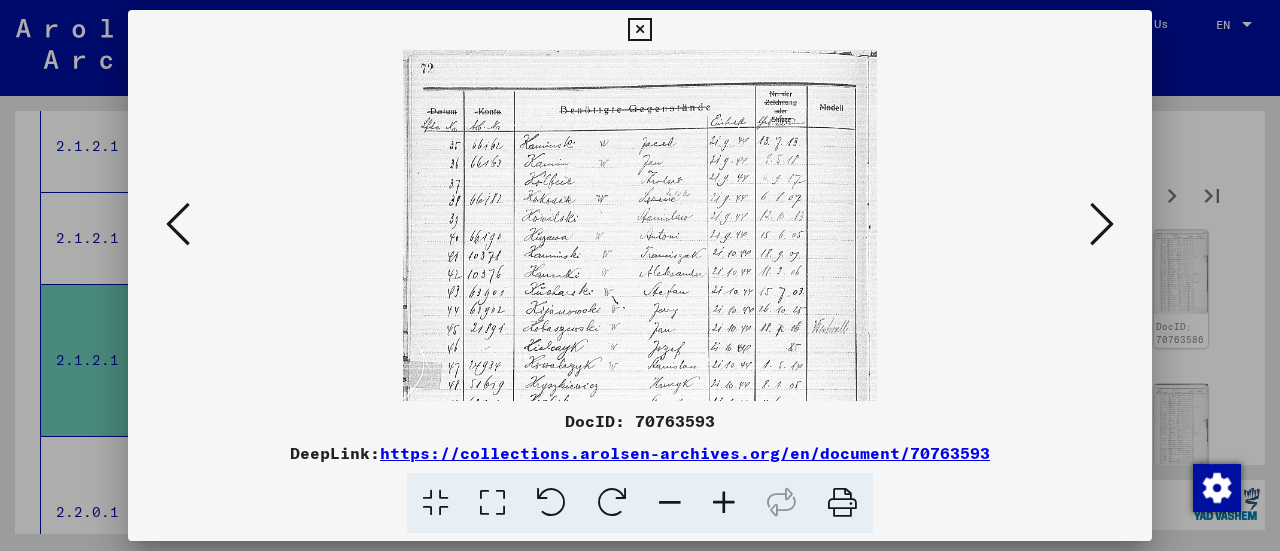 click at bounding box center [724, 503] 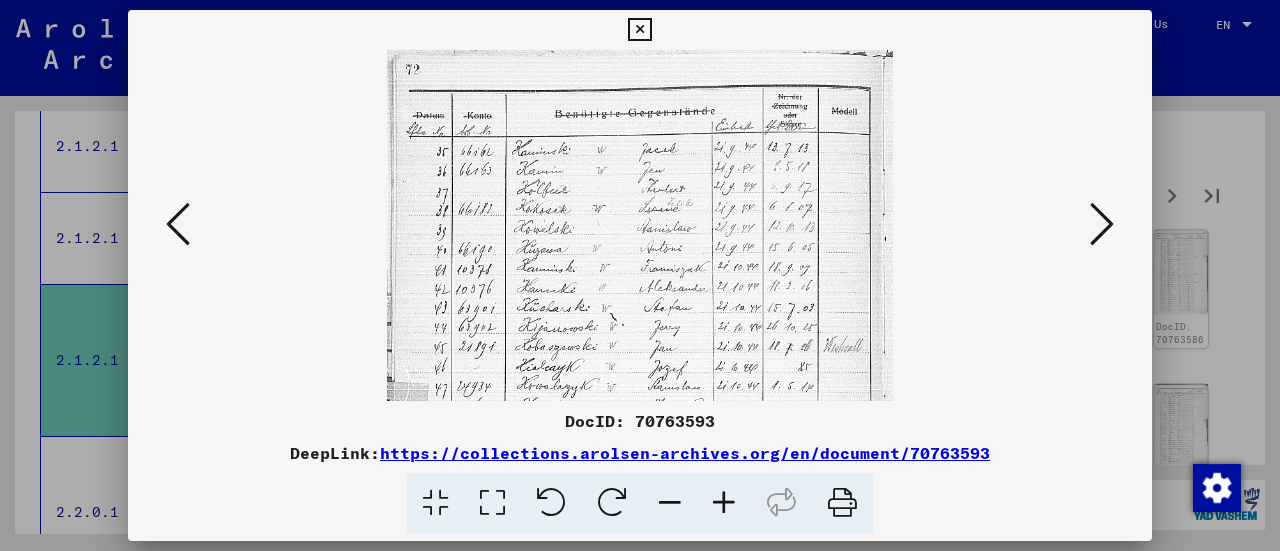 click at bounding box center (724, 503) 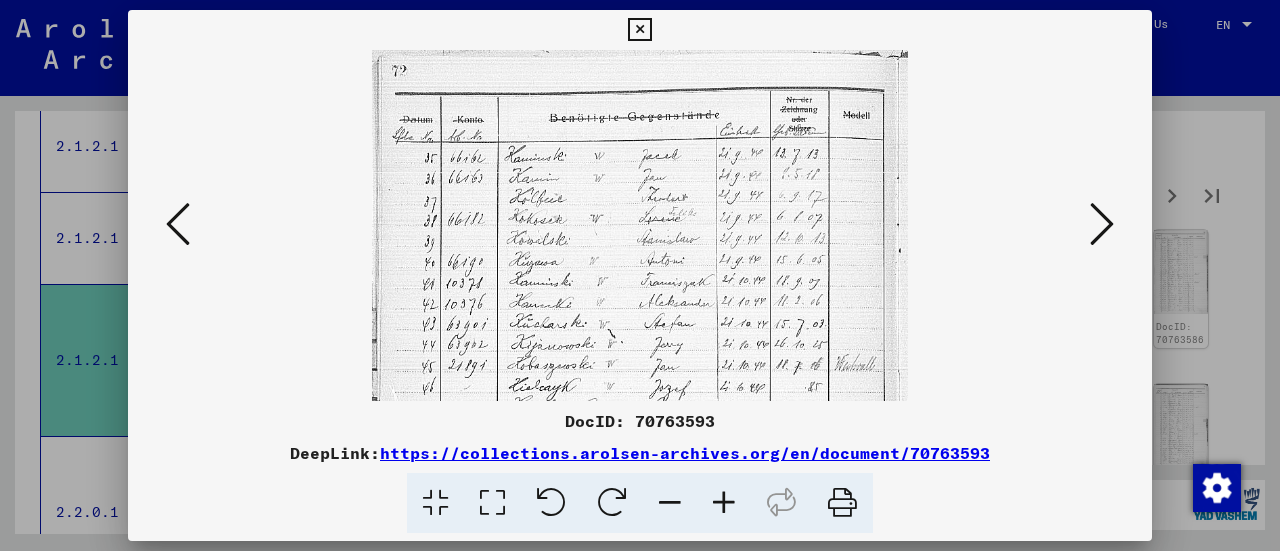 click at bounding box center [724, 503] 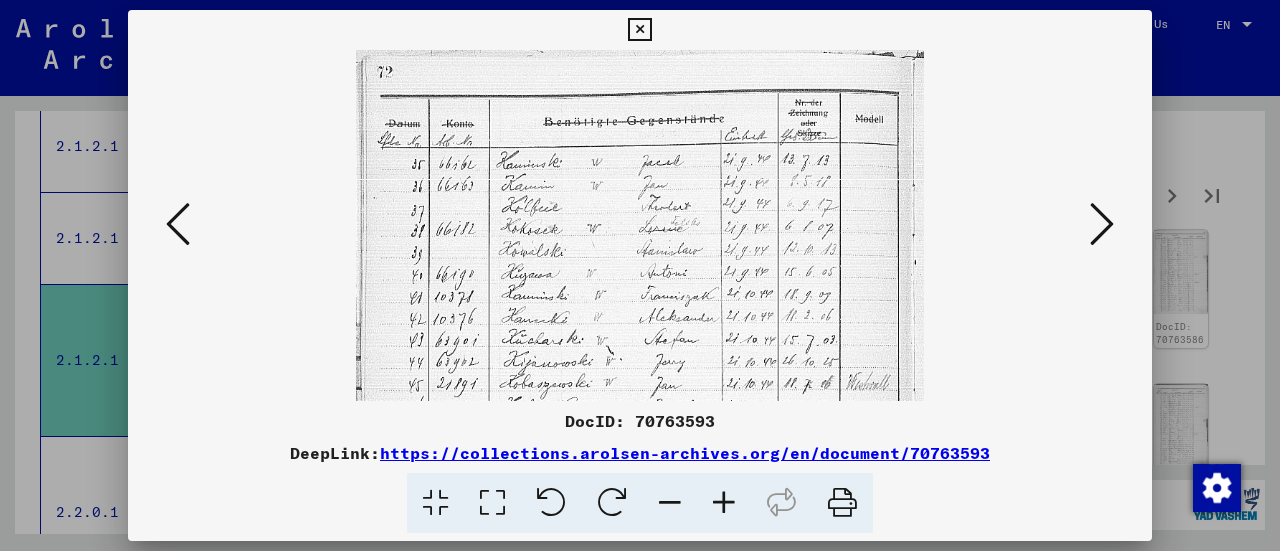 click at bounding box center (724, 503) 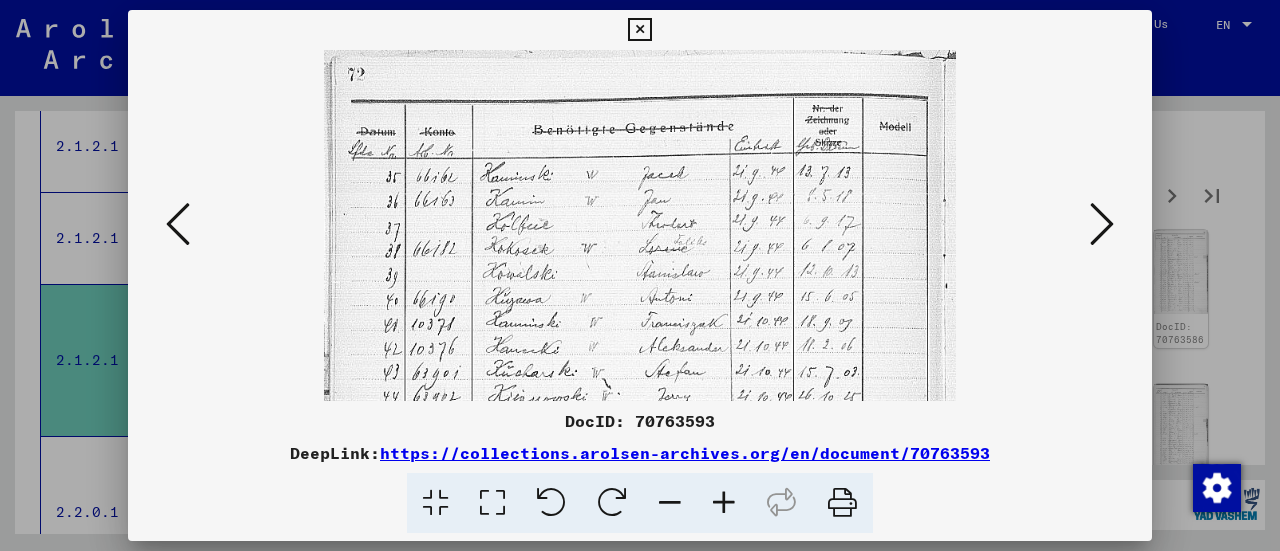click at bounding box center [724, 503] 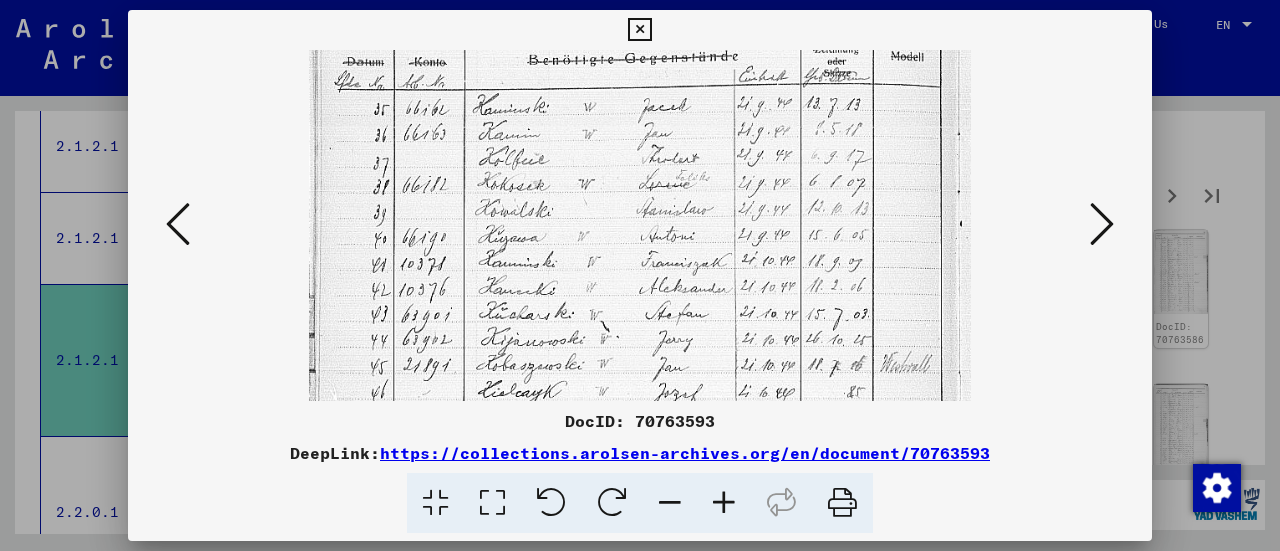 drag, startPoint x: 794, startPoint y: 381, endPoint x: 757, endPoint y: 197, distance: 187.68324 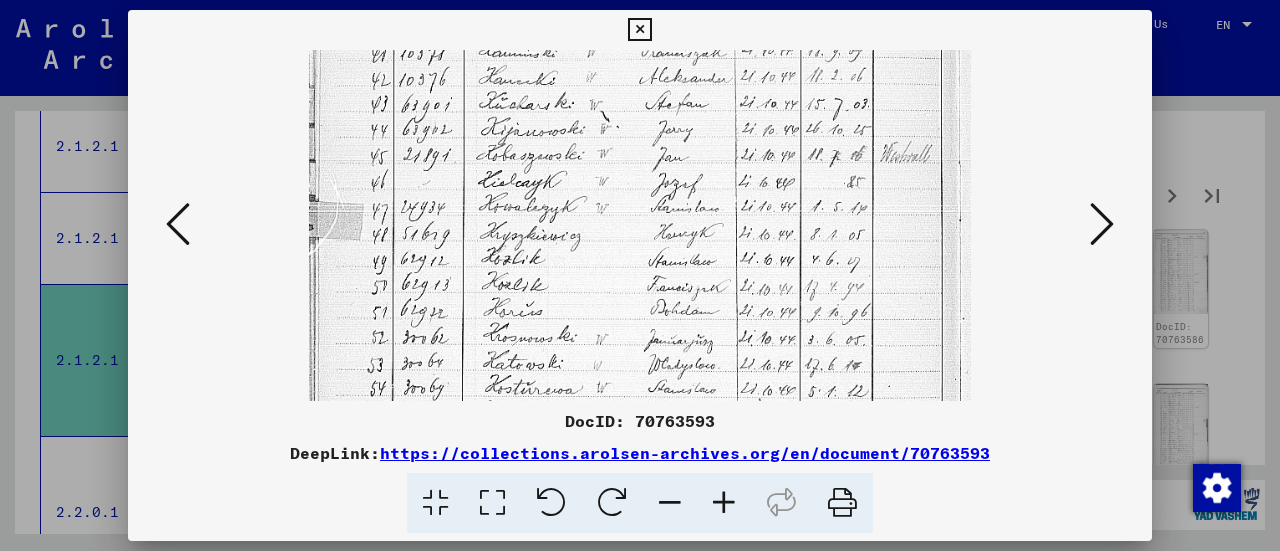 drag, startPoint x: 792, startPoint y: 361, endPoint x: 786, endPoint y: 241, distance: 120.14991 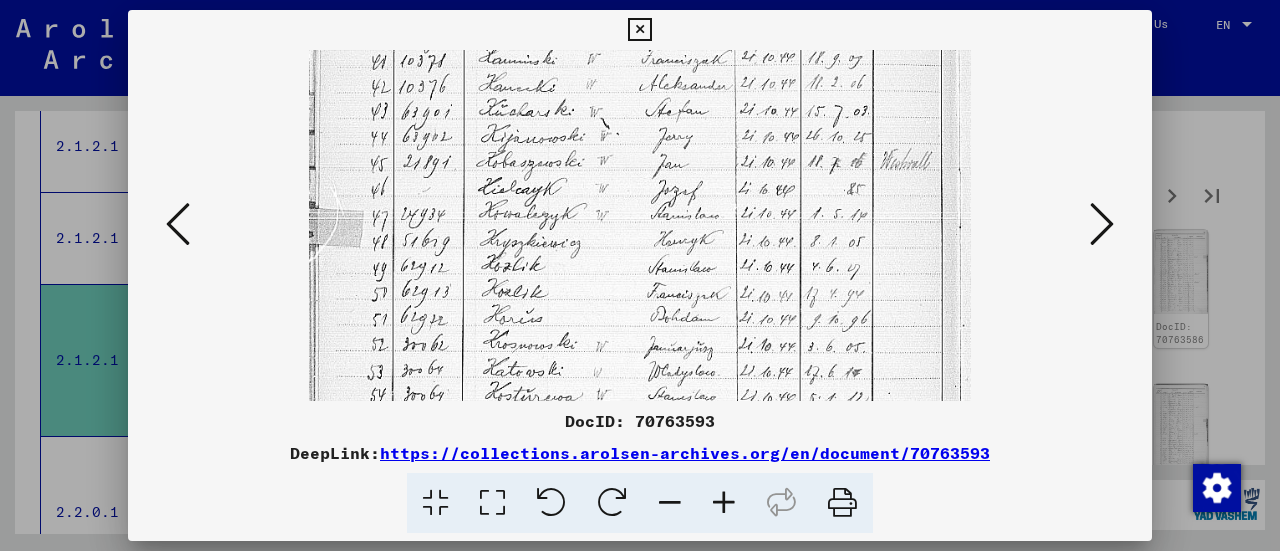 drag, startPoint x: 773, startPoint y: 235, endPoint x: 763, endPoint y: 211, distance: 26 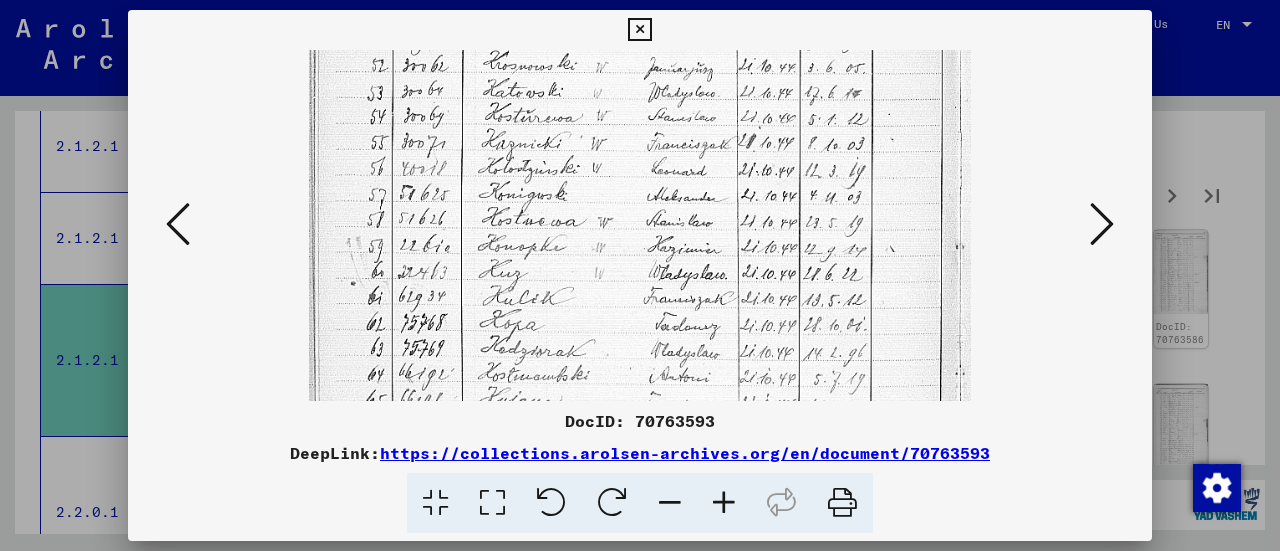 drag, startPoint x: 775, startPoint y: 361, endPoint x: 782, endPoint y: 129, distance: 232.10558 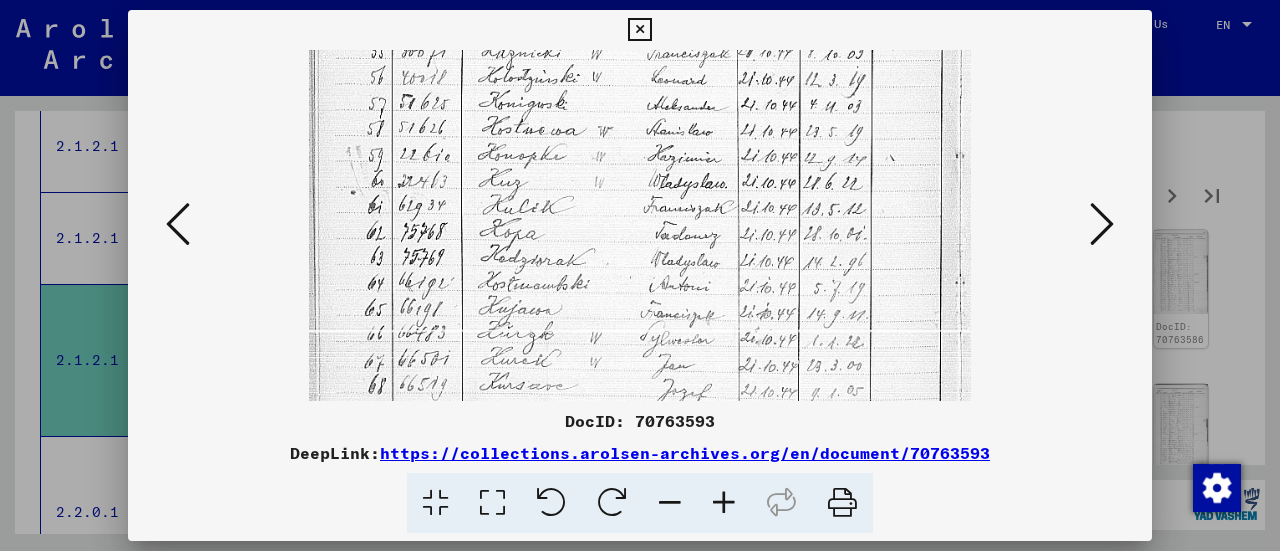 scroll, scrollTop: 645, scrollLeft: 0, axis: vertical 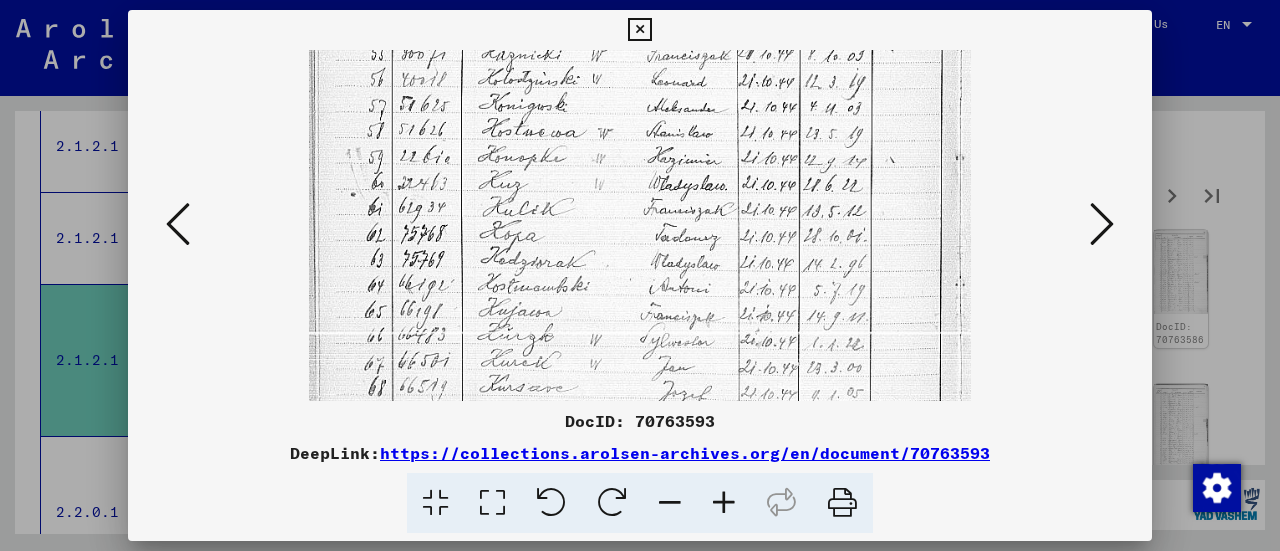 drag, startPoint x: 785, startPoint y: 318, endPoint x: 792, endPoint y: 259, distance: 59.413803 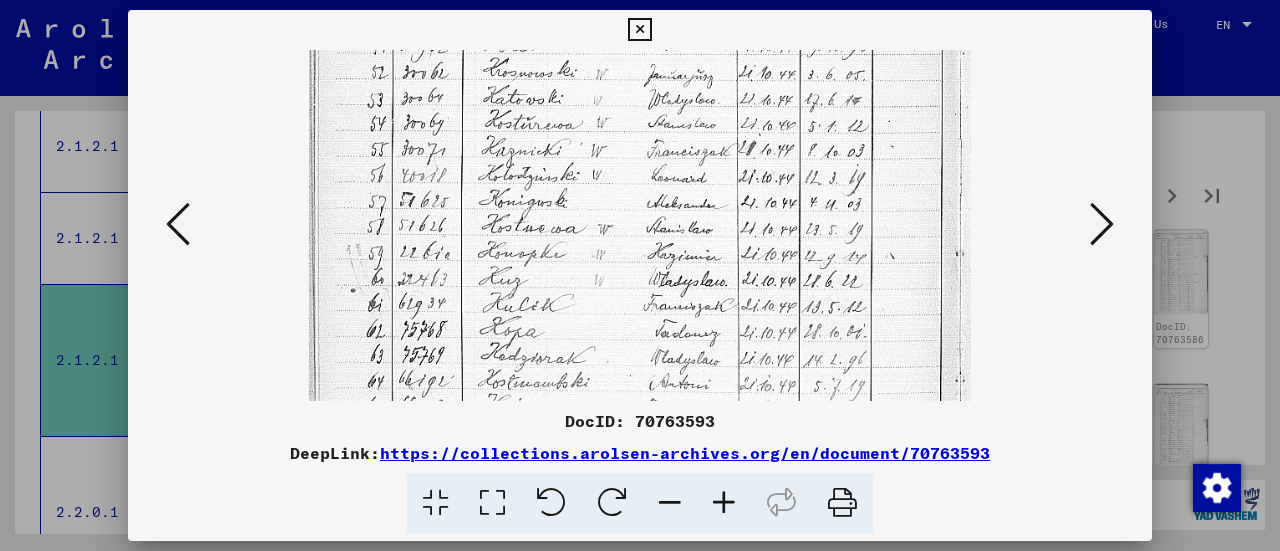 drag, startPoint x: 792, startPoint y: 259, endPoint x: 790, endPoint y: 359, distance: 100.02 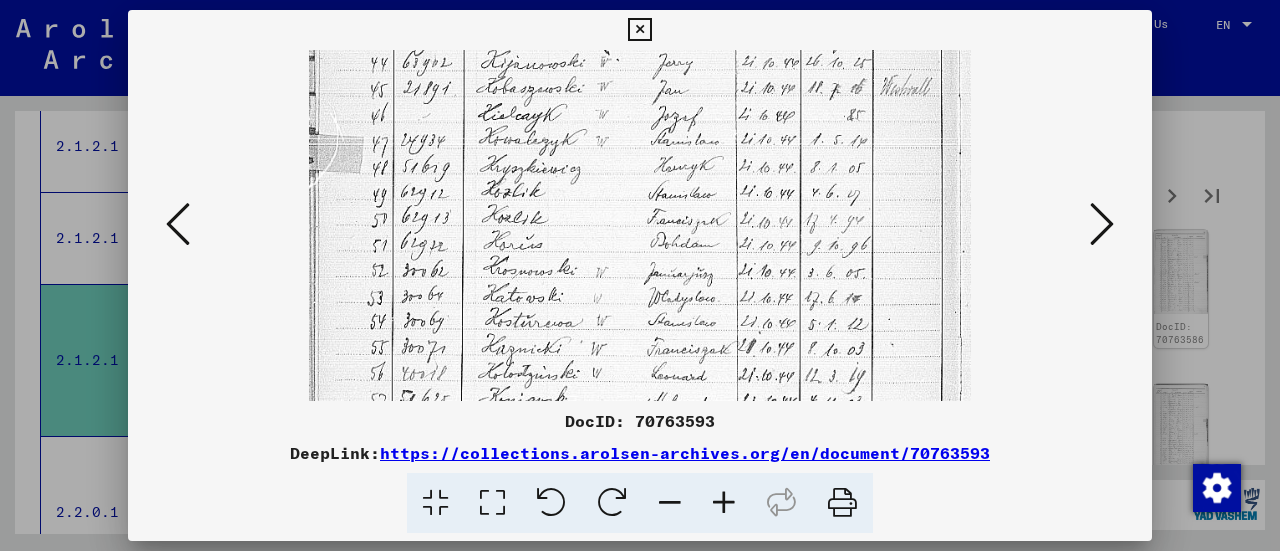 drag, startPoint x: 758, startPoint y: 133, endPoint x: 809, endPoint y: 346, distance: 219.02055 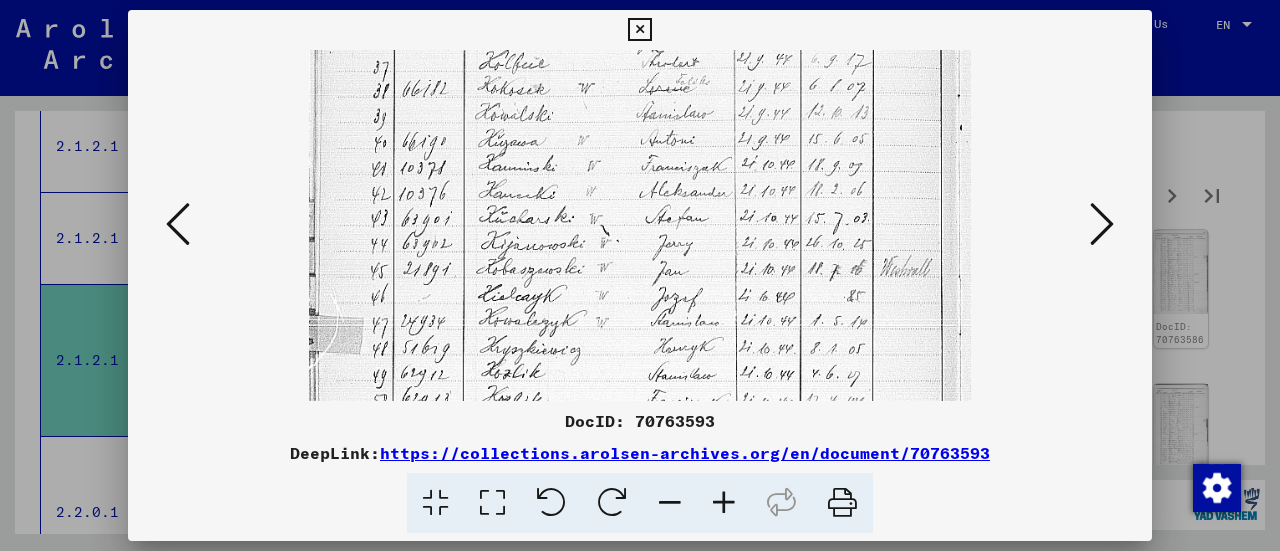 scroll, scrollTop: 132, scrollLeft: 0, axis: vertical 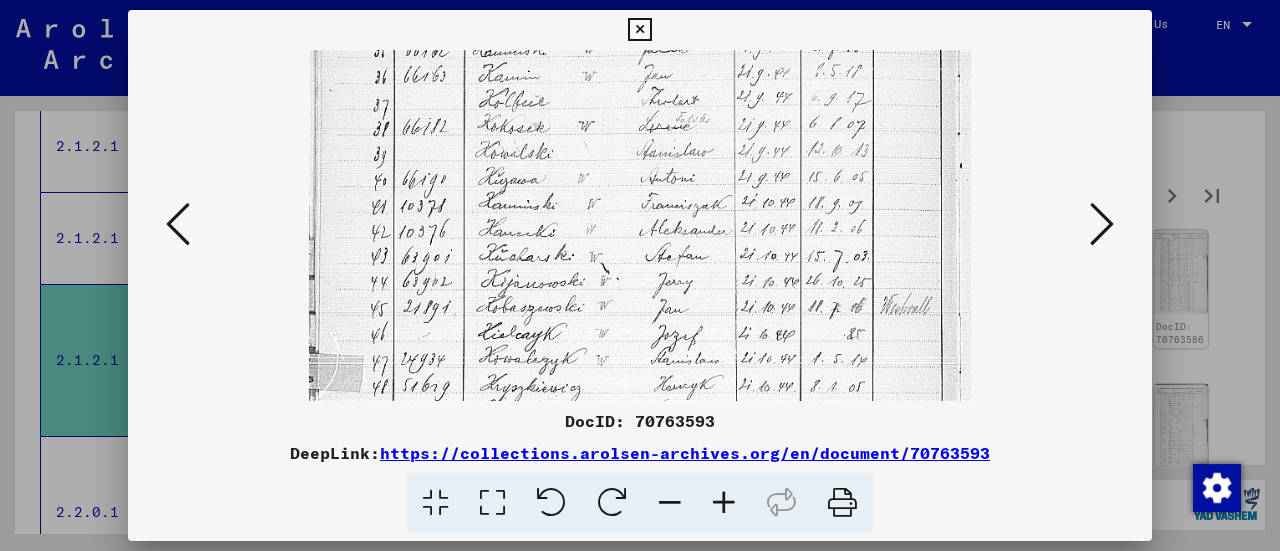drag, startPoint x: 812, startPoint y: 116, endPoint x: 824, endPoint y: 331, distance: 215.33463 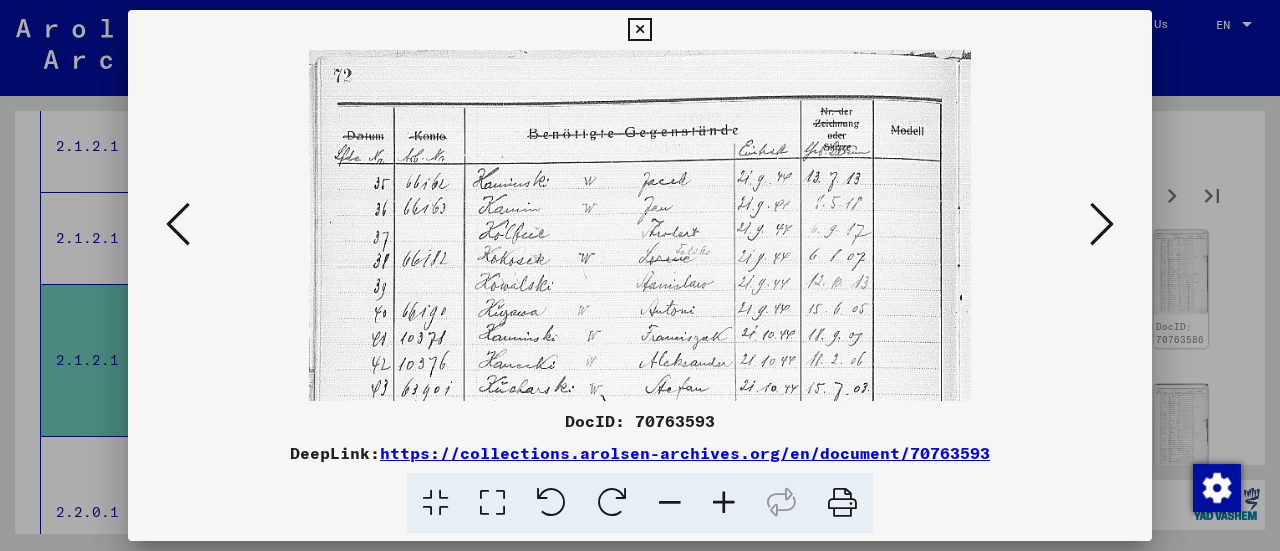 drag, startPoint x: 864, startPoint y: 149, endPoint x: 885, endPoint y: 320, distance: 172.28465 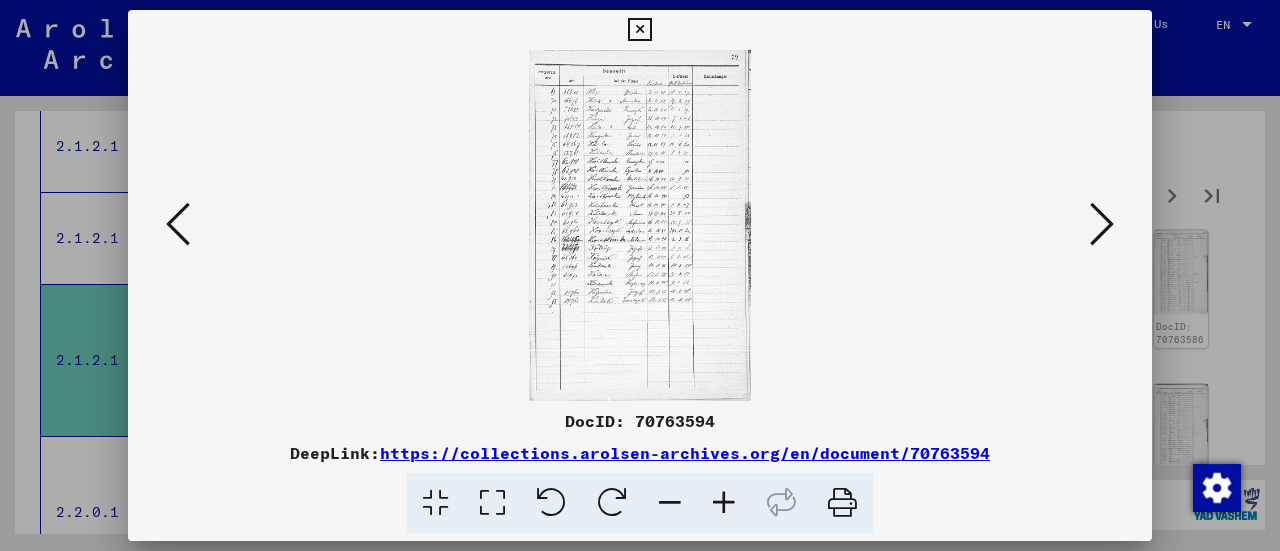 click at bounding box center [724, 503] 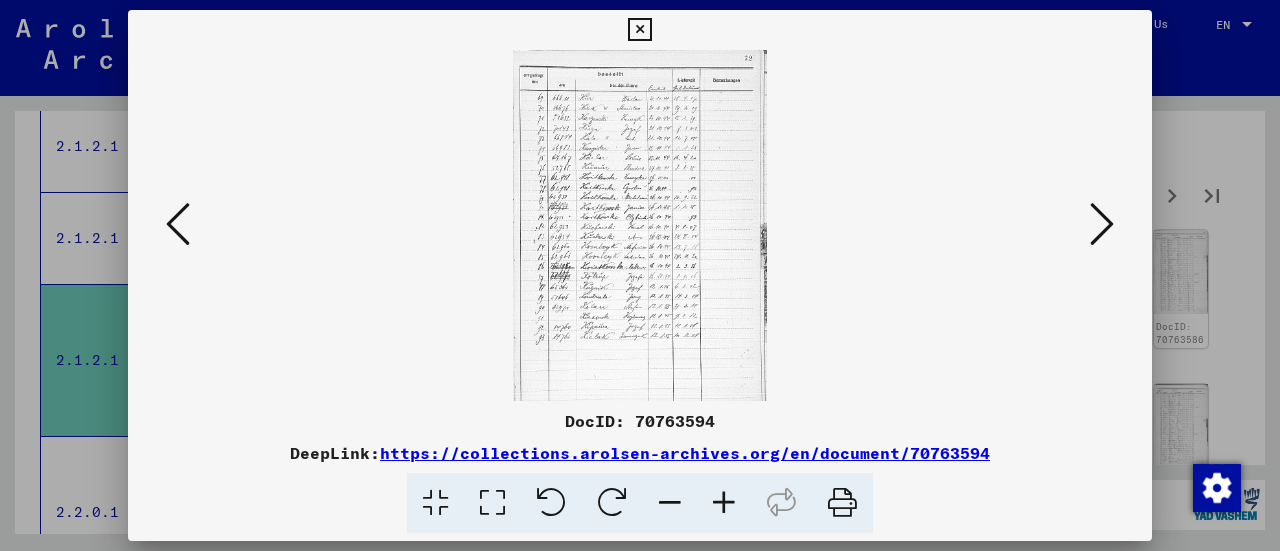 click at bounding box center [724, 503] 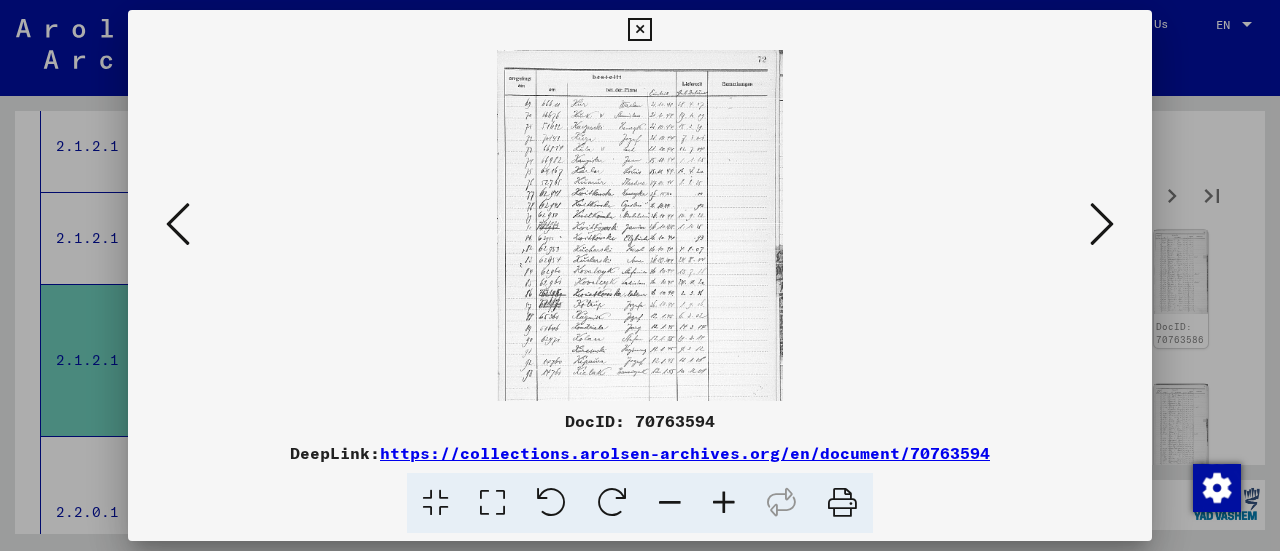 click at bounding box center [724, 503] 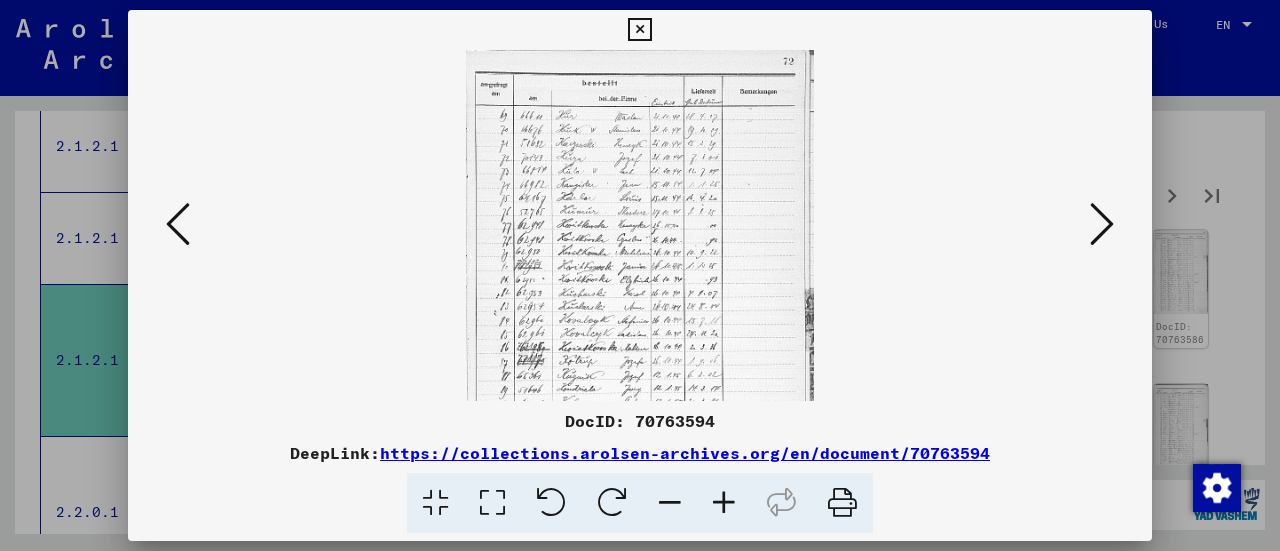 click at bounding box center [724, 503] 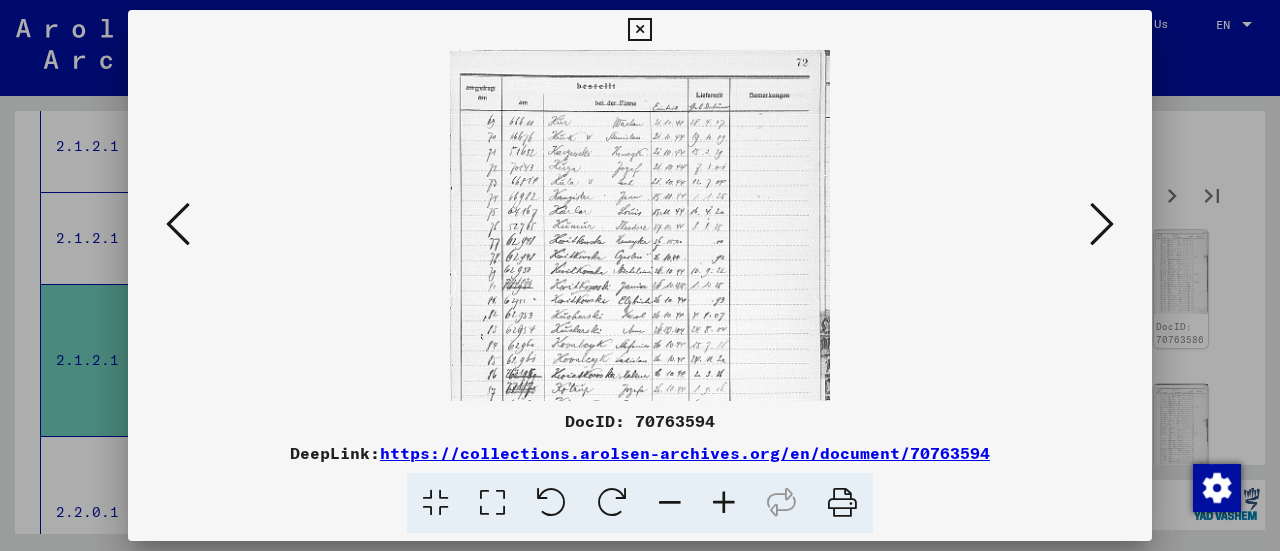 click at bounding box center [724, 503] 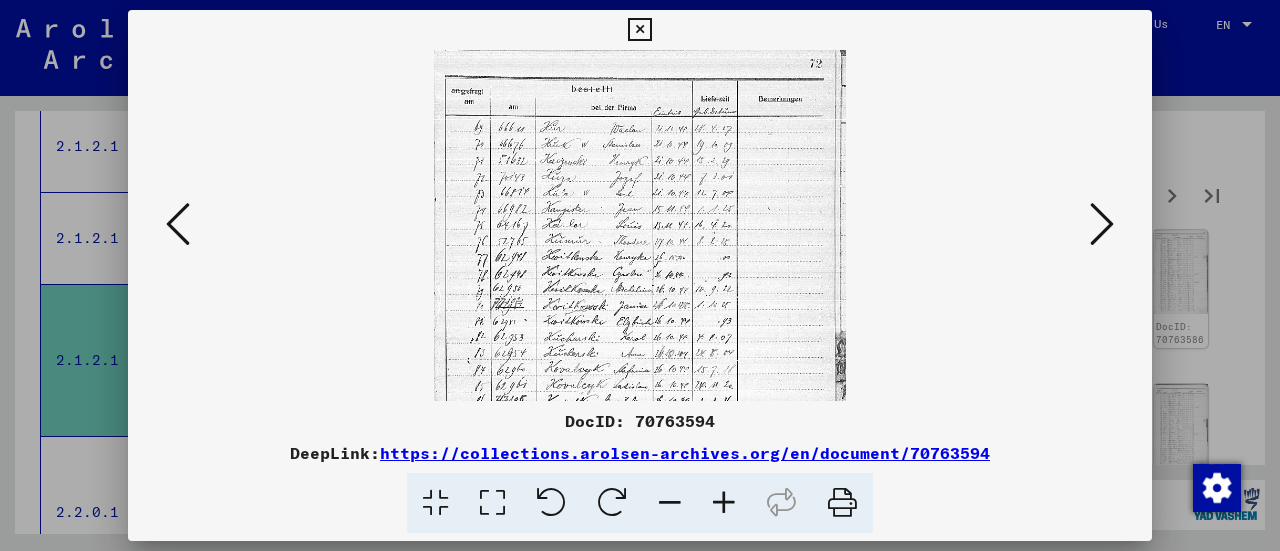click at bounding box center [724, 503] 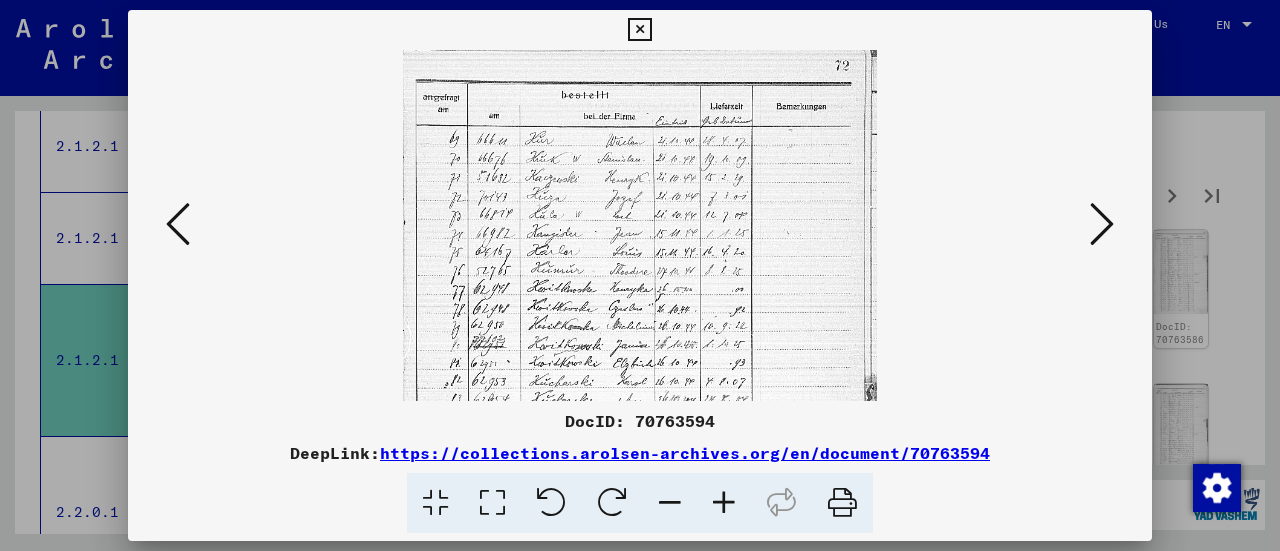 click at bounding box center (724, 503) 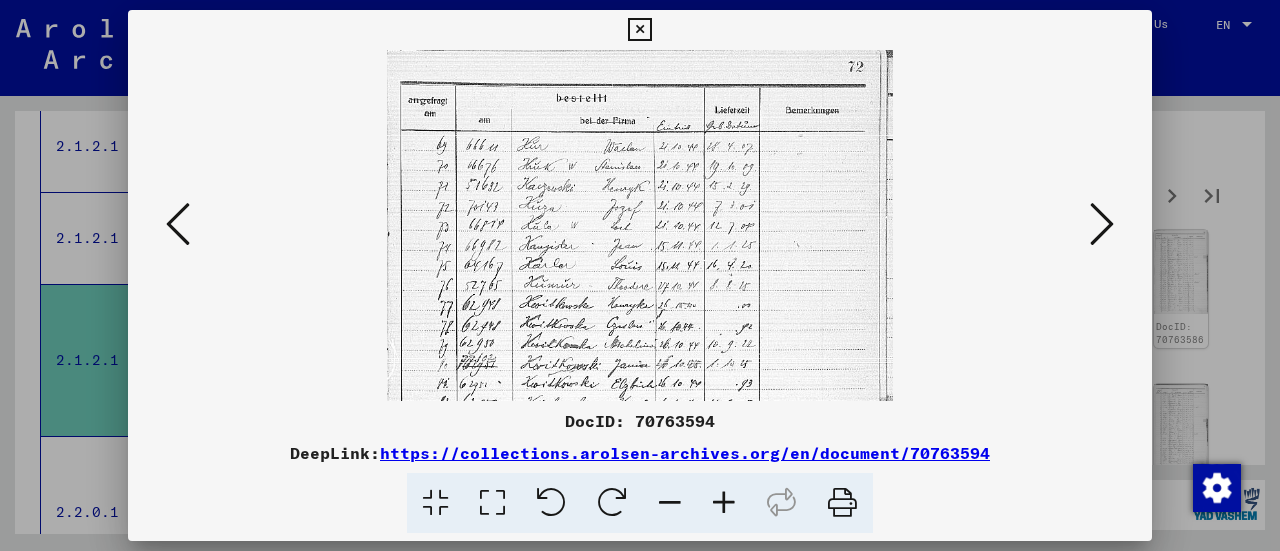 click at bounding box center (724, 503) 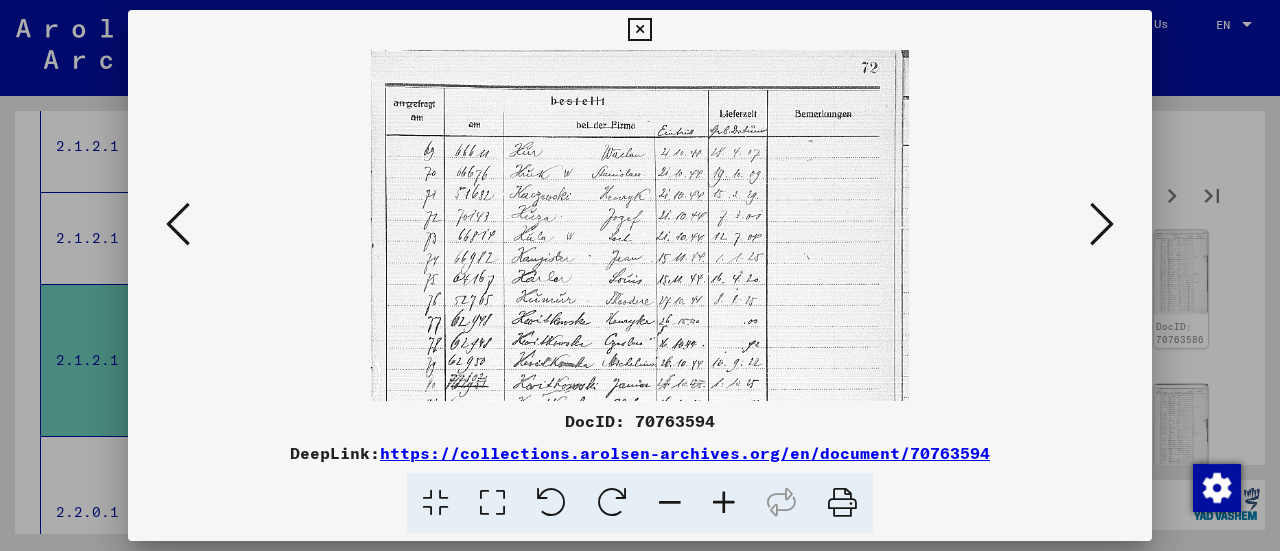 click at bounding box center [724, 503] 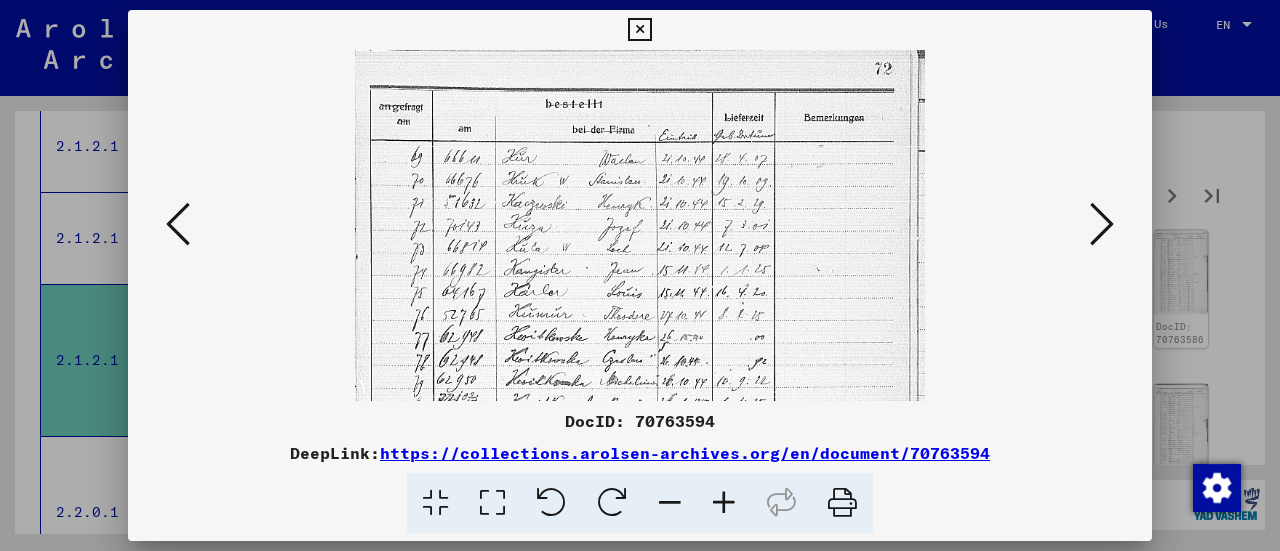 click at bounding box center [724, 503] 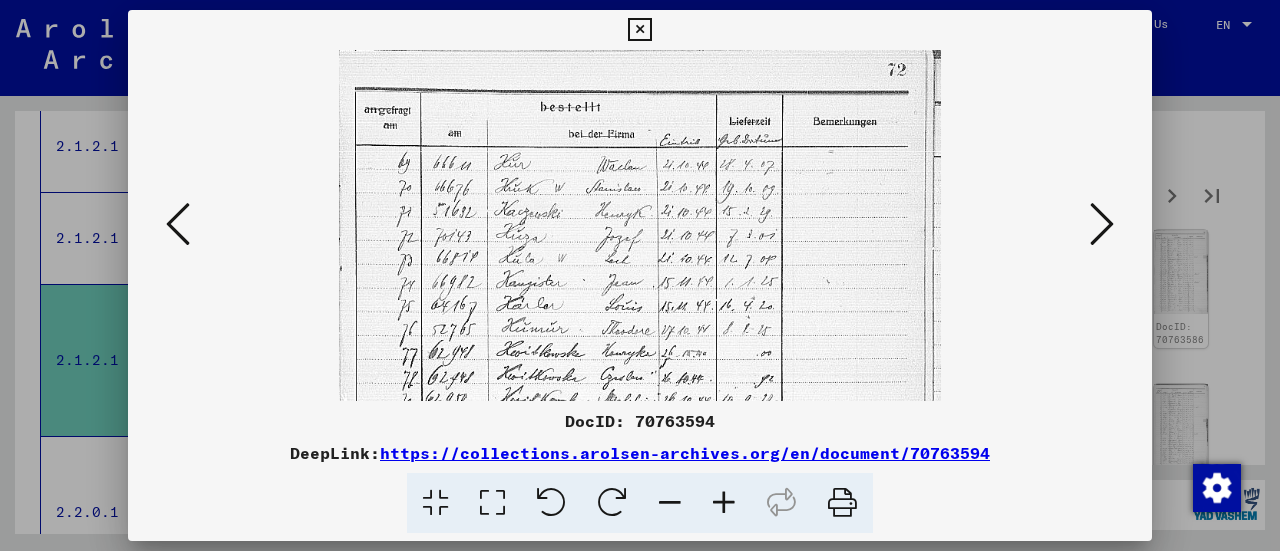 click at bounding box center (724, 503) 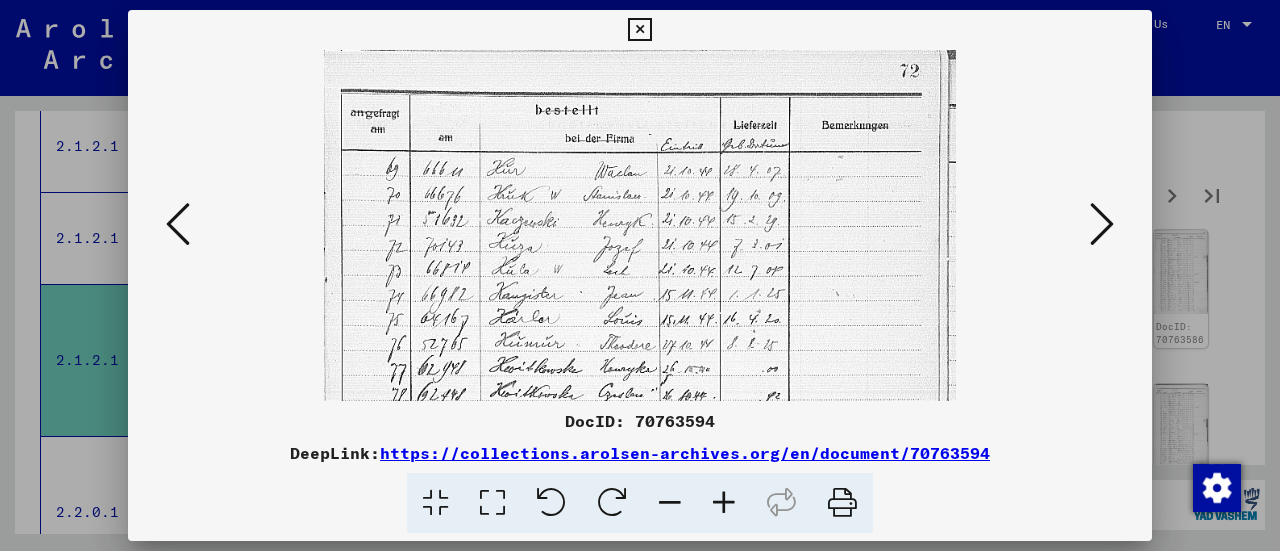click at bounding box center [724, 503] 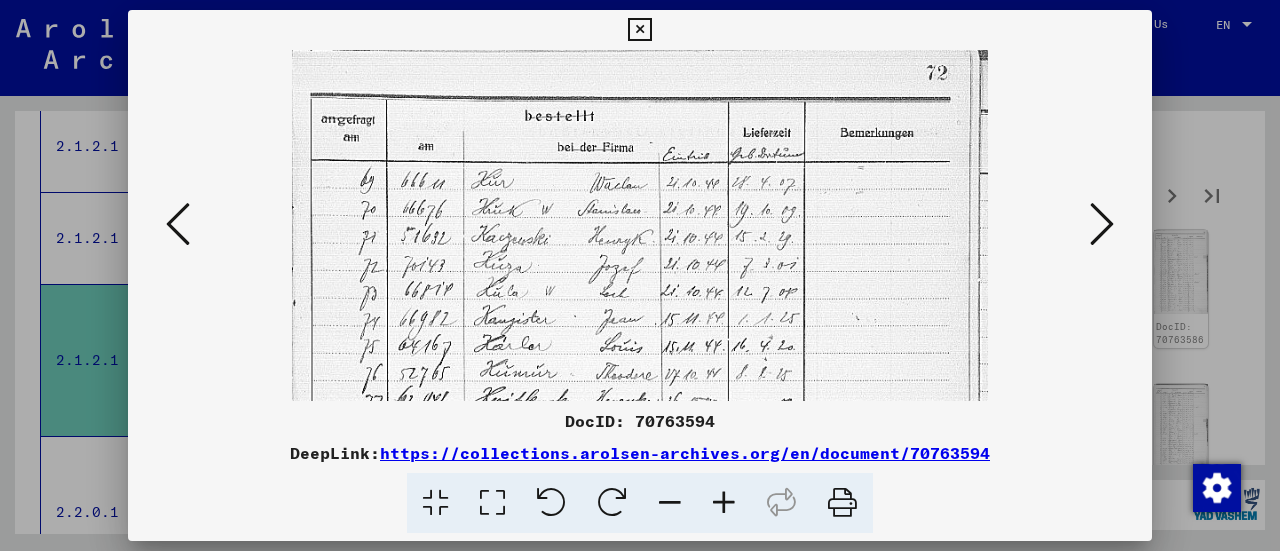 click at bounding box center (724, 503) 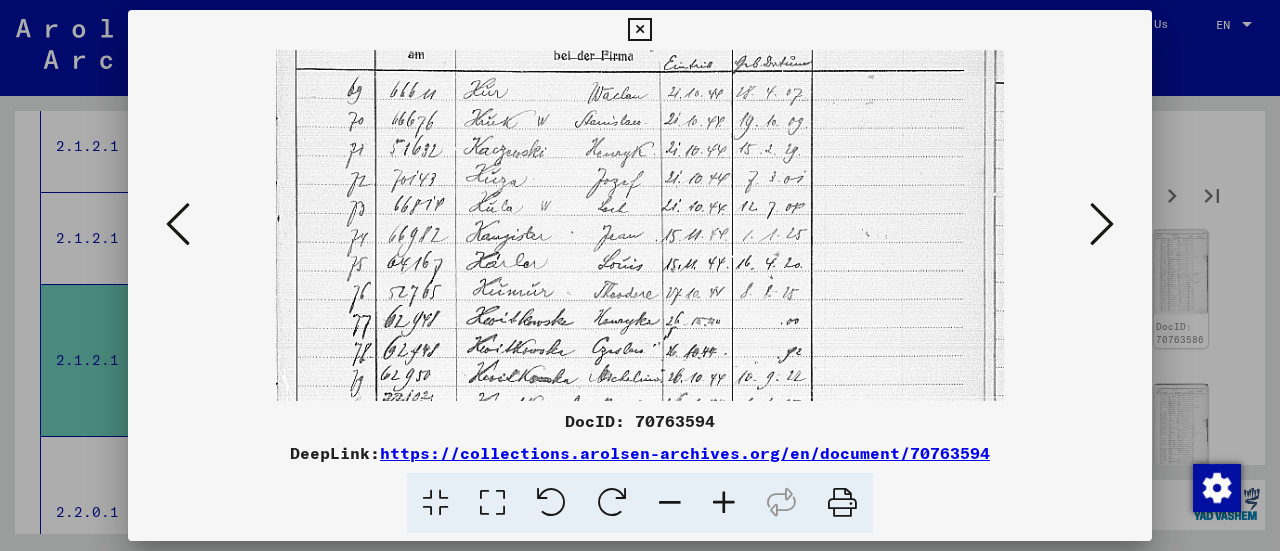 scroll, scrollTop: 118, scrollLeft: 0, axis: vertical 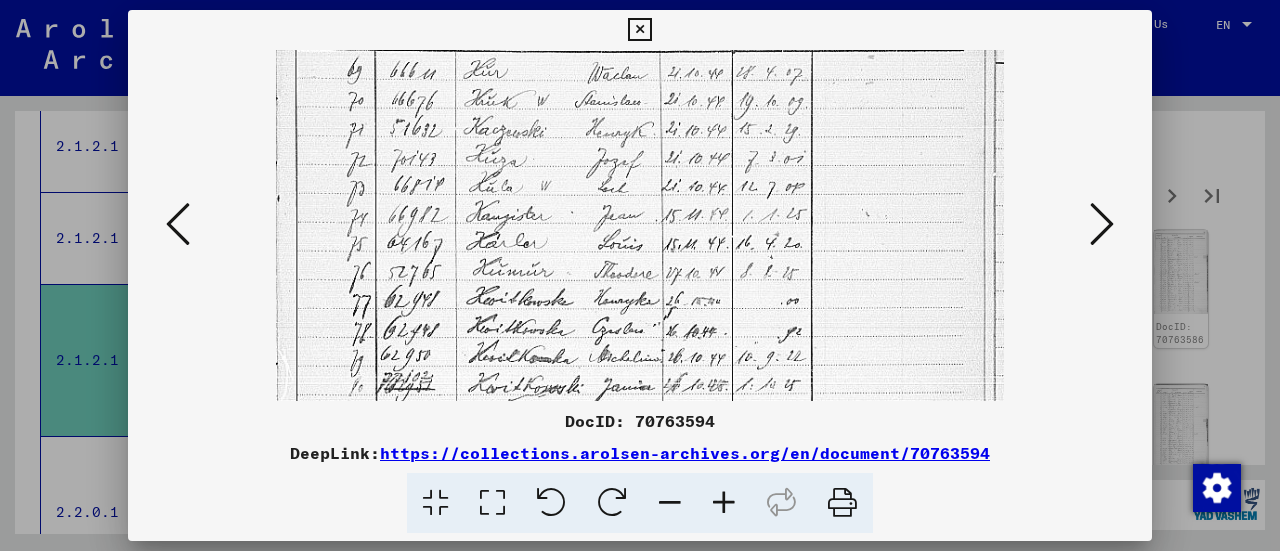 drag, startPoint x: 773, startPoint y: 393, endPoint x: 754, endPoint y: 276, distance: 118.5327 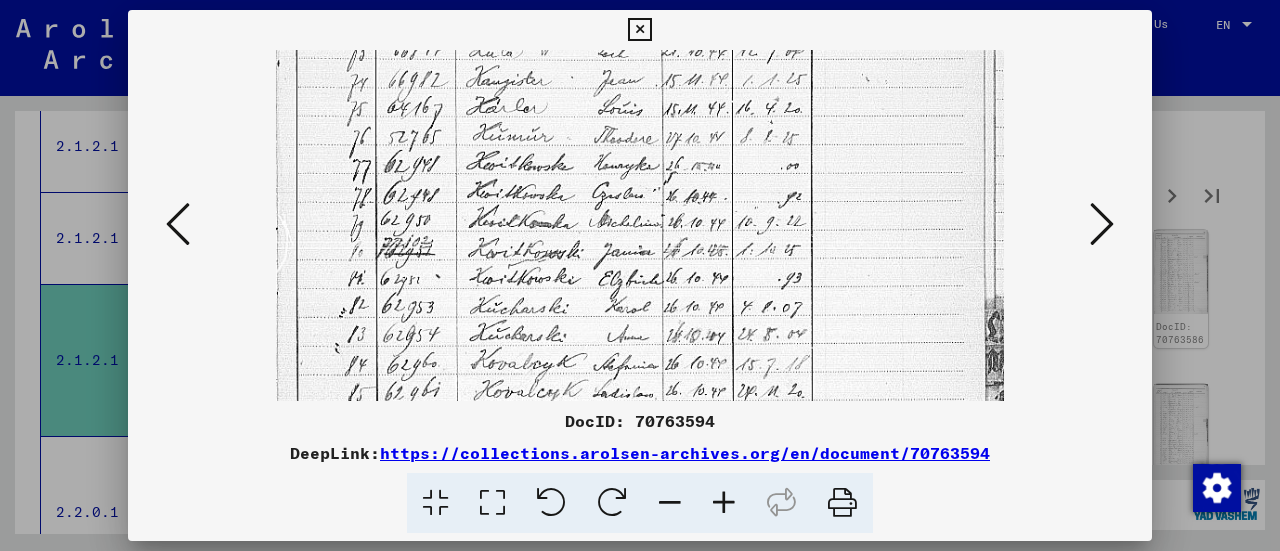 drag, startPoint x: 770, startPoint y: 345, endPoint x: 782, endPoint y: 187, distance: 158.45505 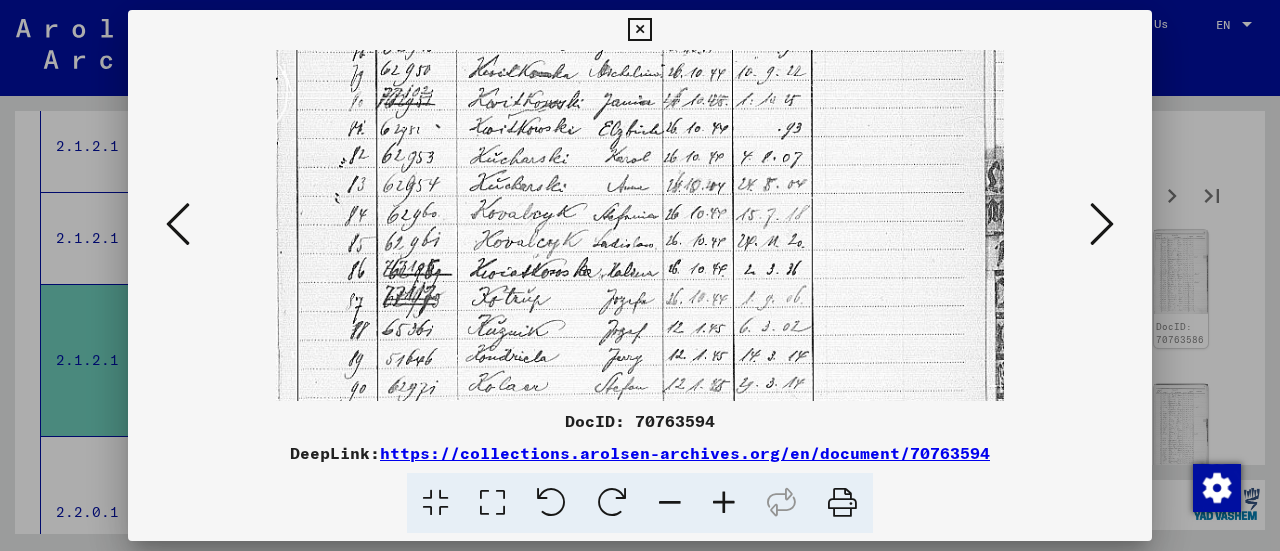 drag, startPoint x: 854, startPoint y: 331, endPoint x: 876, endPoint y: 208, distance: 124.95199 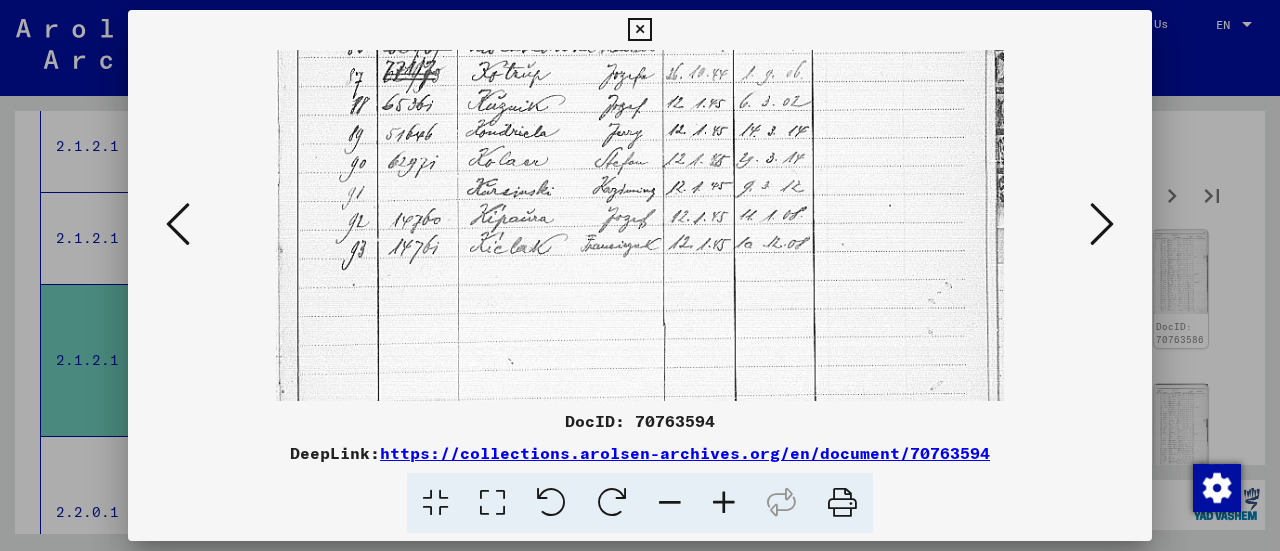 drag, startPoint x: 875, startPoint y: 355, endPoint x: 872, endPoint y: 159, distance: 196.02296 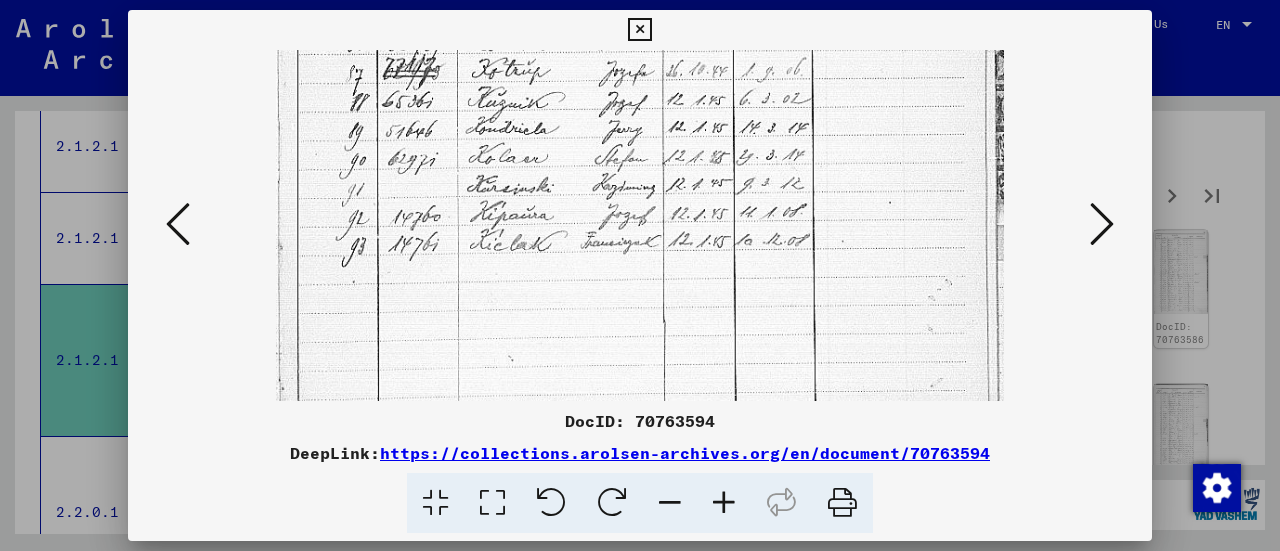 click at bounding box center (1102, 224) 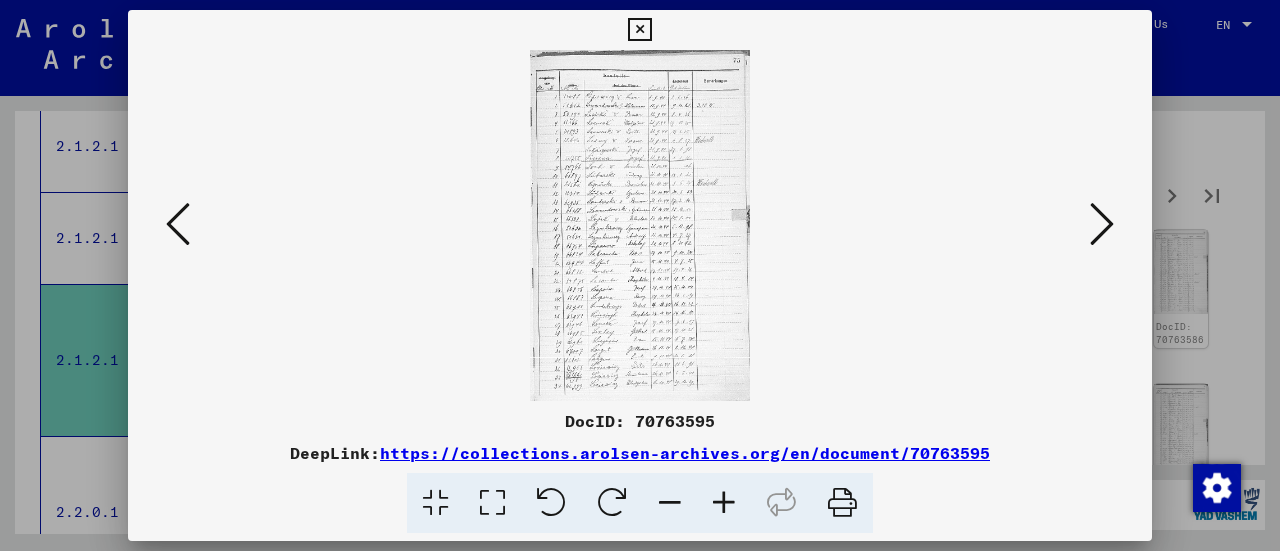click at bounding box center [640, 275] 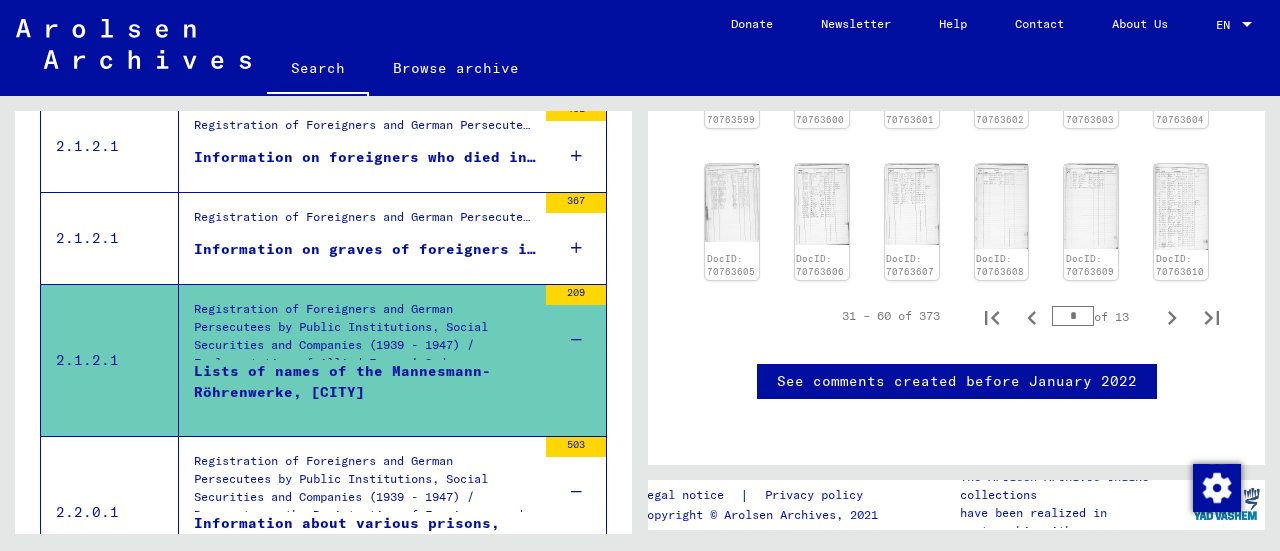scroll, scrollTop: 1164, scrollLeft: 0, axis: vertical 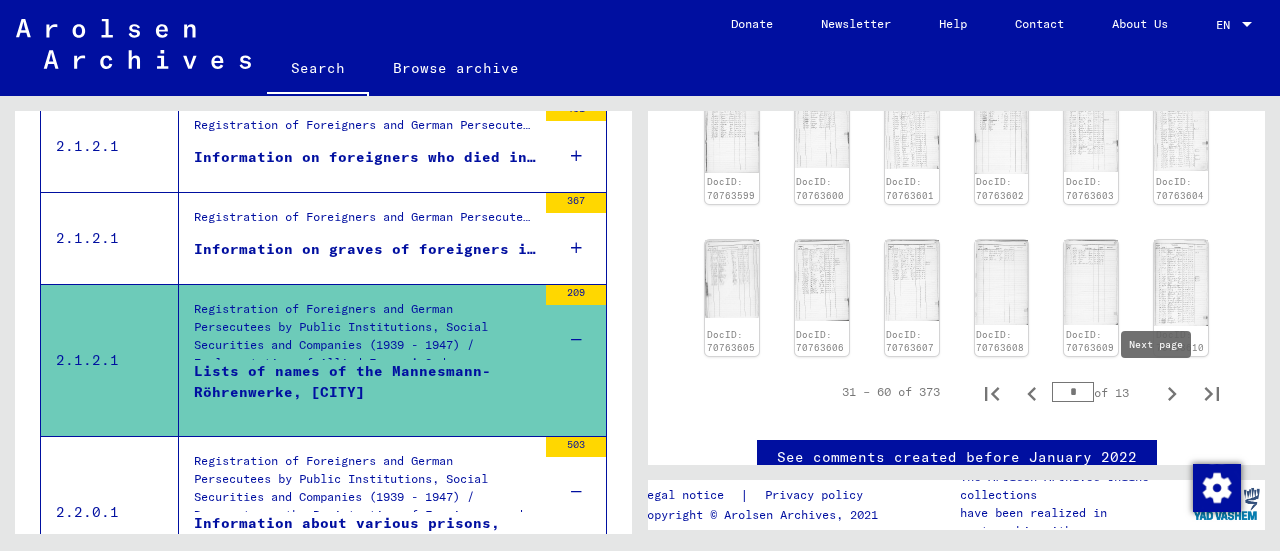 click 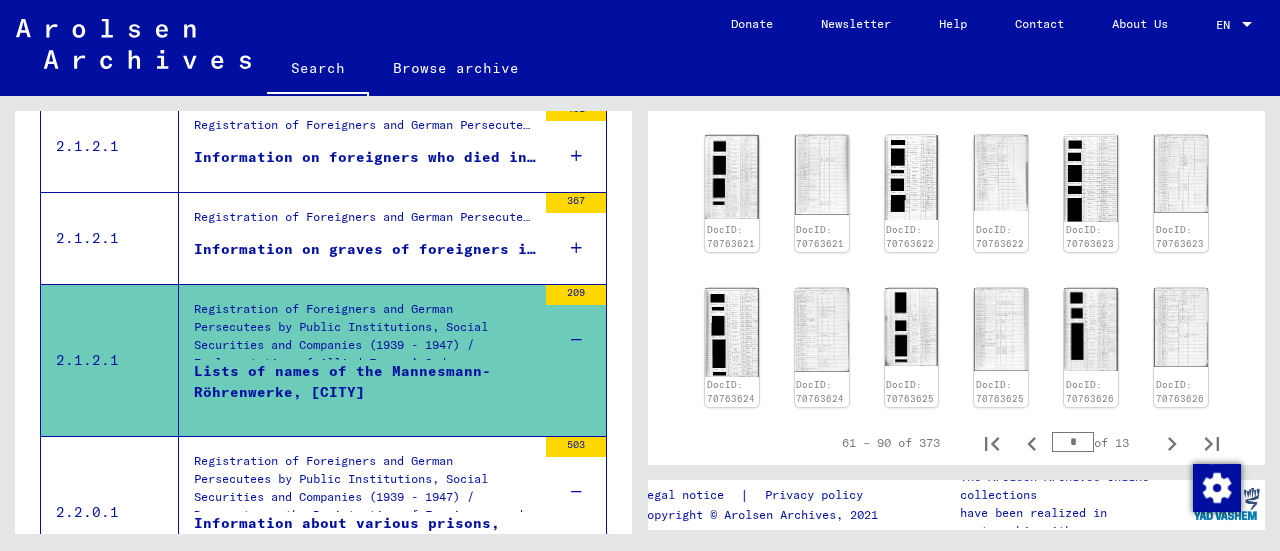scroll, scrollTop: 864, scrollLeft: 0, axis: vertical 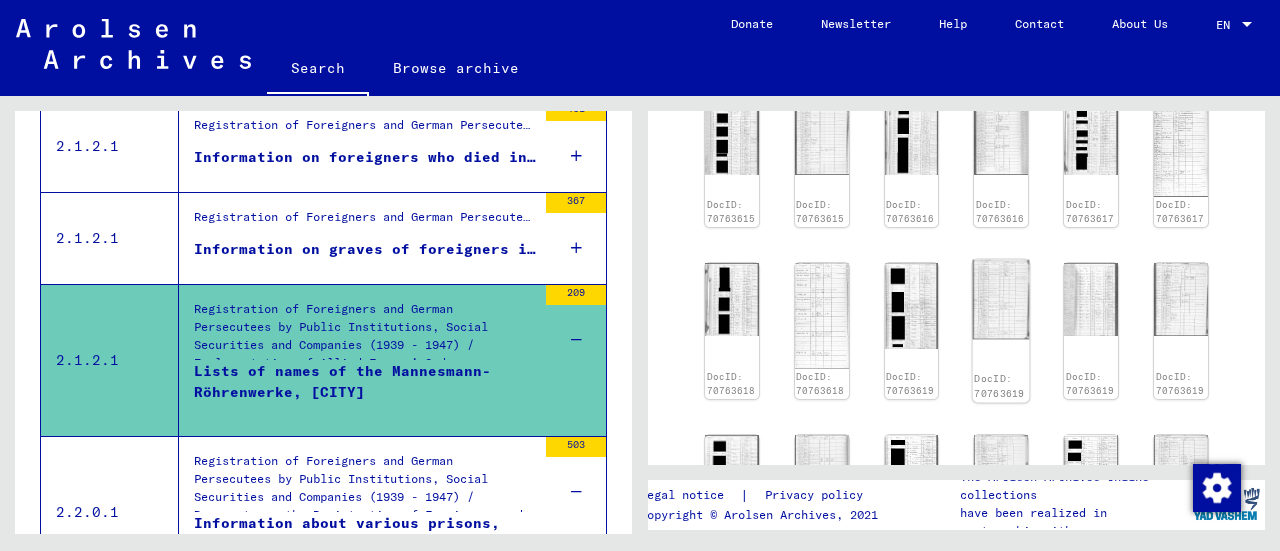 click 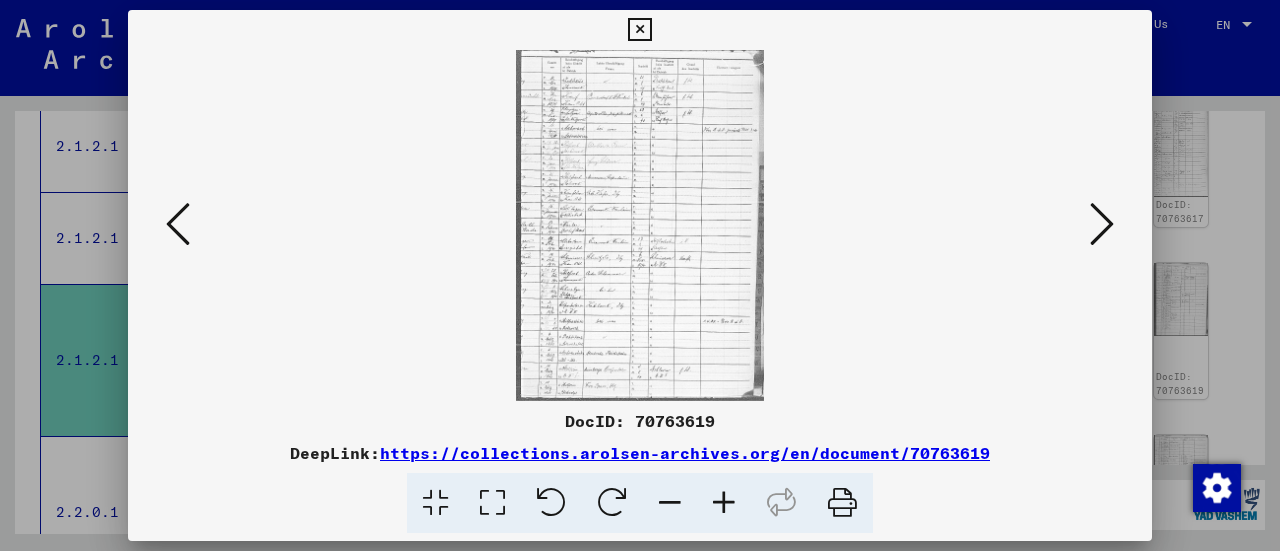 click at bounding box center (724, 503) 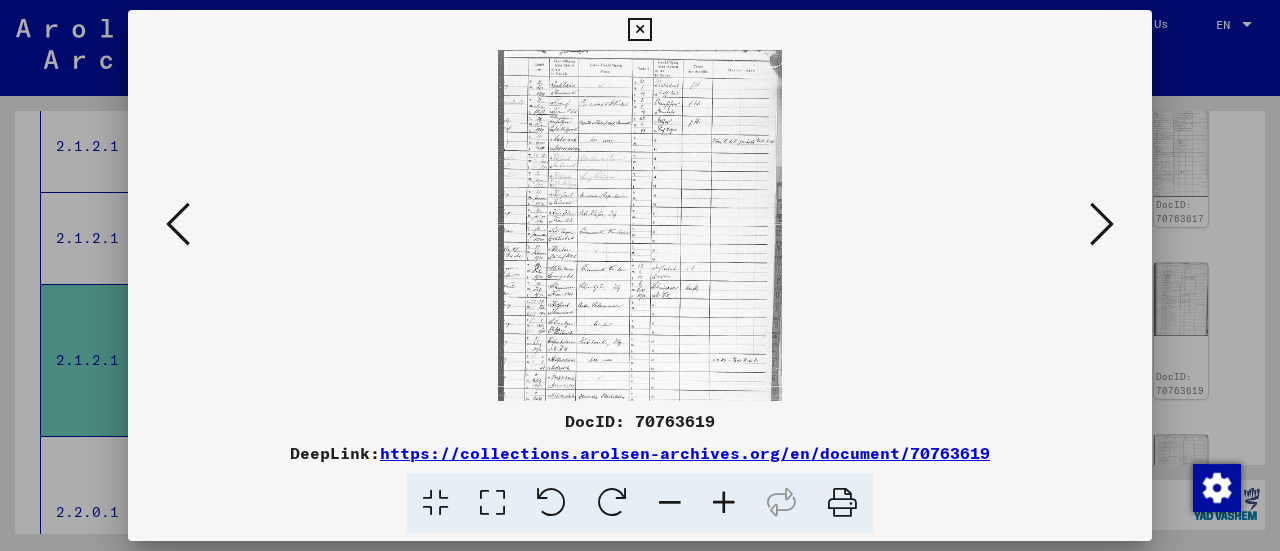 click at bounding box center (724, 503) 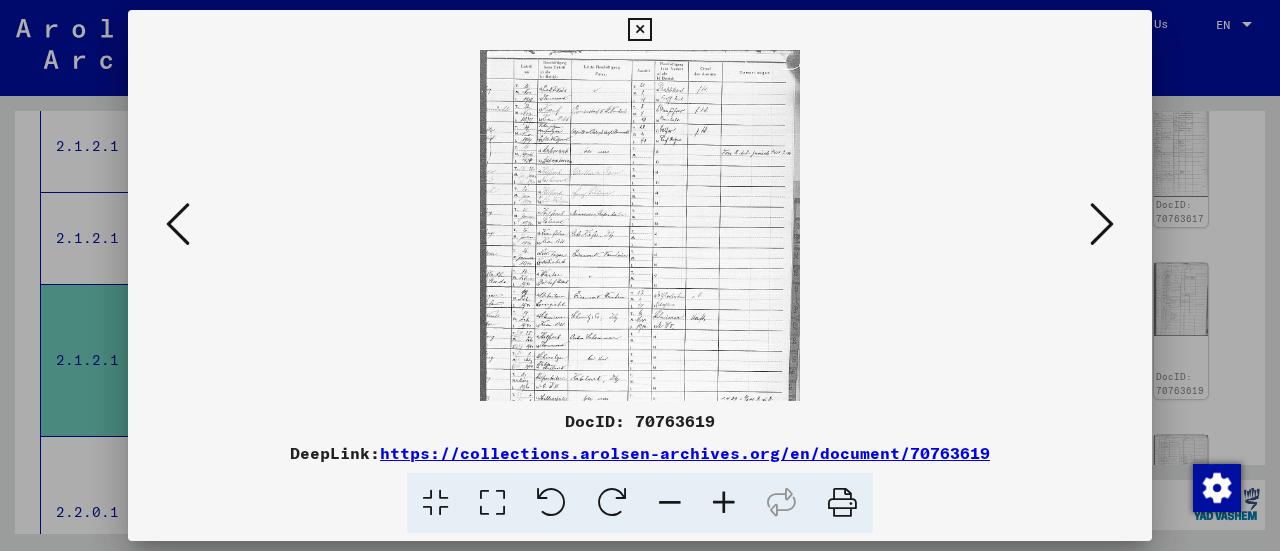 click at bounding box center (724, 503) 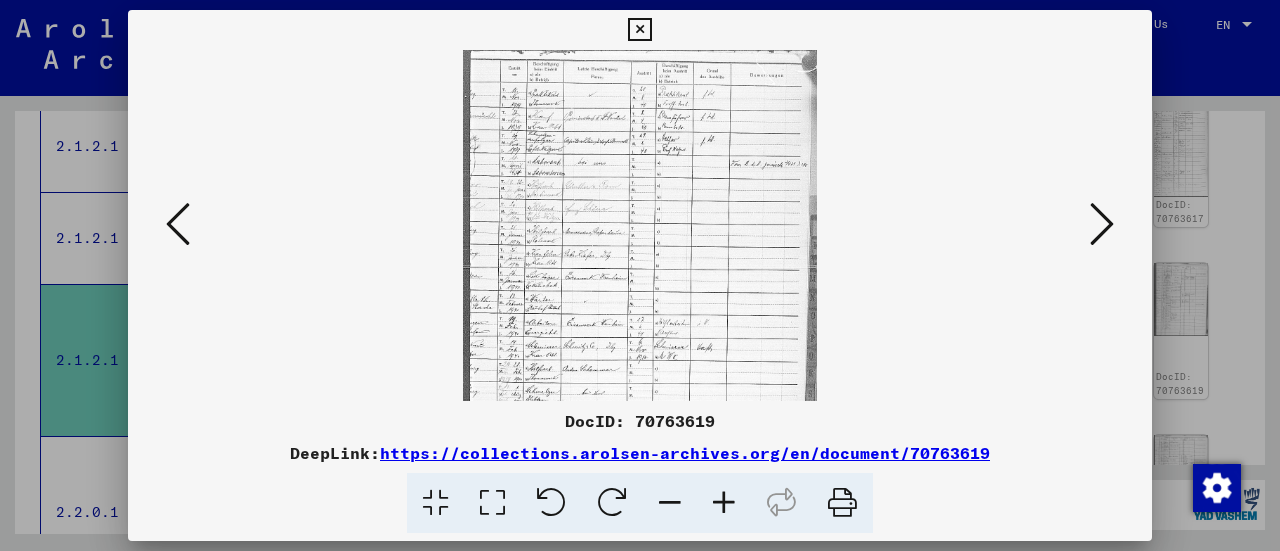 click at bounding box center (724, 503) 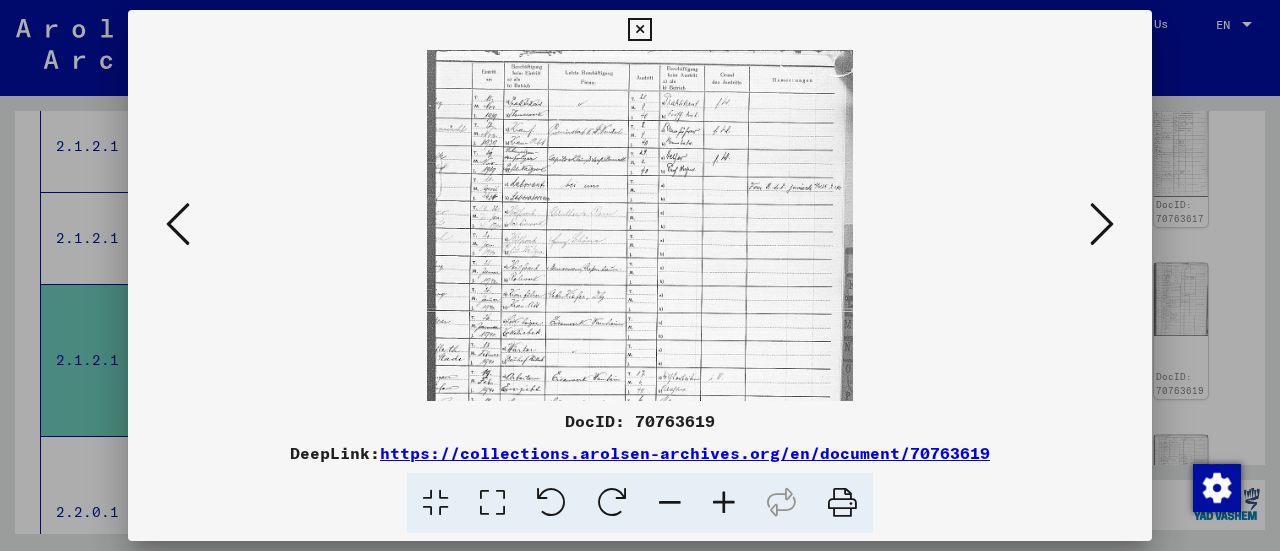 click at bounding box center [724, 503] 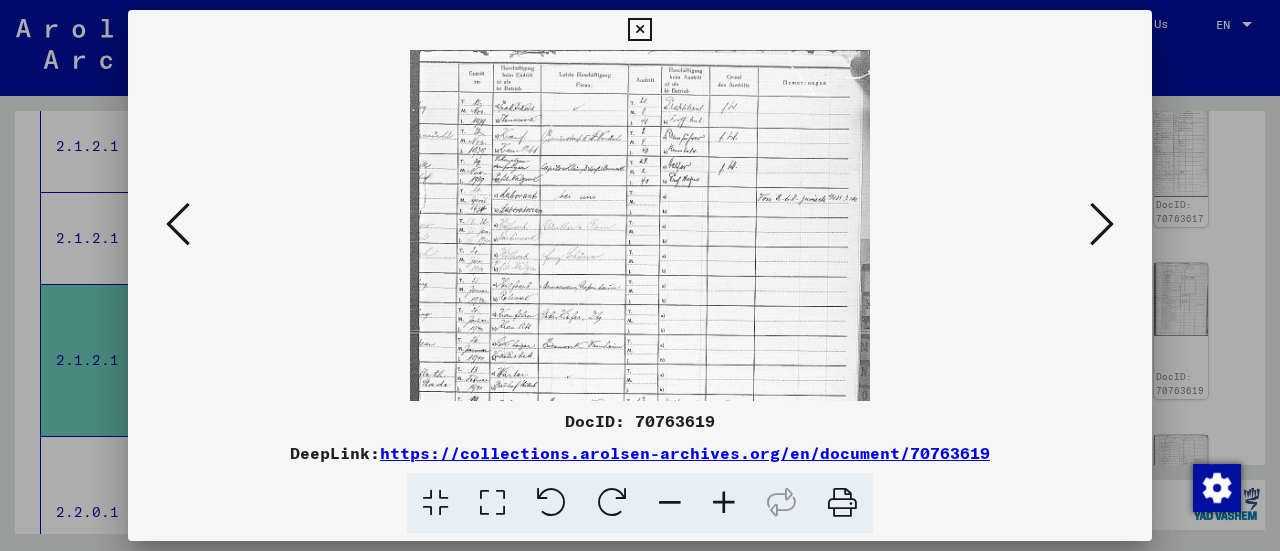 click at bounding box center (724, 503) 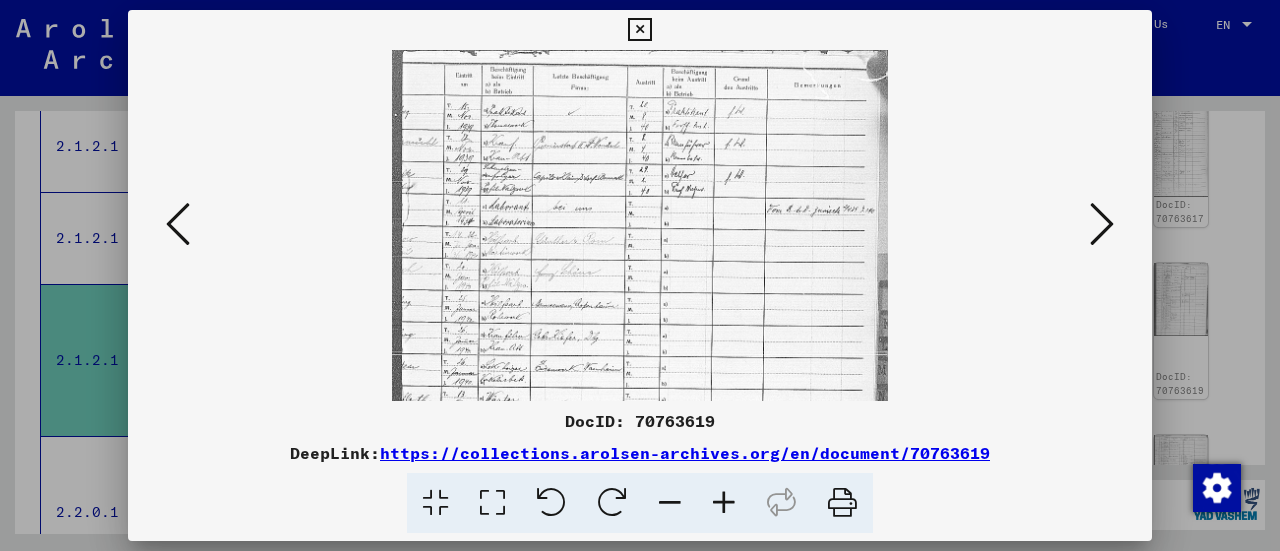 click at bounding box center [724, 503] 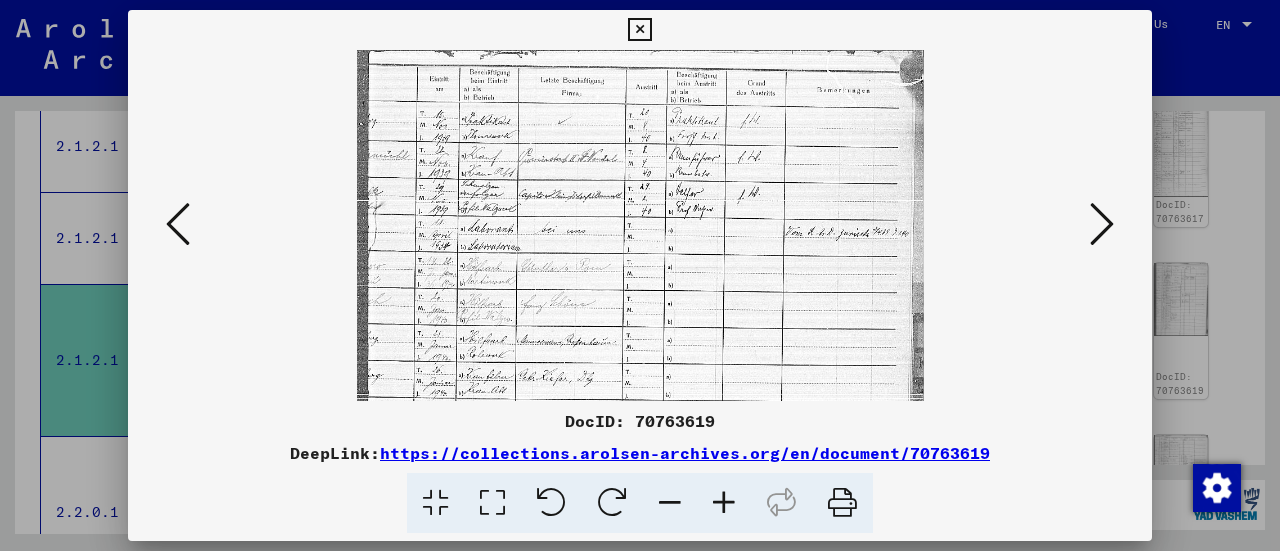 click at bounding box center [724, 503] 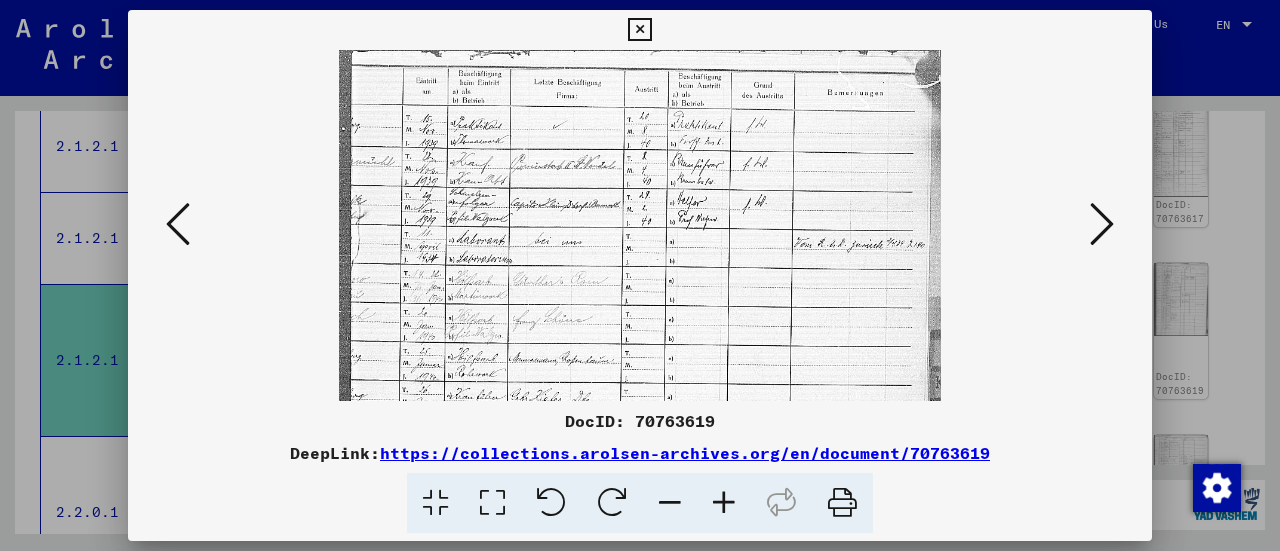 click at bounding box center [724, 503] 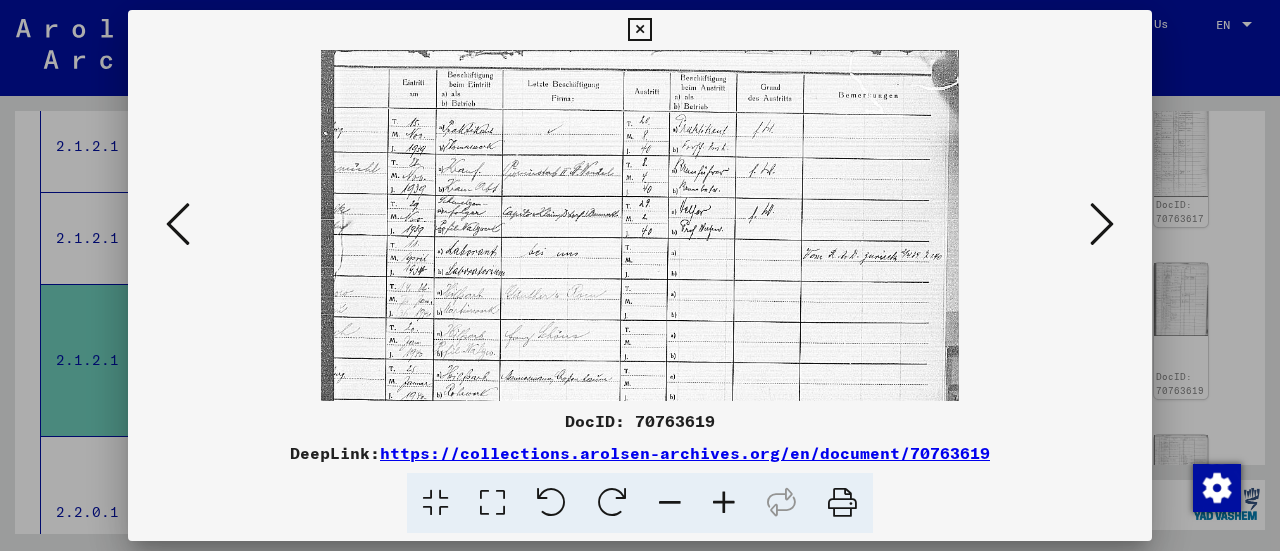 click at bounding box center [724, 503] 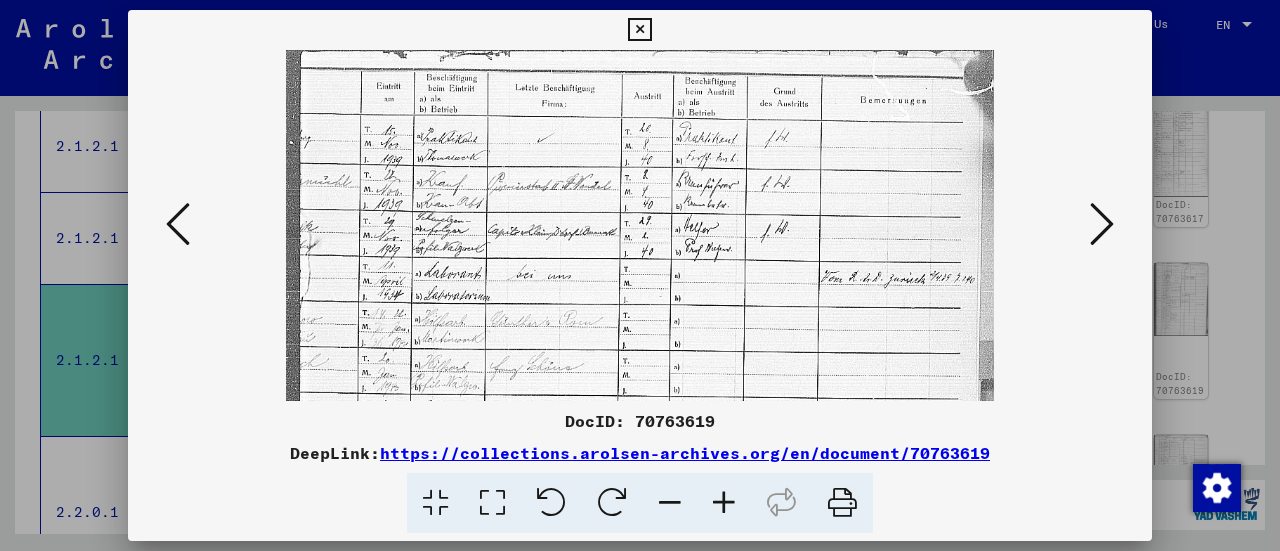 click at bounding box center (724, 503) 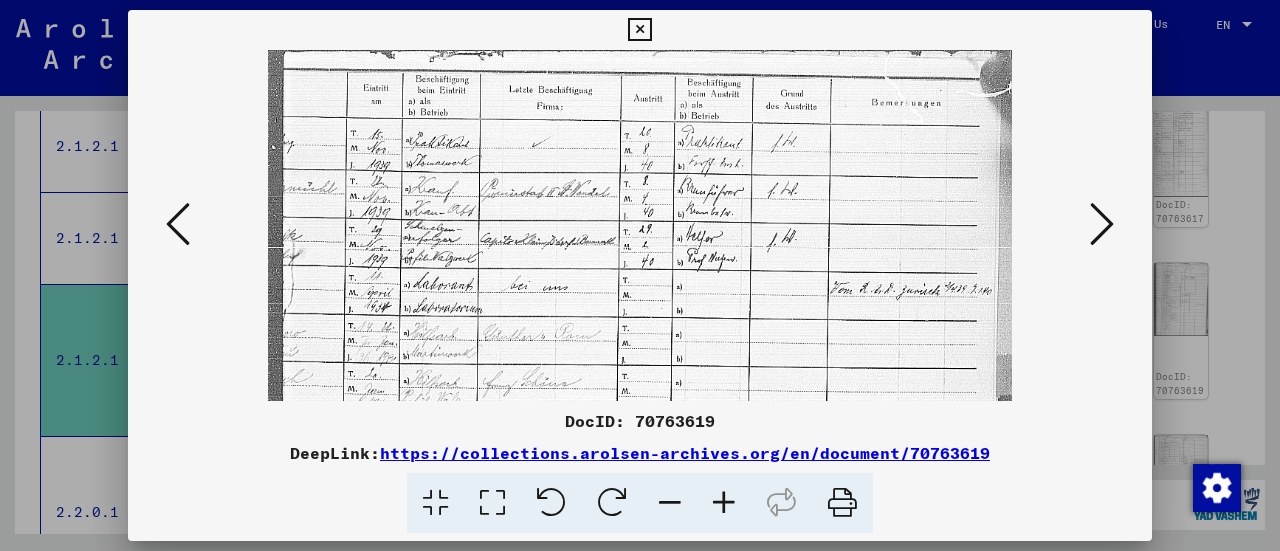 click at bounding box center (724, 503) 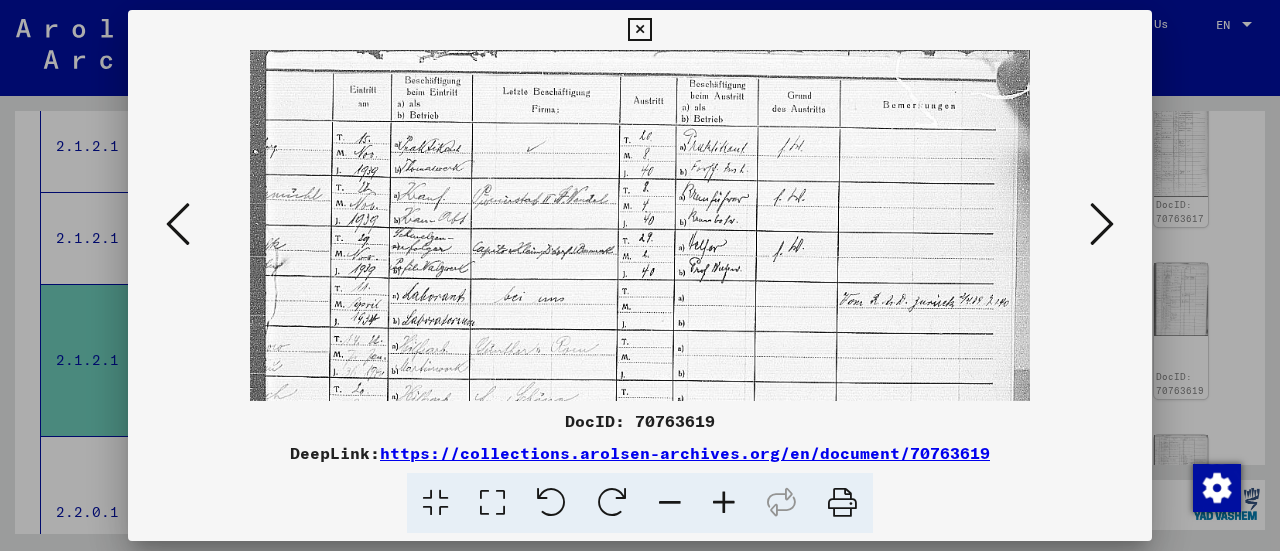 click at bounding box center (724, 503) 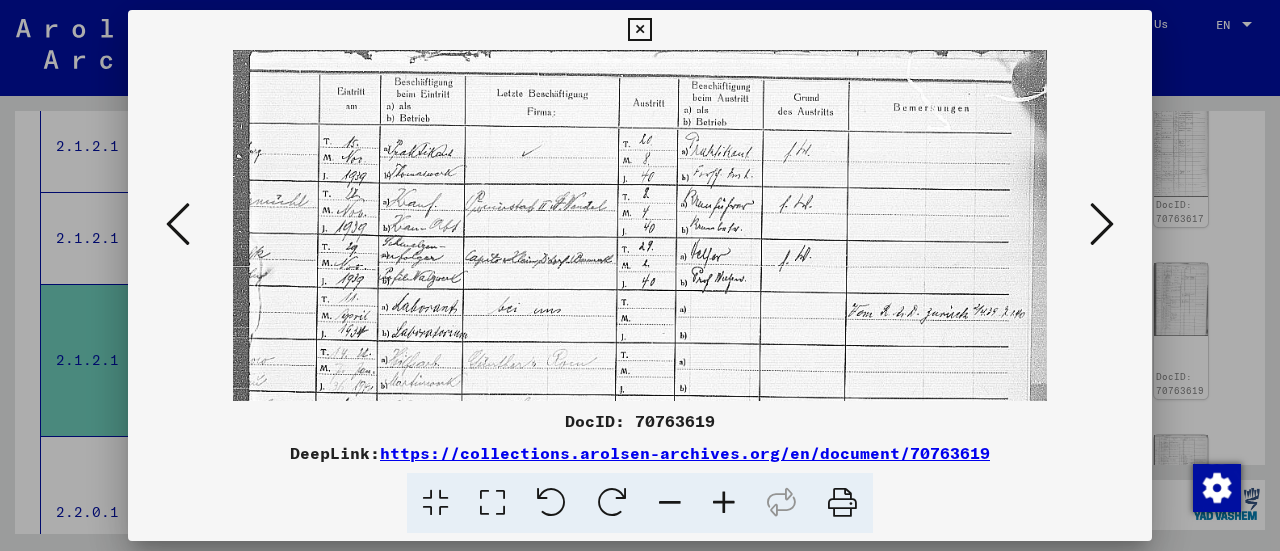 click at bounding box center [178, 224] 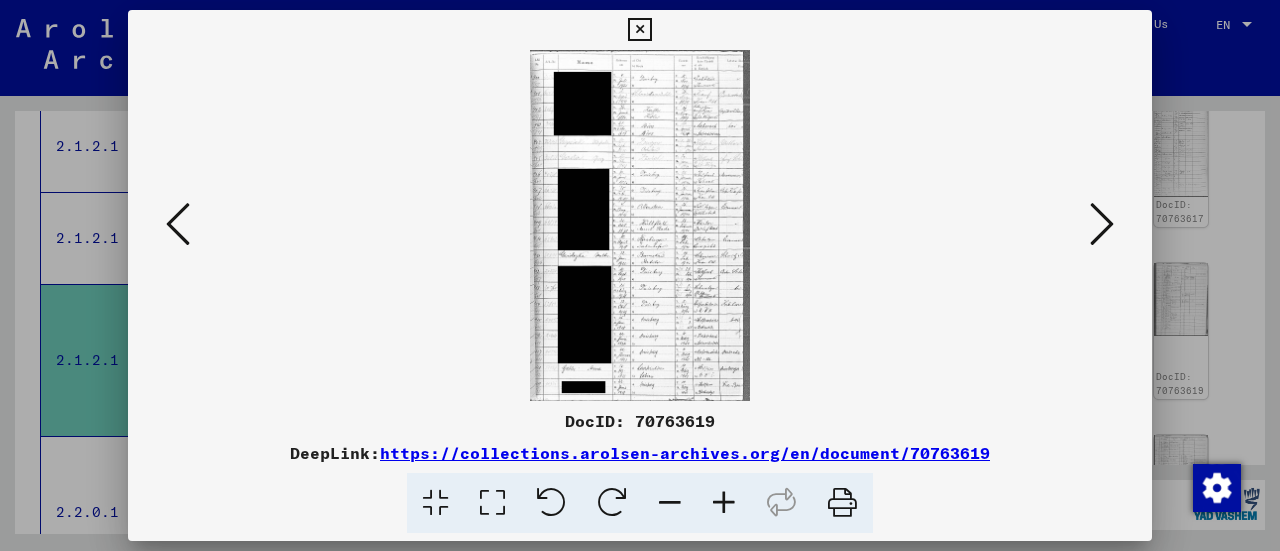 click at bounding box center [640, 275] 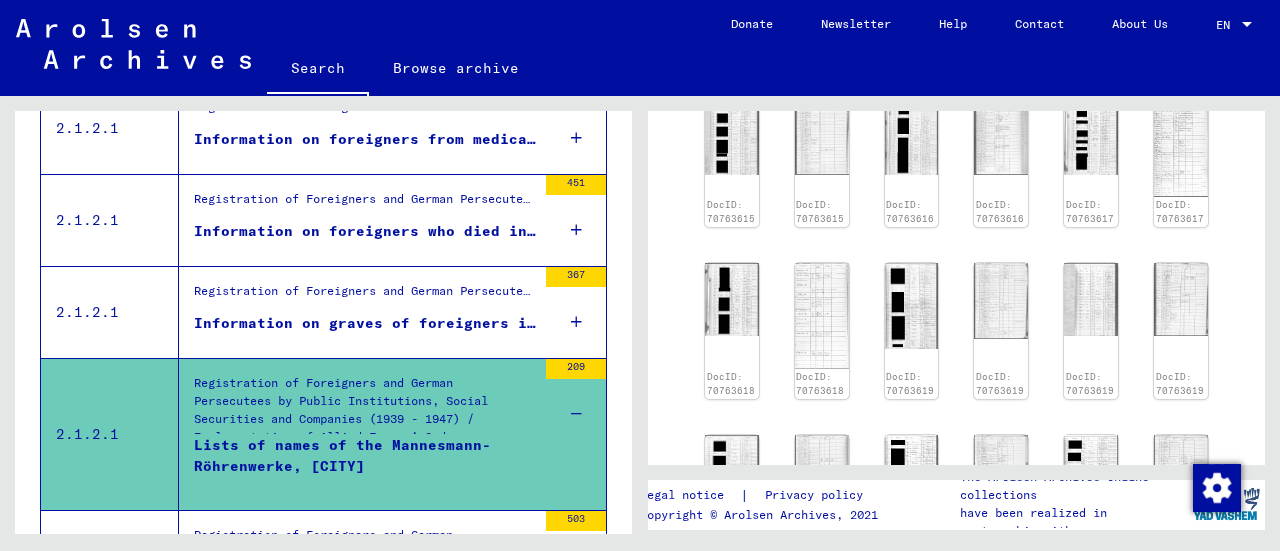 scroll, scrollTop: 669, scrollLeft: 0, axis: vertical 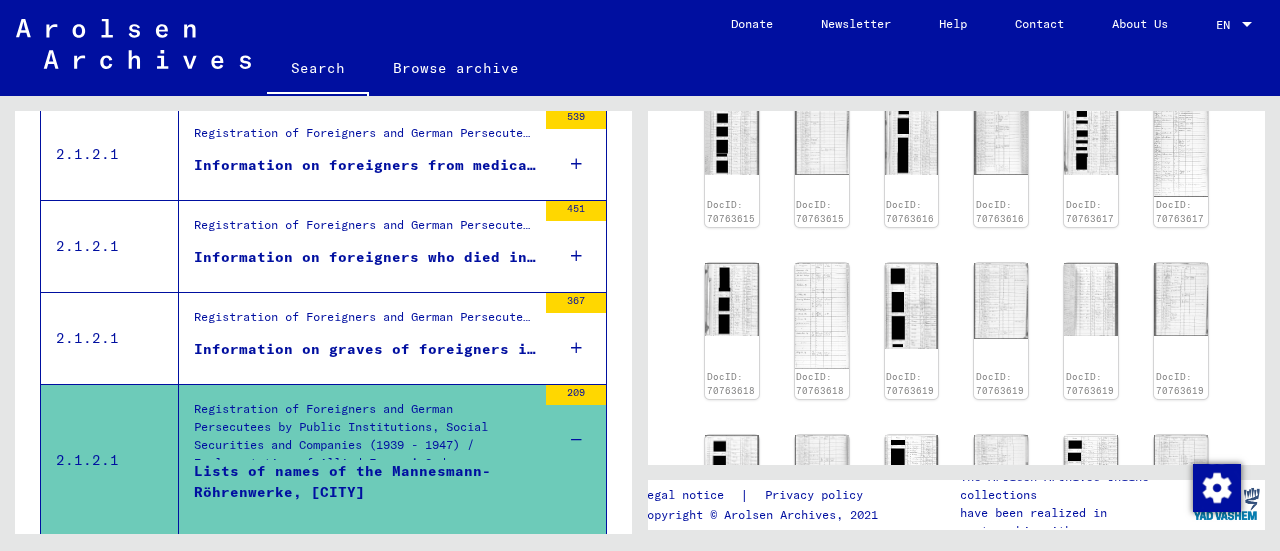 click at bounding box center [576, 348] 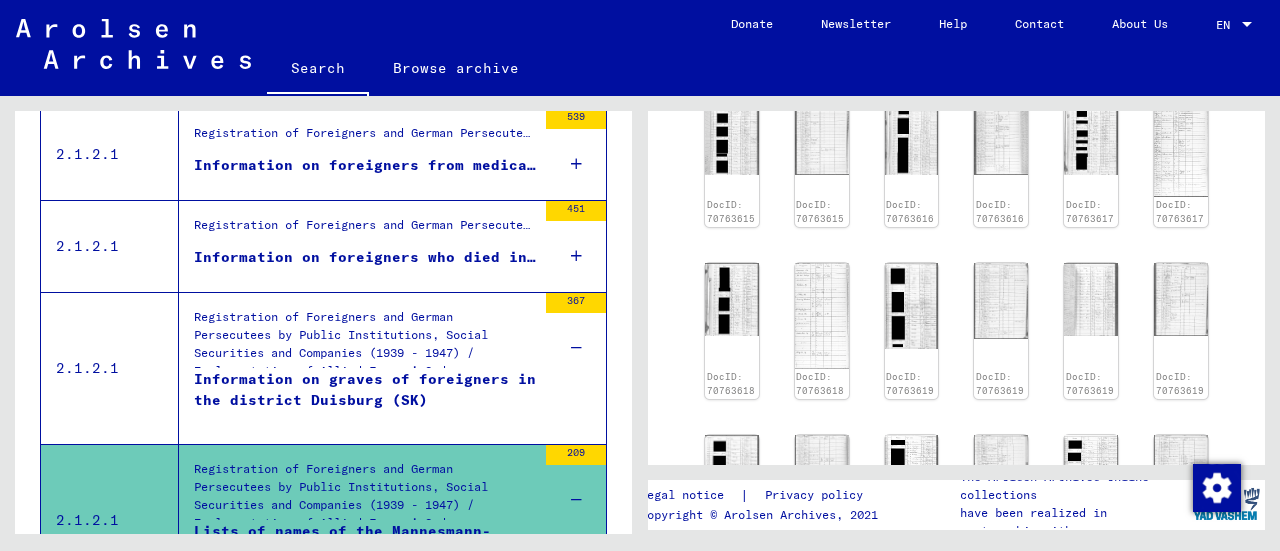 click at bounding box center (576, 256) 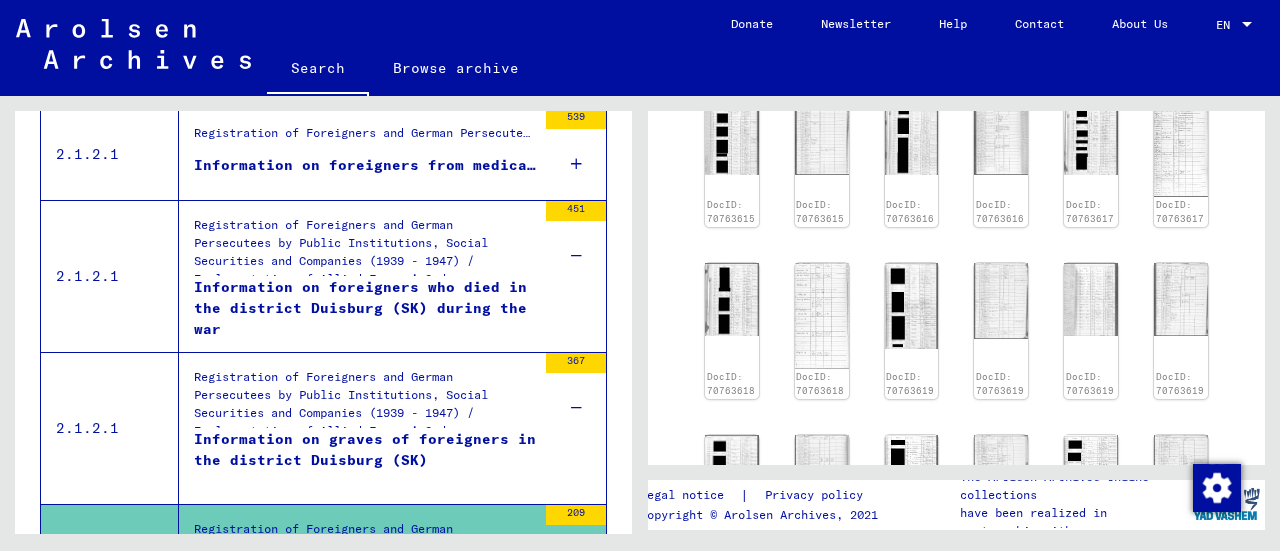scroll, scrollTop: 569, scrollLeft: 0, axis: vertical 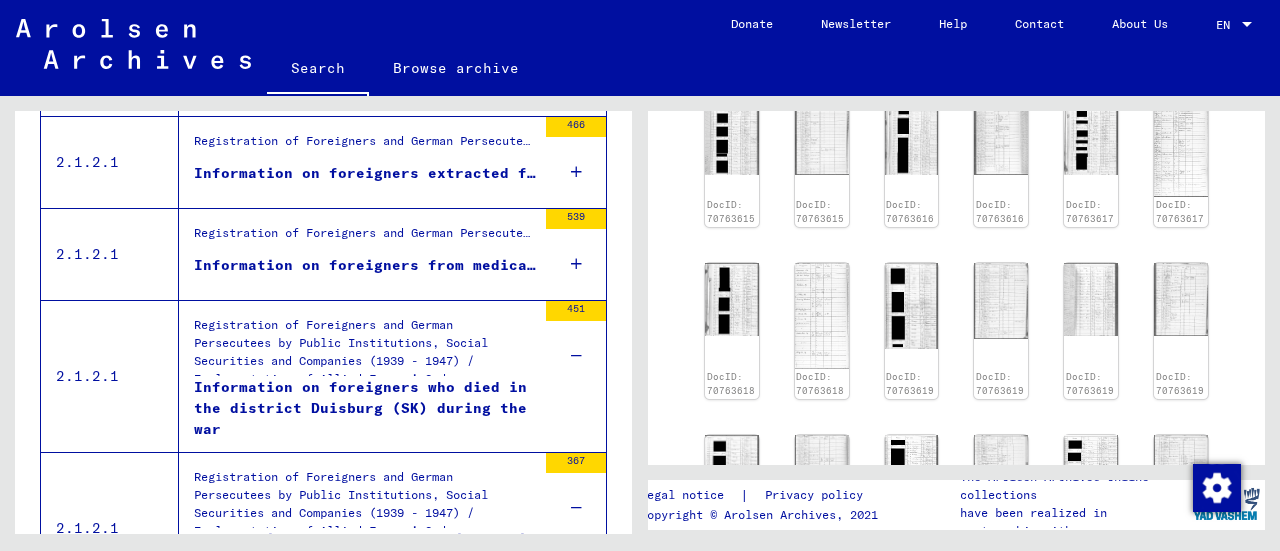 click at bounding box center (576, 264) 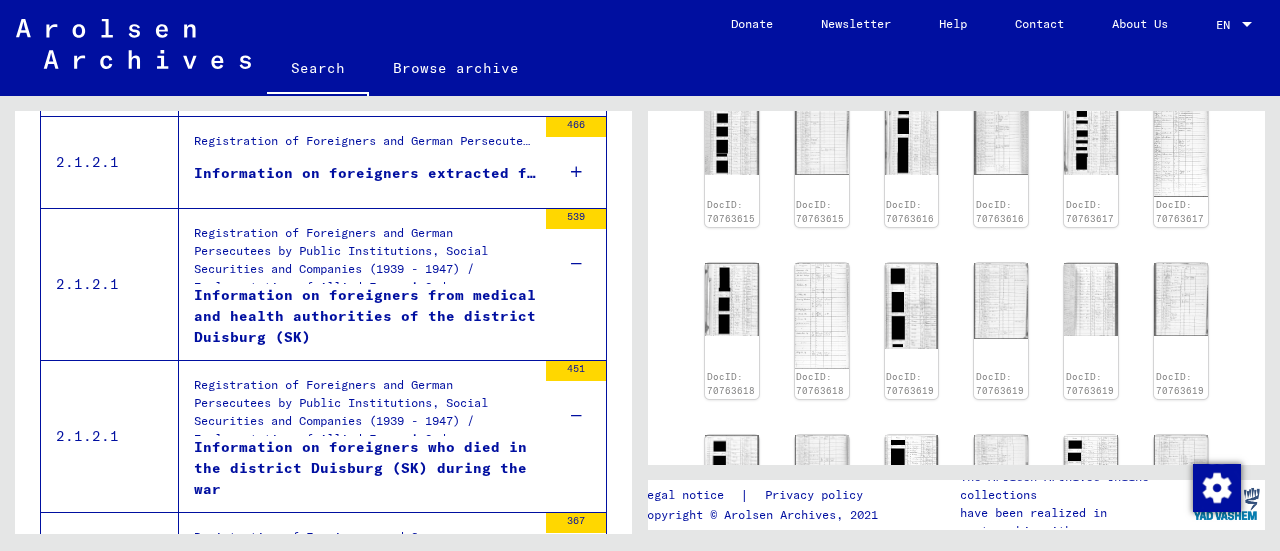 click at bounding box center (576, 172) 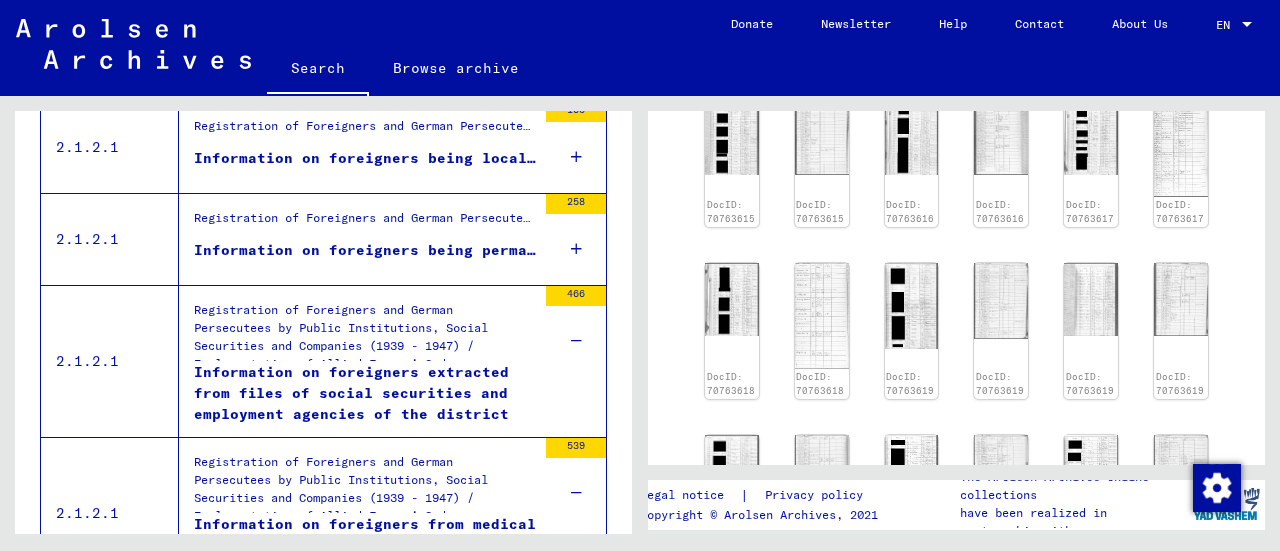 scroll, scrollTop: 369, scrollLeft: 0, axis: vertical 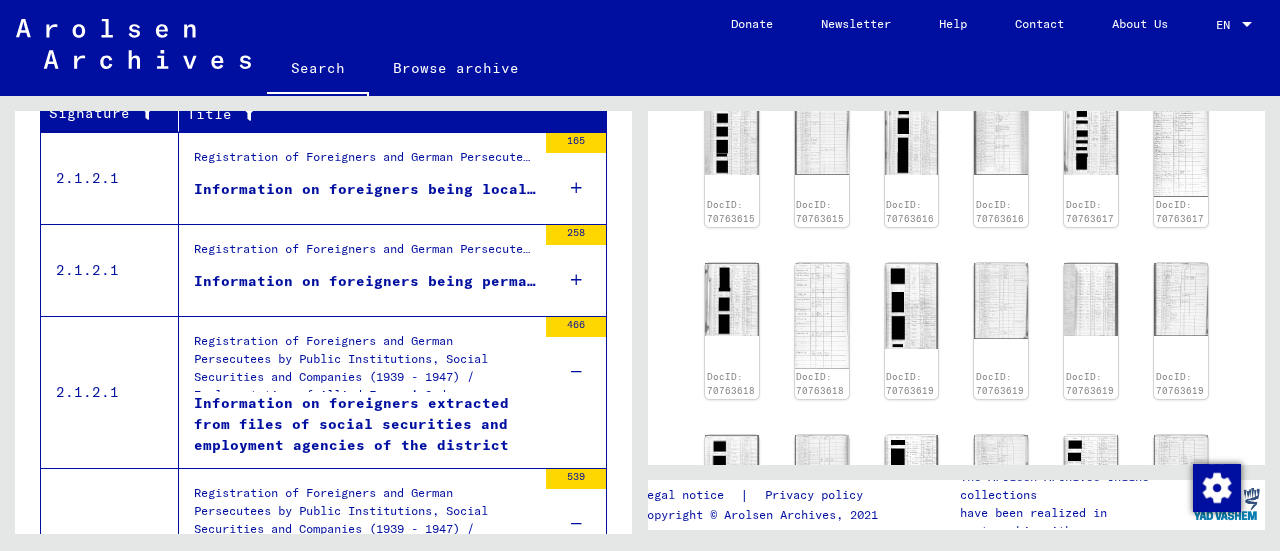 click 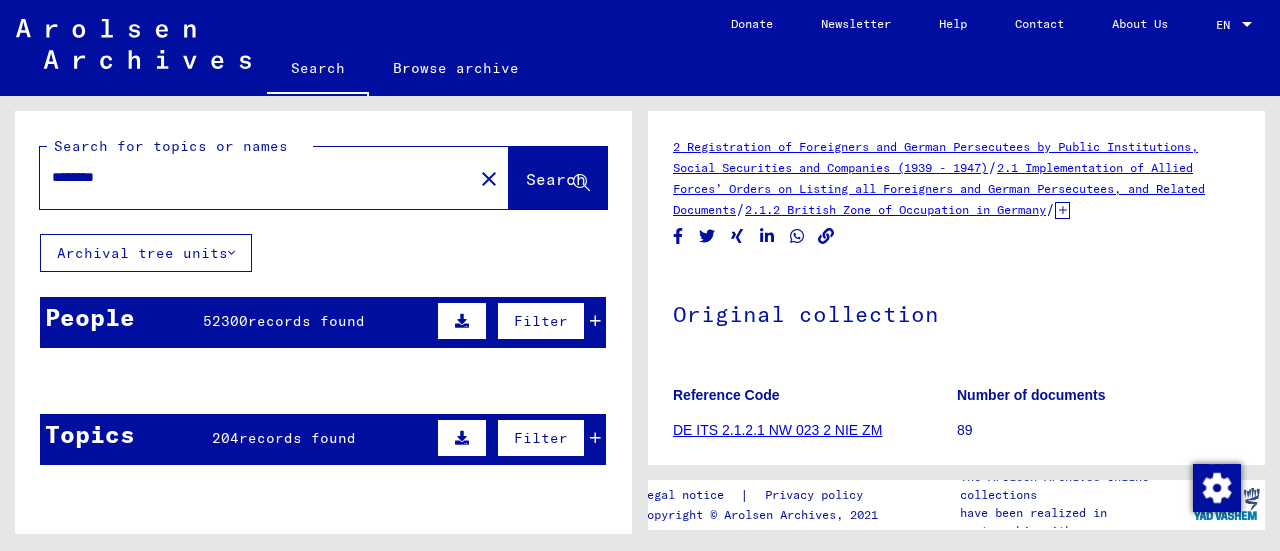 scroll, scrollTop: 0, scrollLeft: 0, axis: both 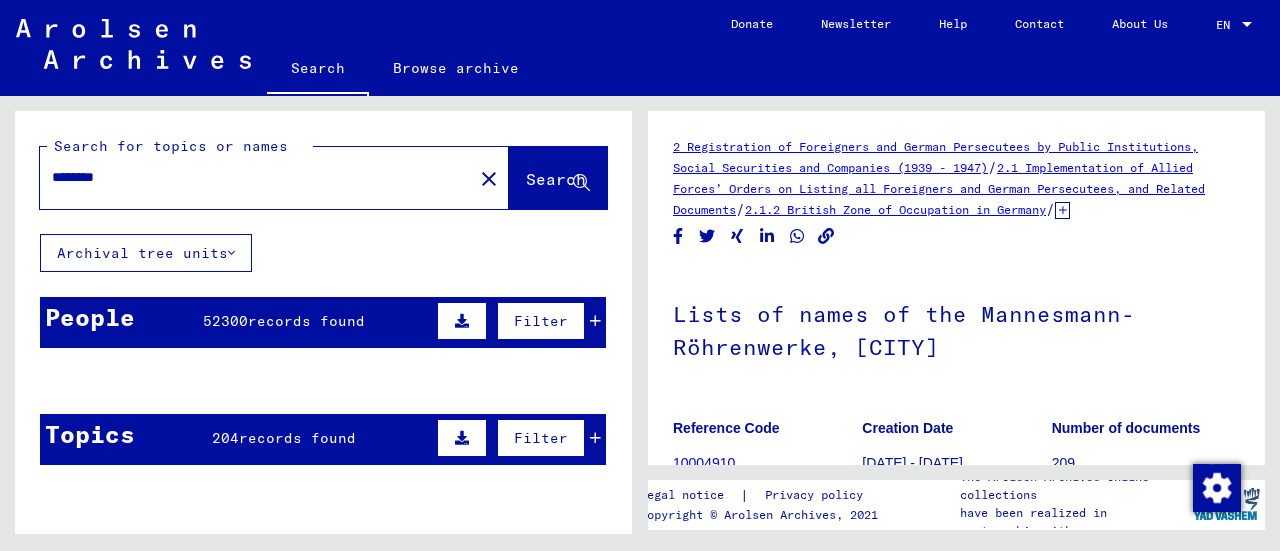 drag, startPoint x: 1279, startPoint y: 9, endPoint x: 2, endPoint y: 461, distance: 1354.6339 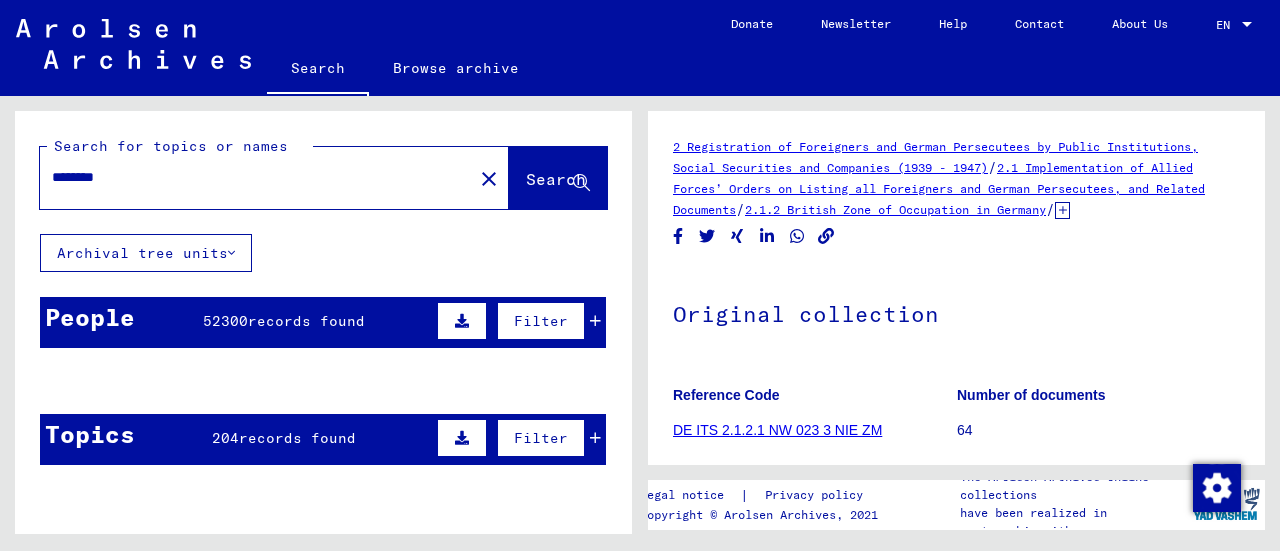 click on "Search" 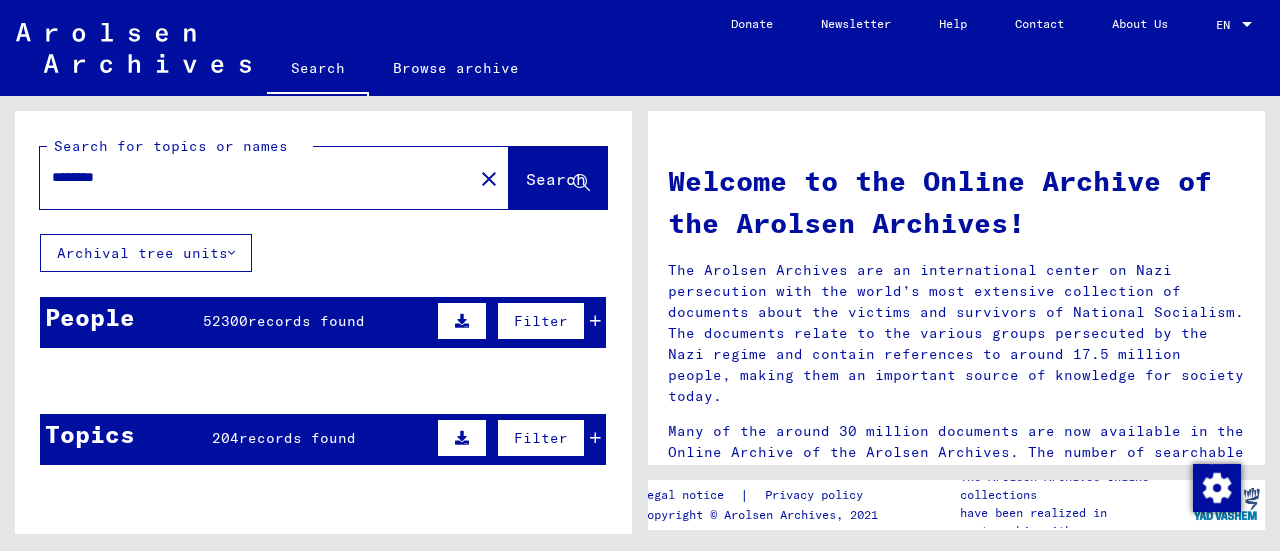 click 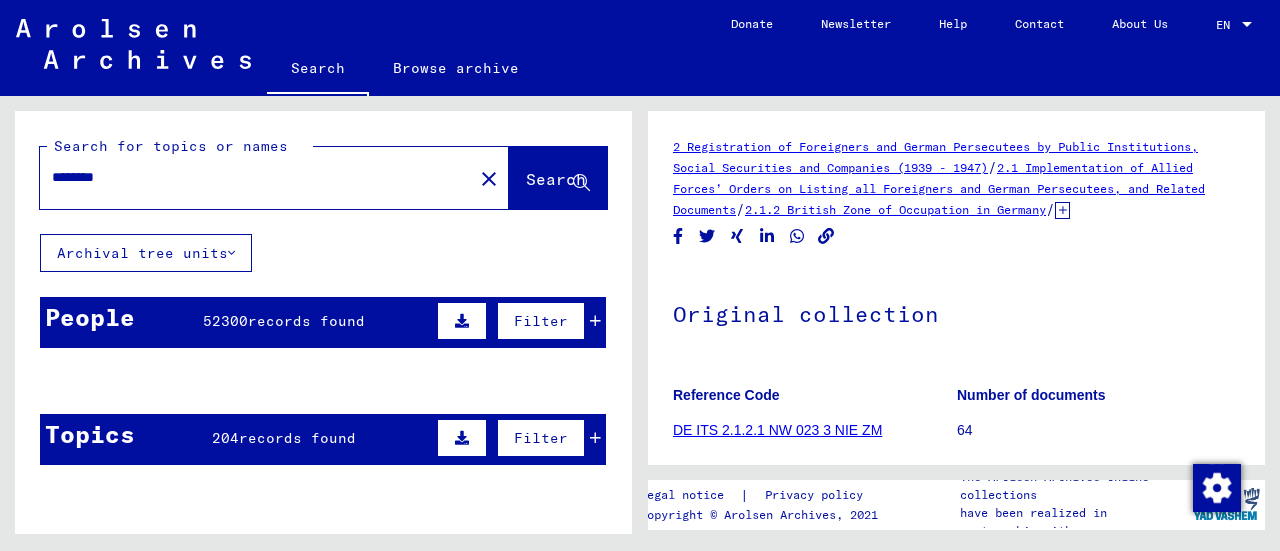 scroll, scrollTop: 400, scrollLeft: 0, axis: vertical 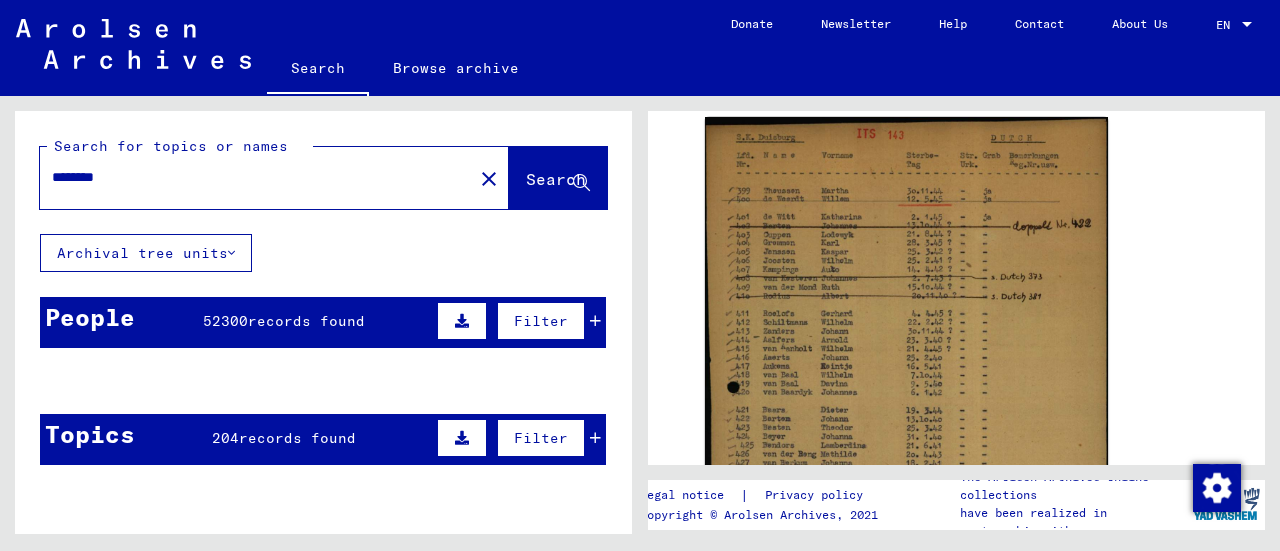 click 